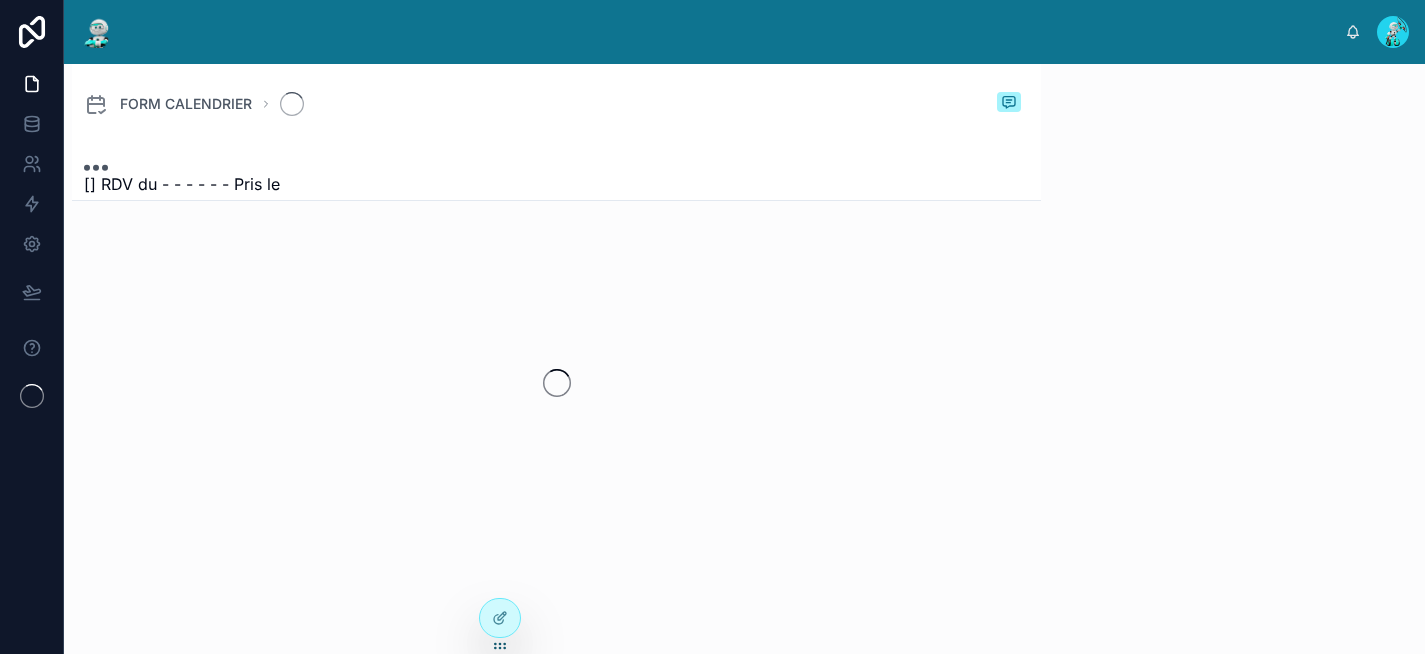 scroll, scrollTop: 0, scrollLeft: 0, axis: both 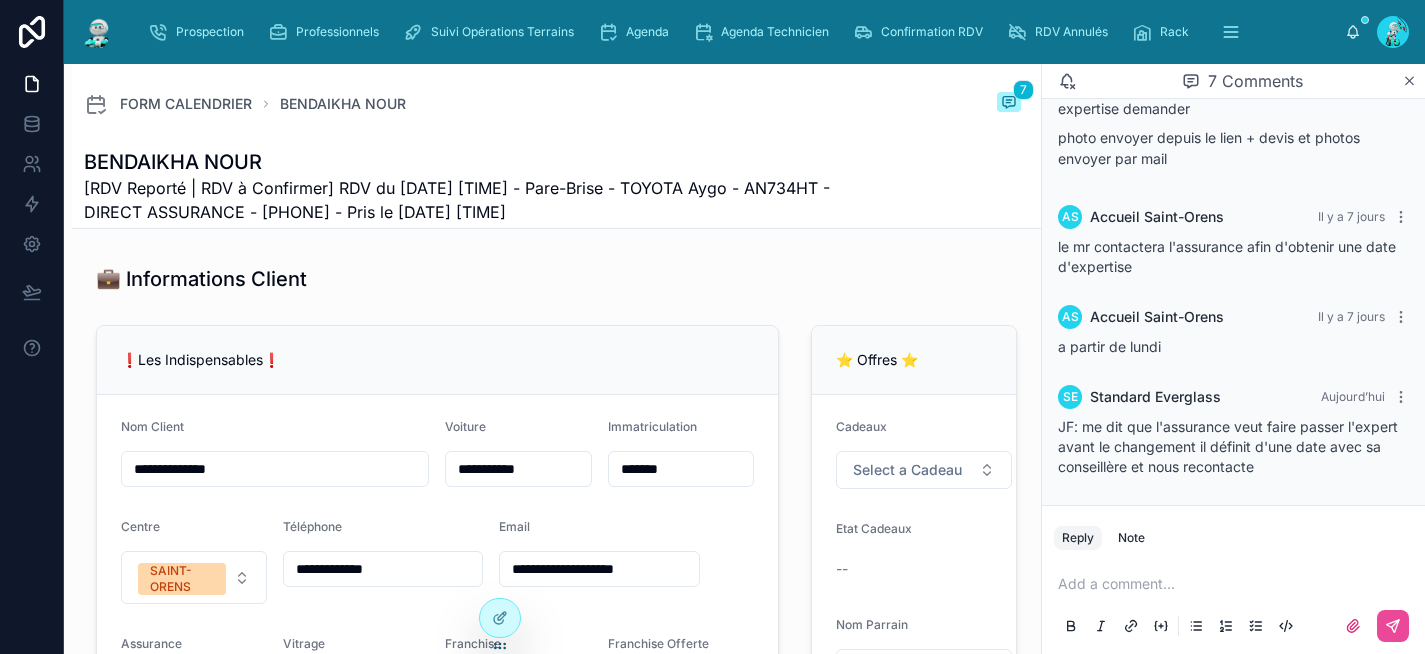 click at bounding box center (1237, 584) 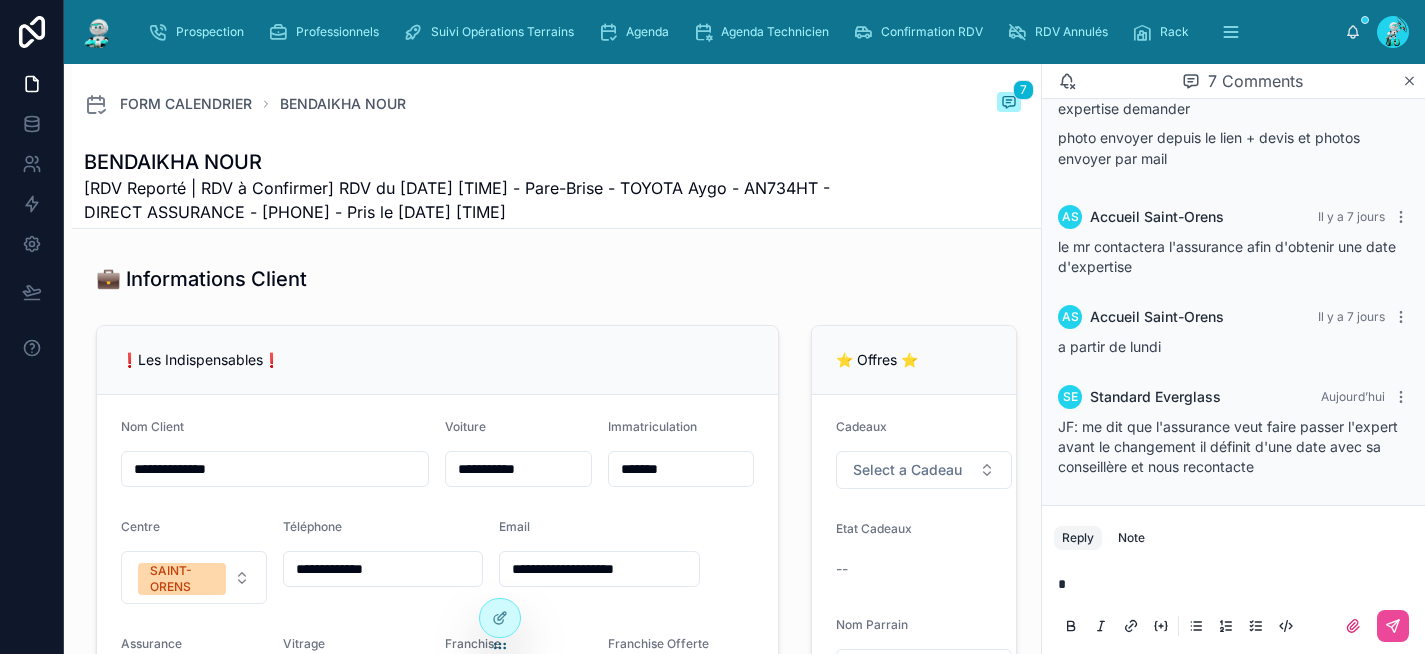 type 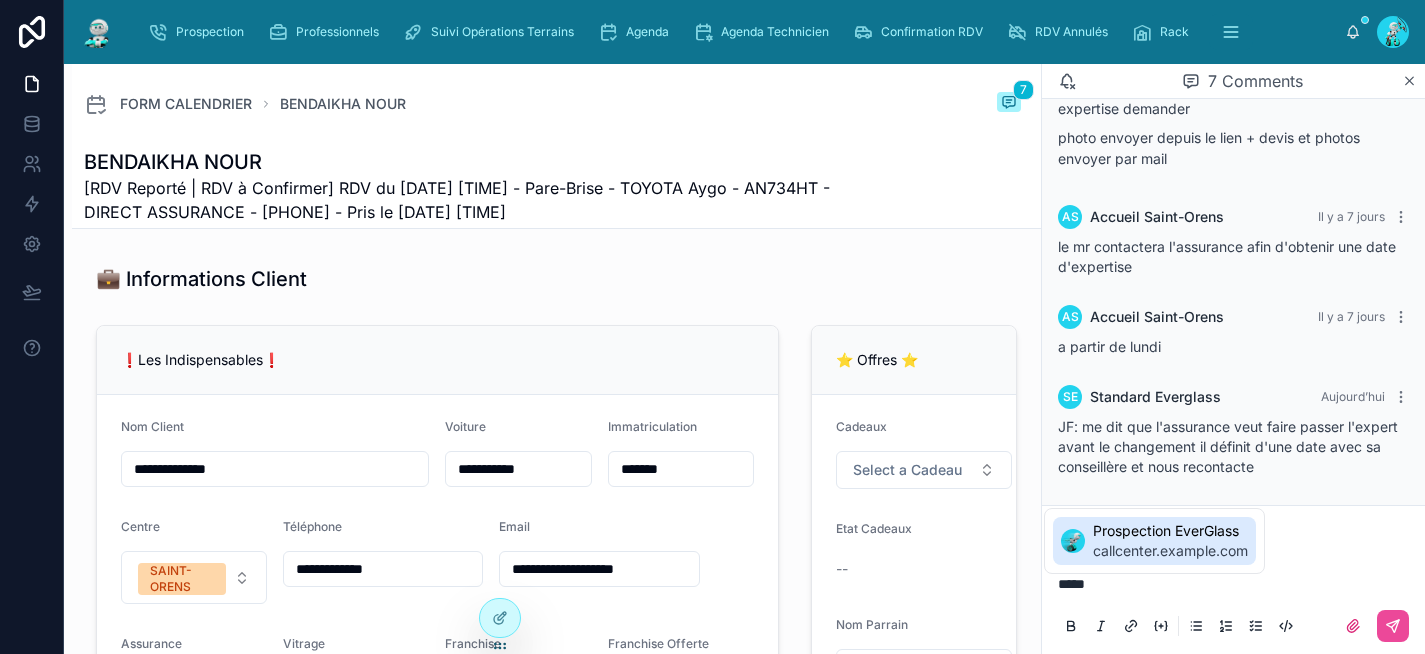 click on "Prospection EverGlass" at bounding box center (1170, 531) 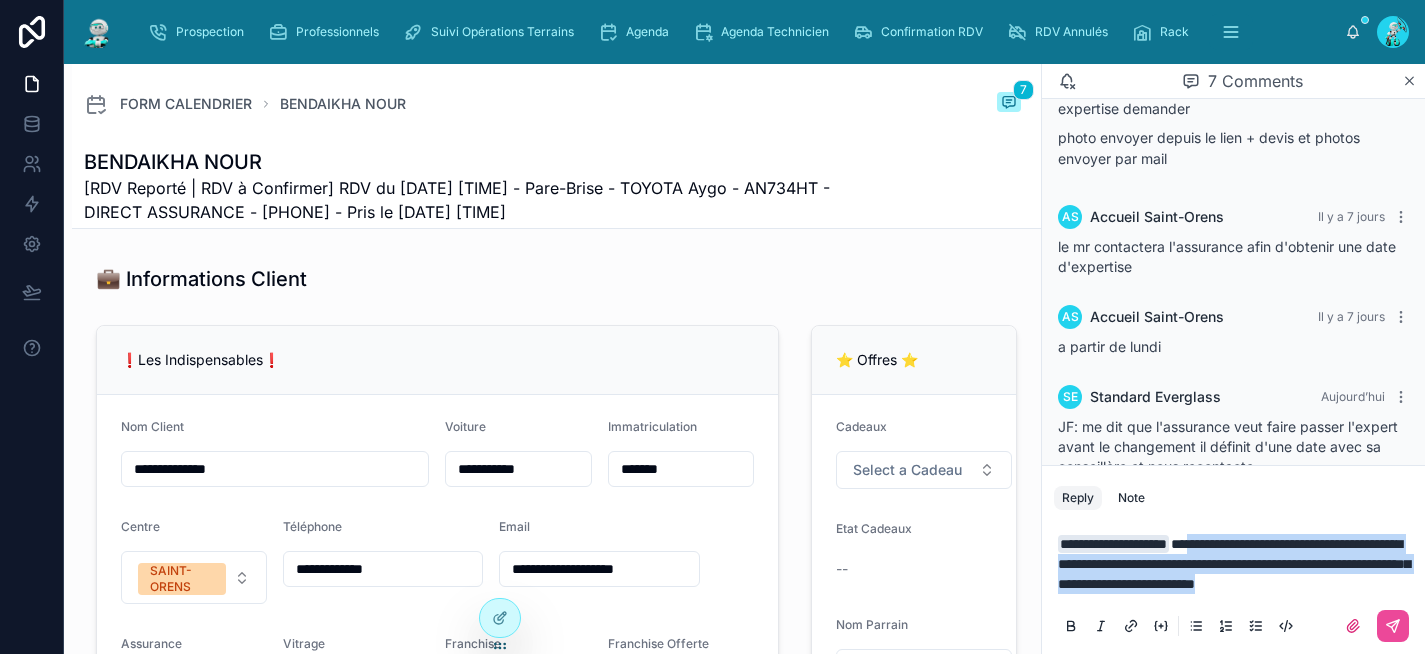 drag, startPoint x: 1132, startPoint y: 585, endPoint x: 1228, endPoint y: 530, distance: 110.63905 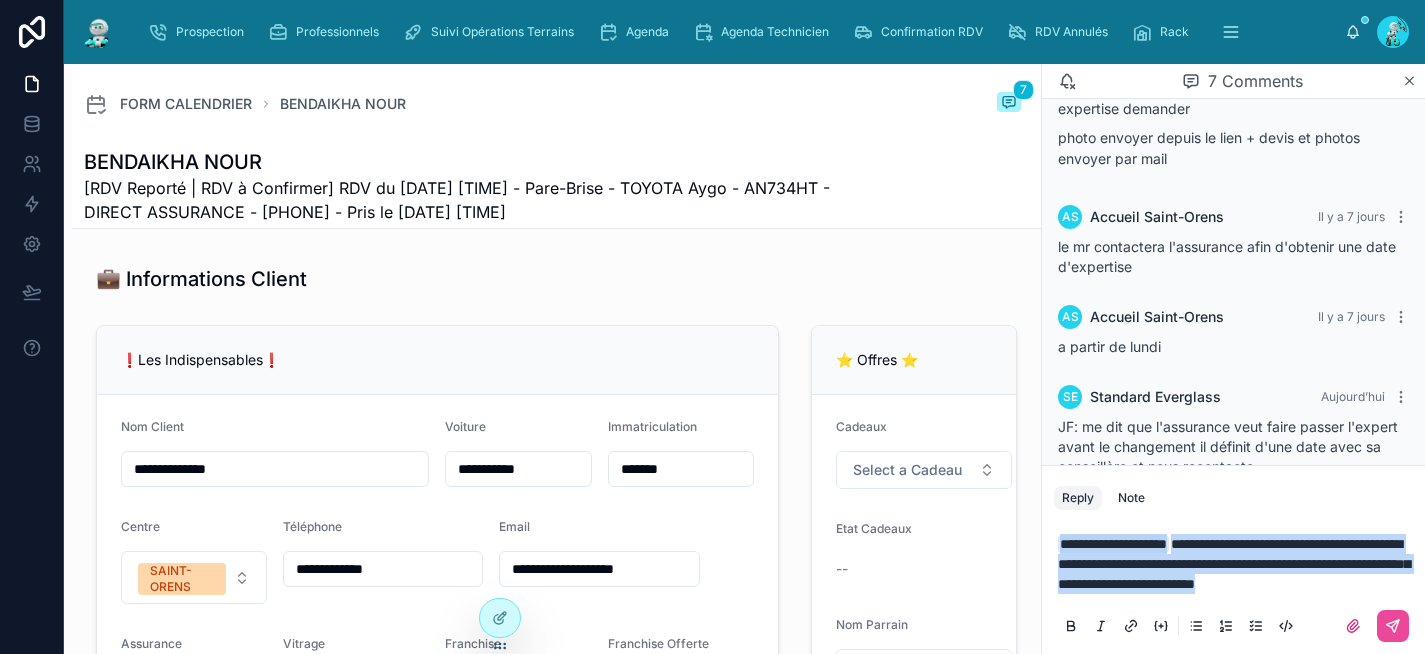 drag, startPoint x: 1176, startPoint y: 588, endPoint x: 1044, endPoint y: 513, distance: 151.81897 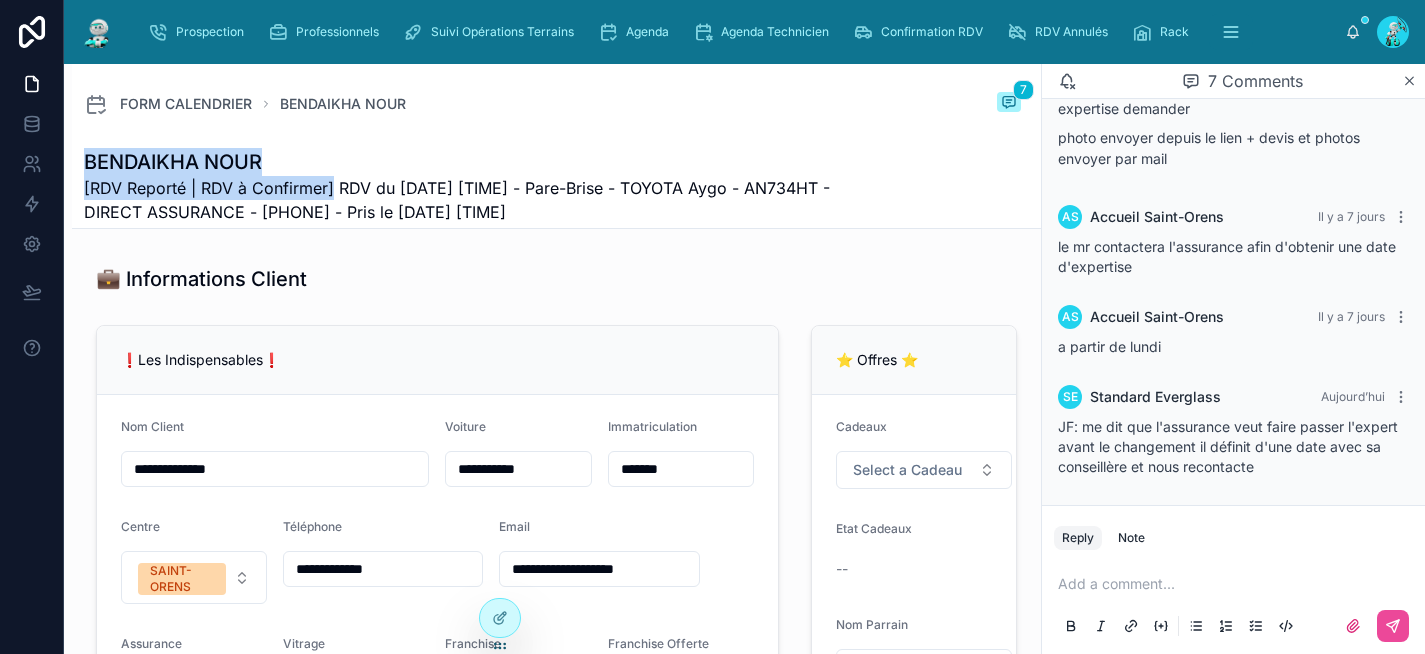 drag, startPoint x: 334, startPoint y: 185, endPoint x: 89, endPoint y: 160, distance: 246.2722 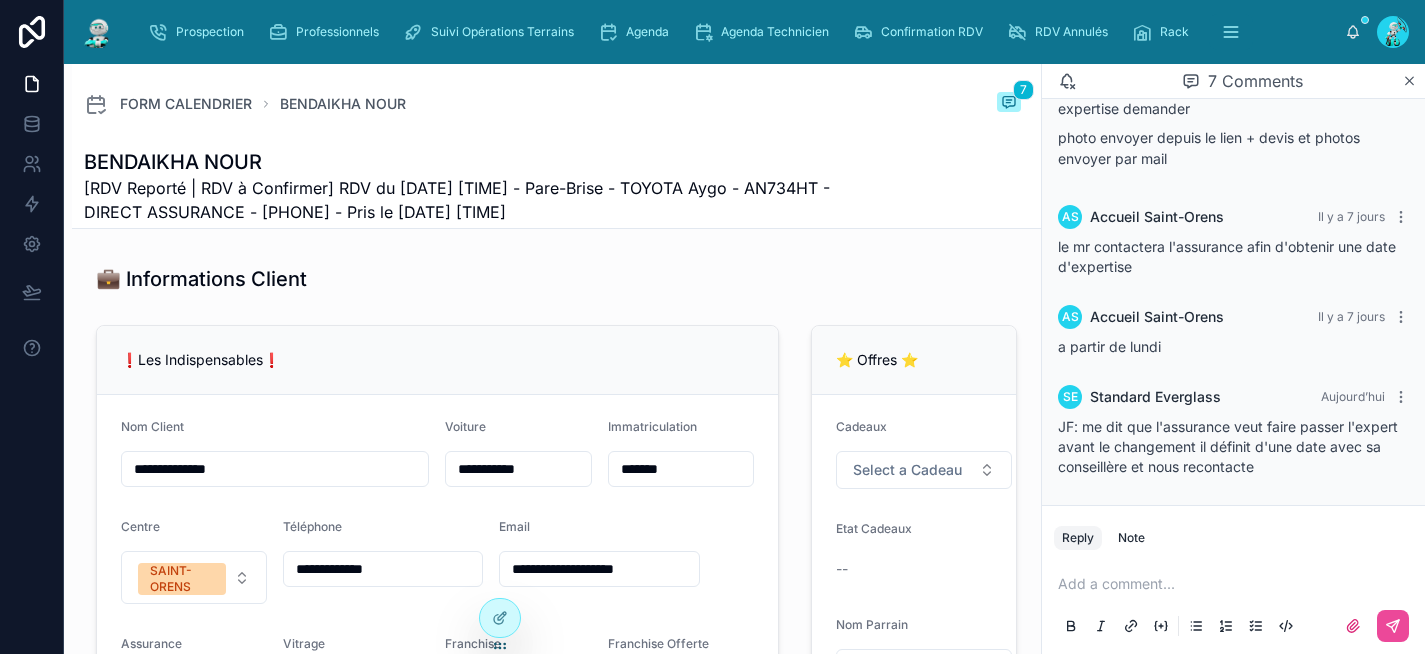 click at bounding box center (1237, 584) 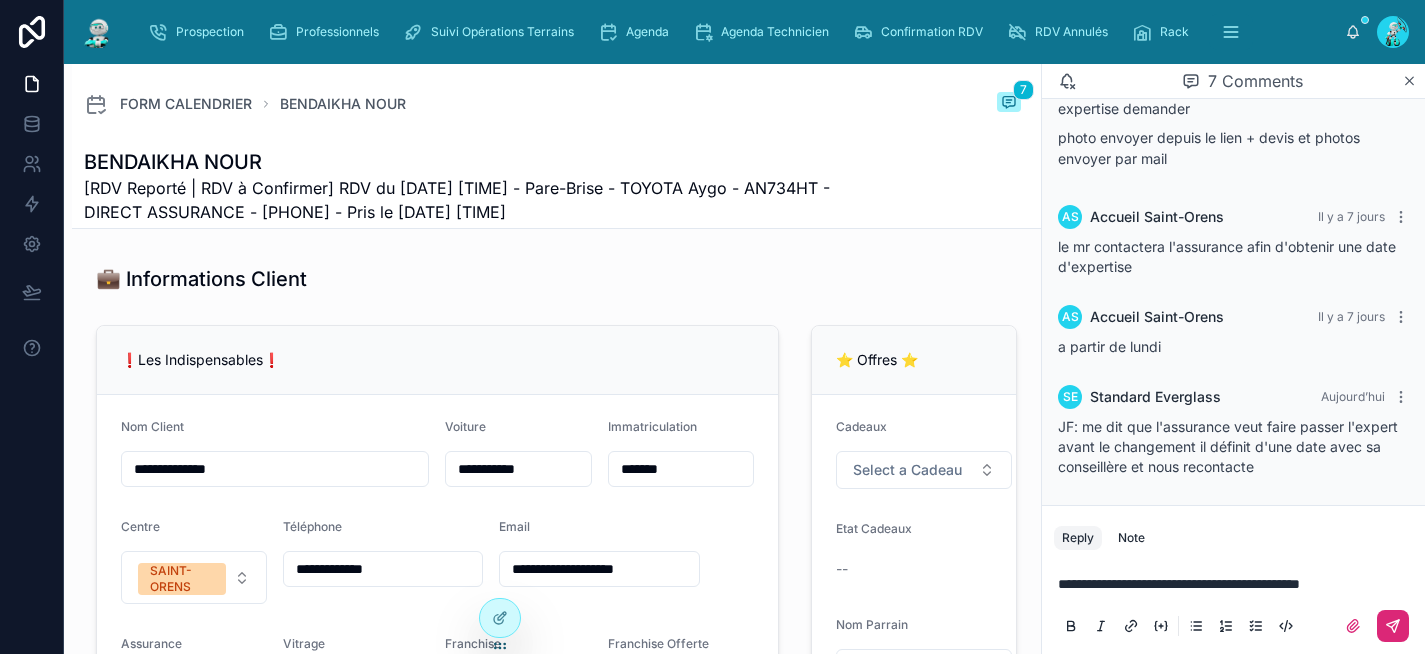 click 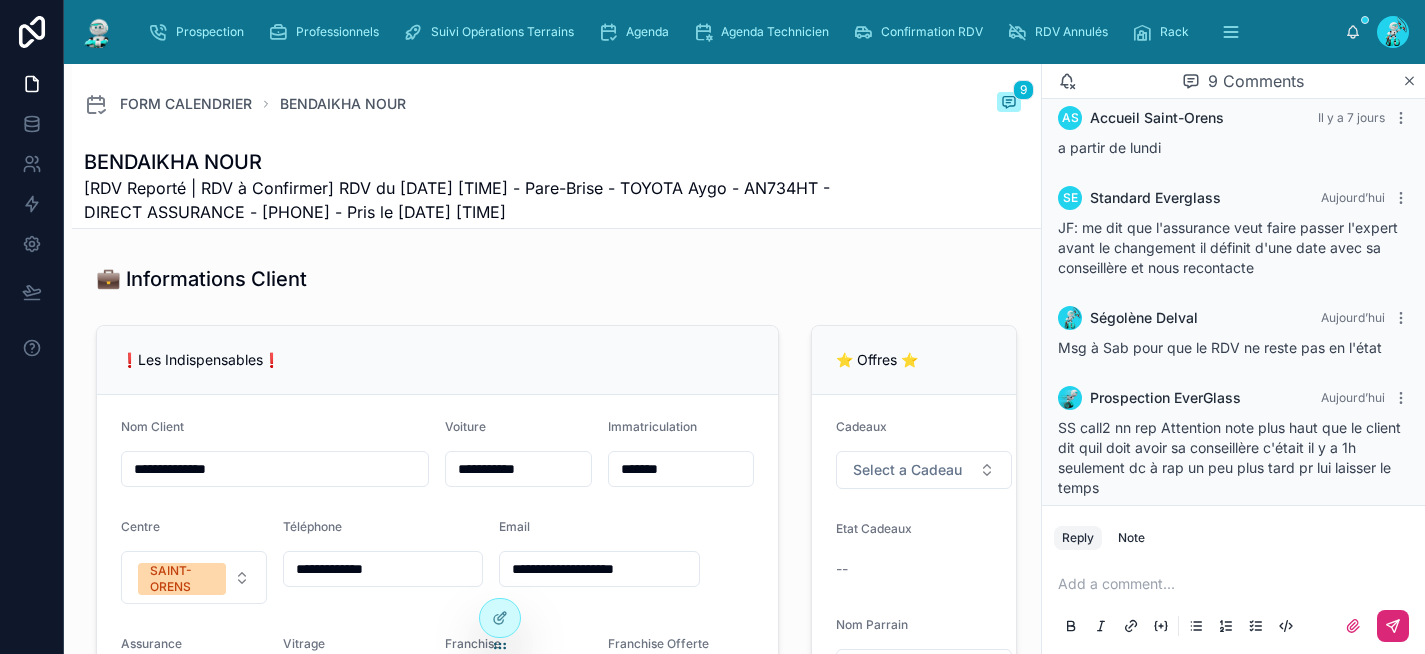 scroll, scrollTop: 615, scrollLeft: 0, axis: vertical 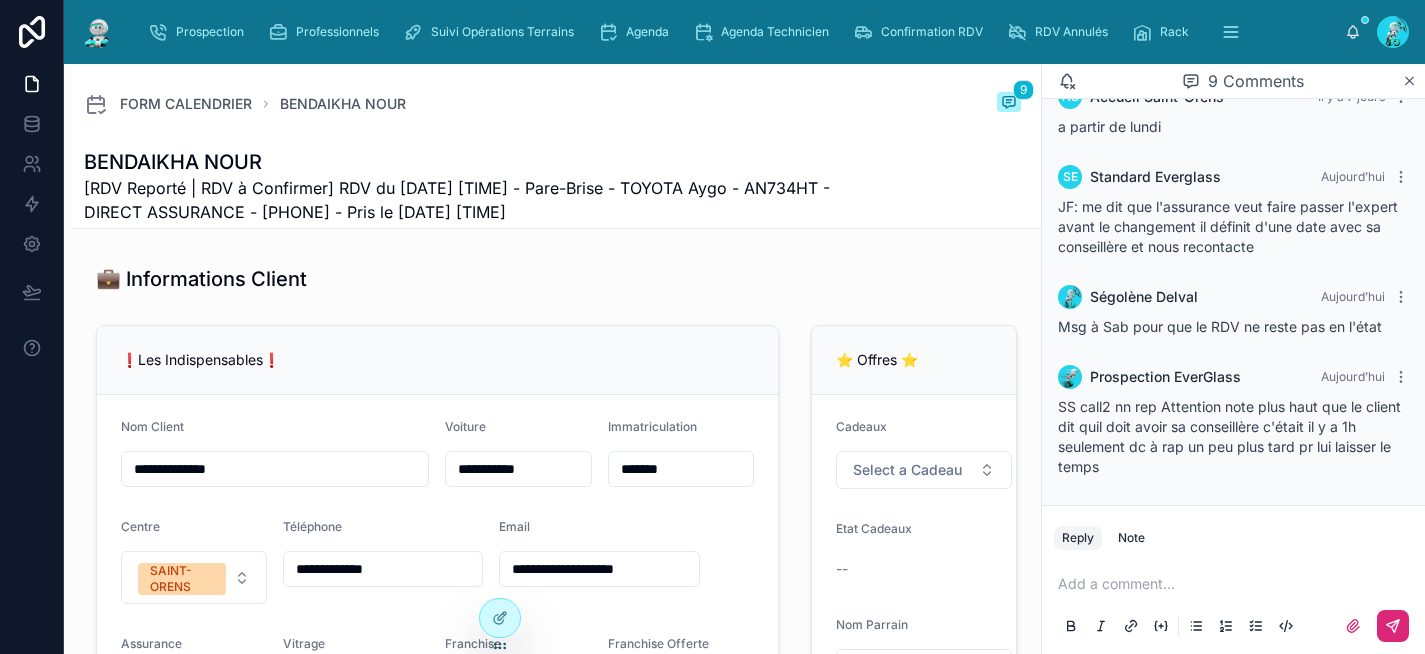 drag, startPoint x: 413, startPoint y: 585, endPoint x: 292, endPoint y: 567, distance: 122.33152 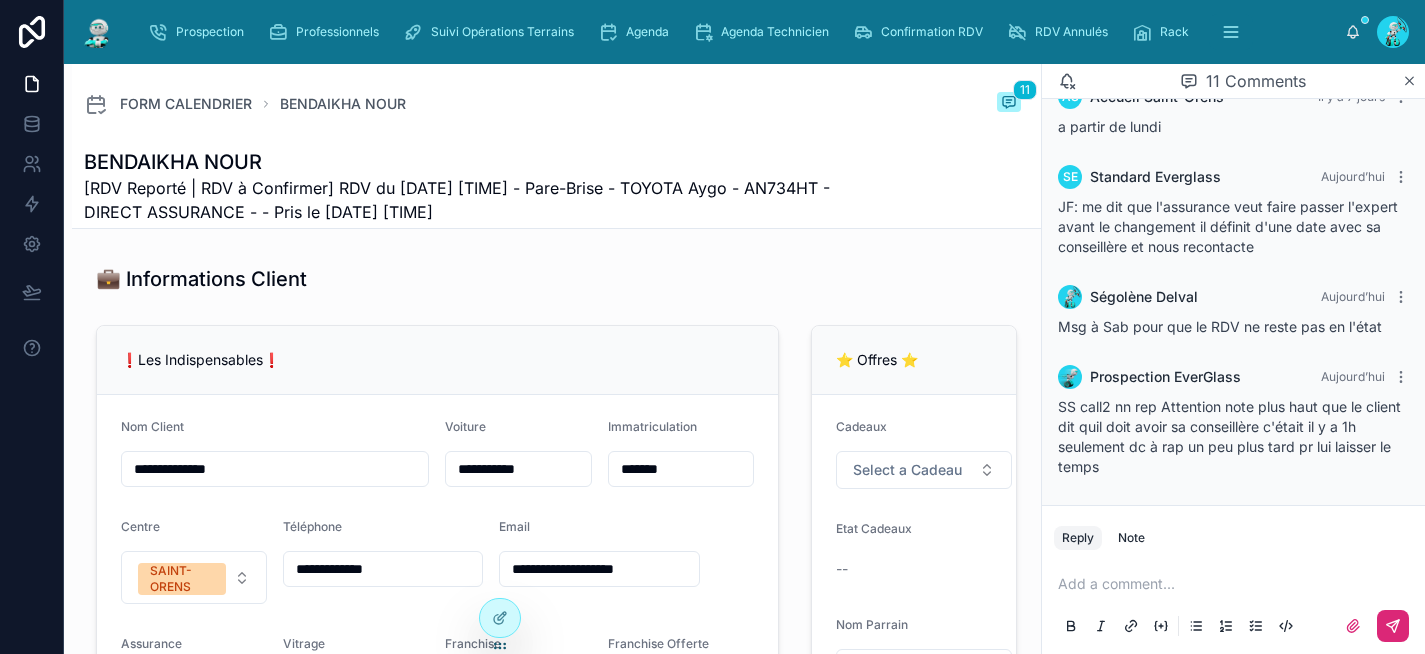 type on "**********" 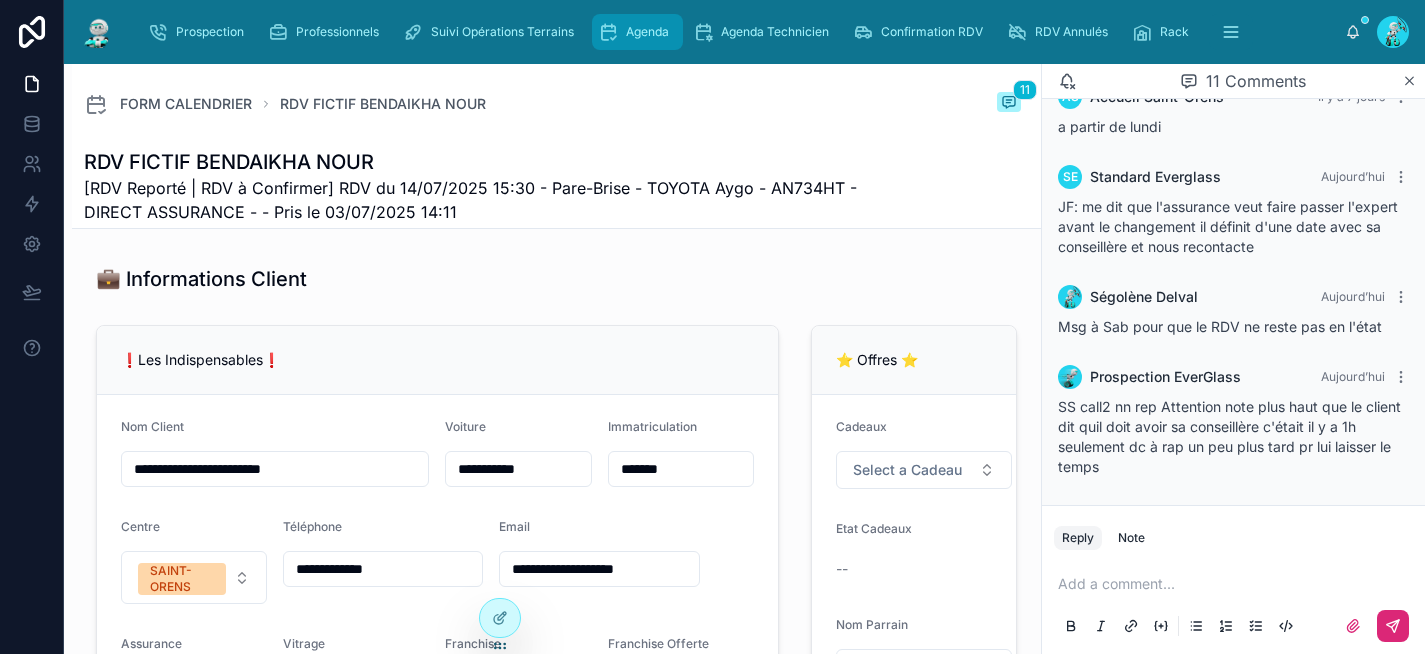 click on "Agenda" at bounding box center (647, 32) 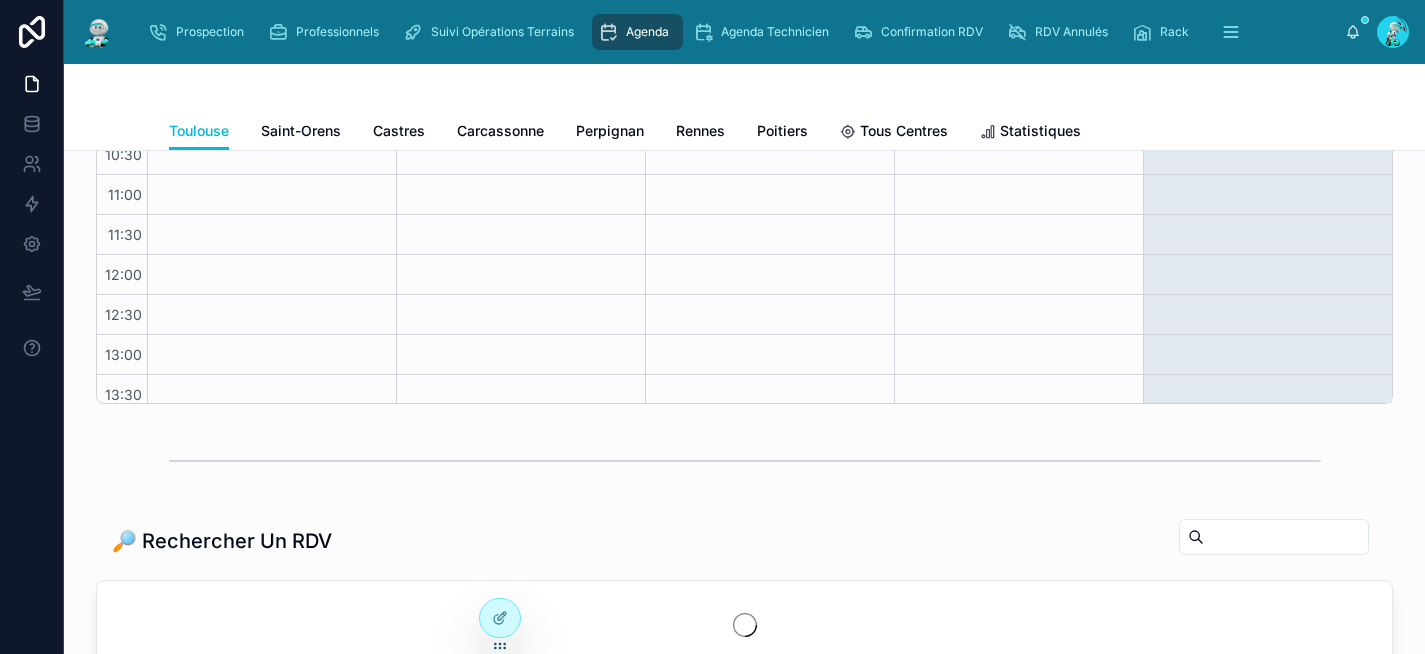 scroll, scrollTop: 0, scrollLeft: 0, axis: both 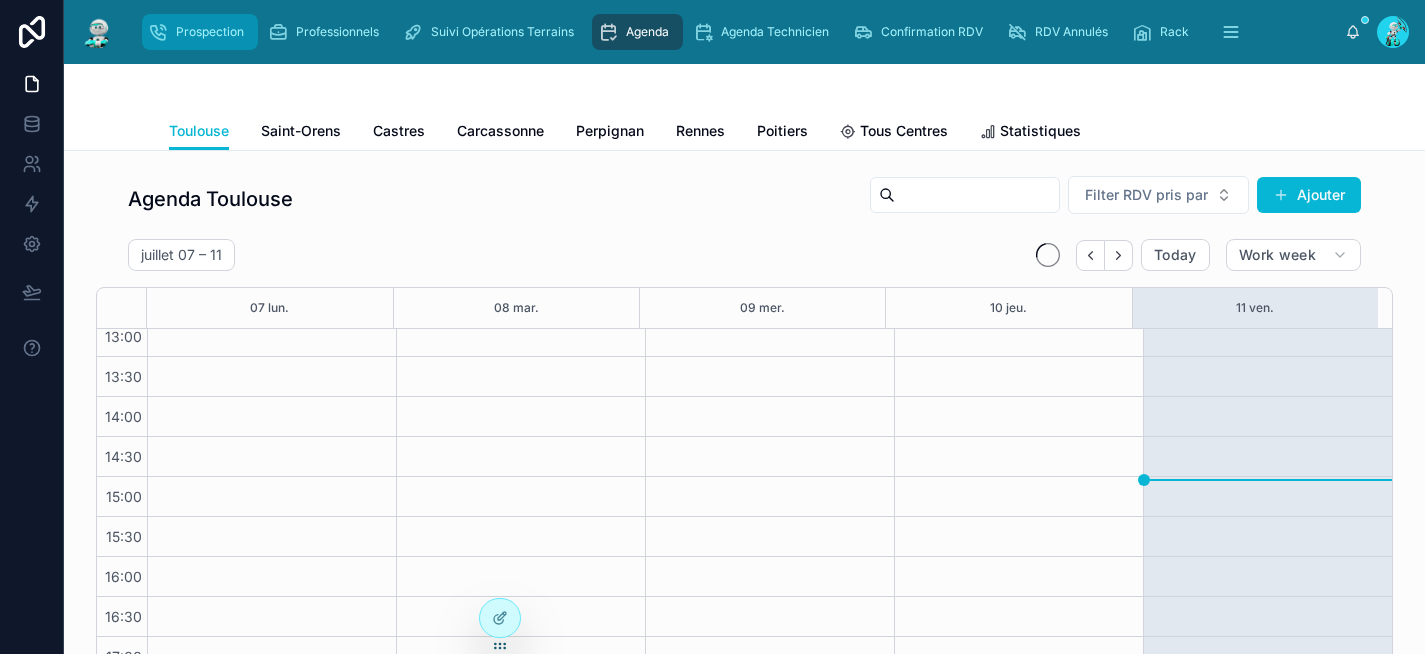 click on "Prospection" at bounding box center (210, 32) 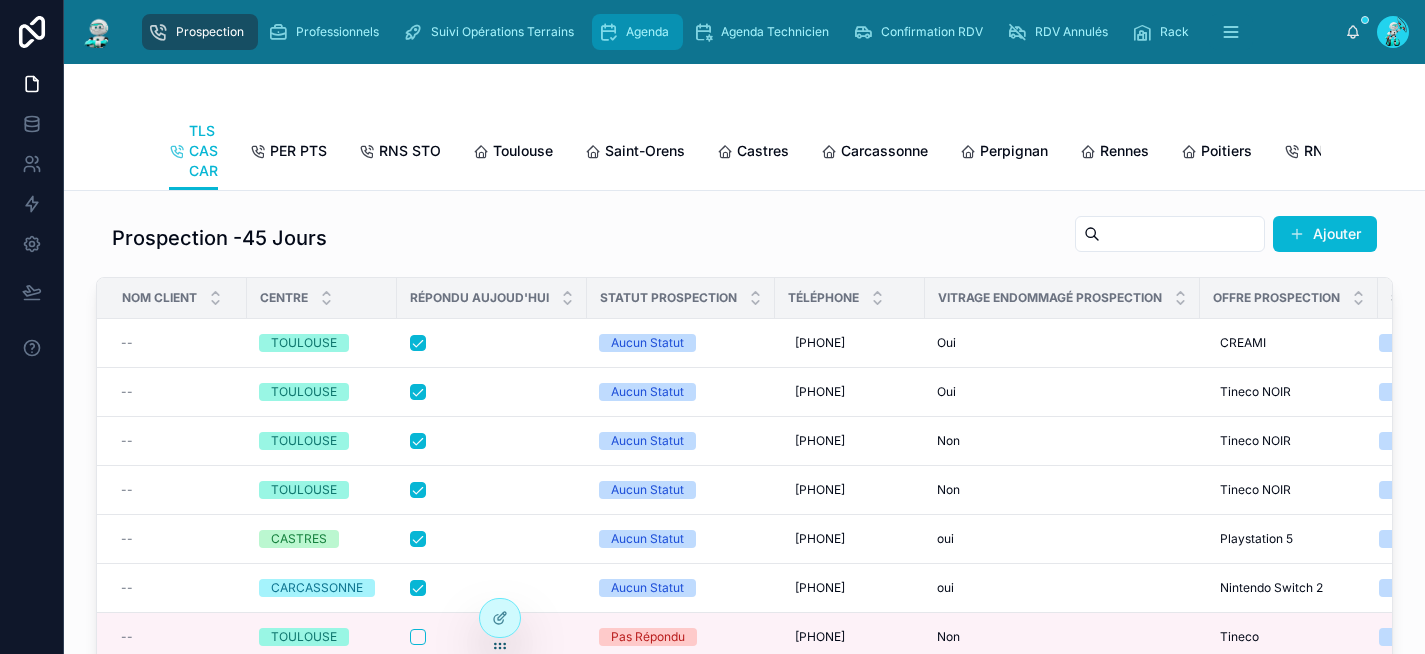 click on "Agenda" at bounding box center (647, 32) 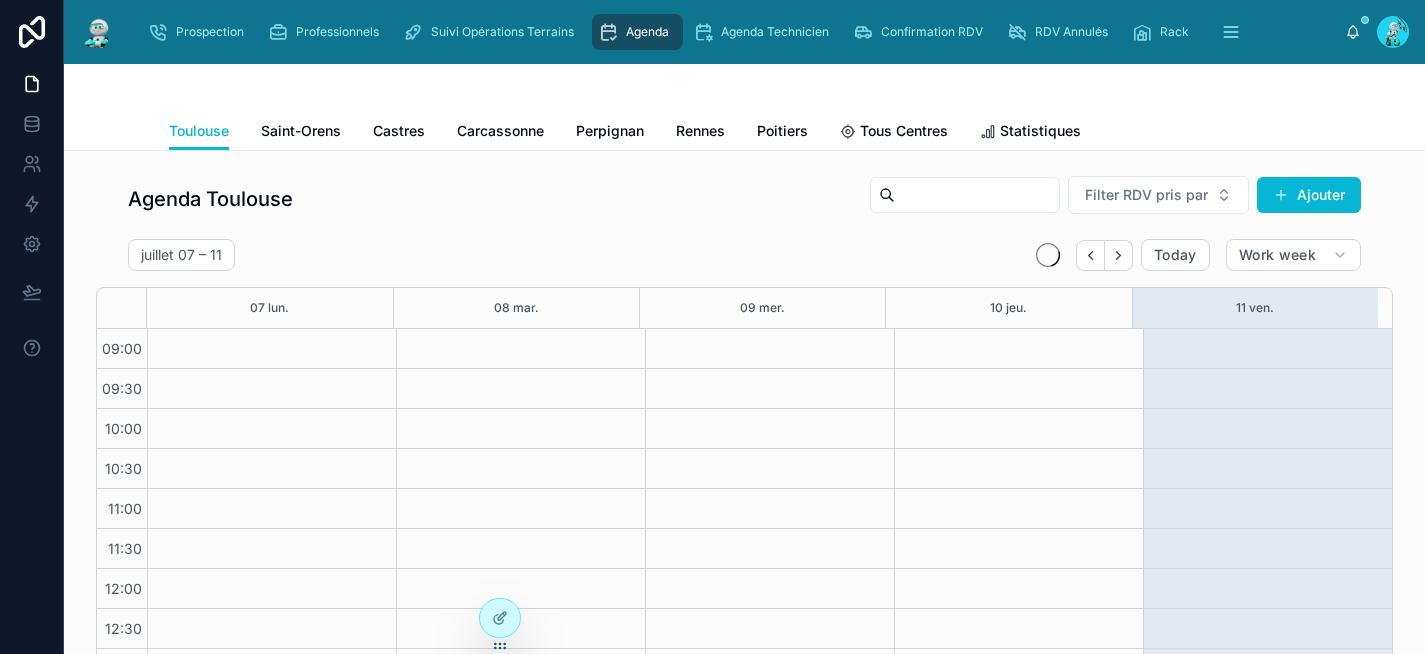 scroll, scrollTop: 332, scrollLeft: 0, axis: vertical 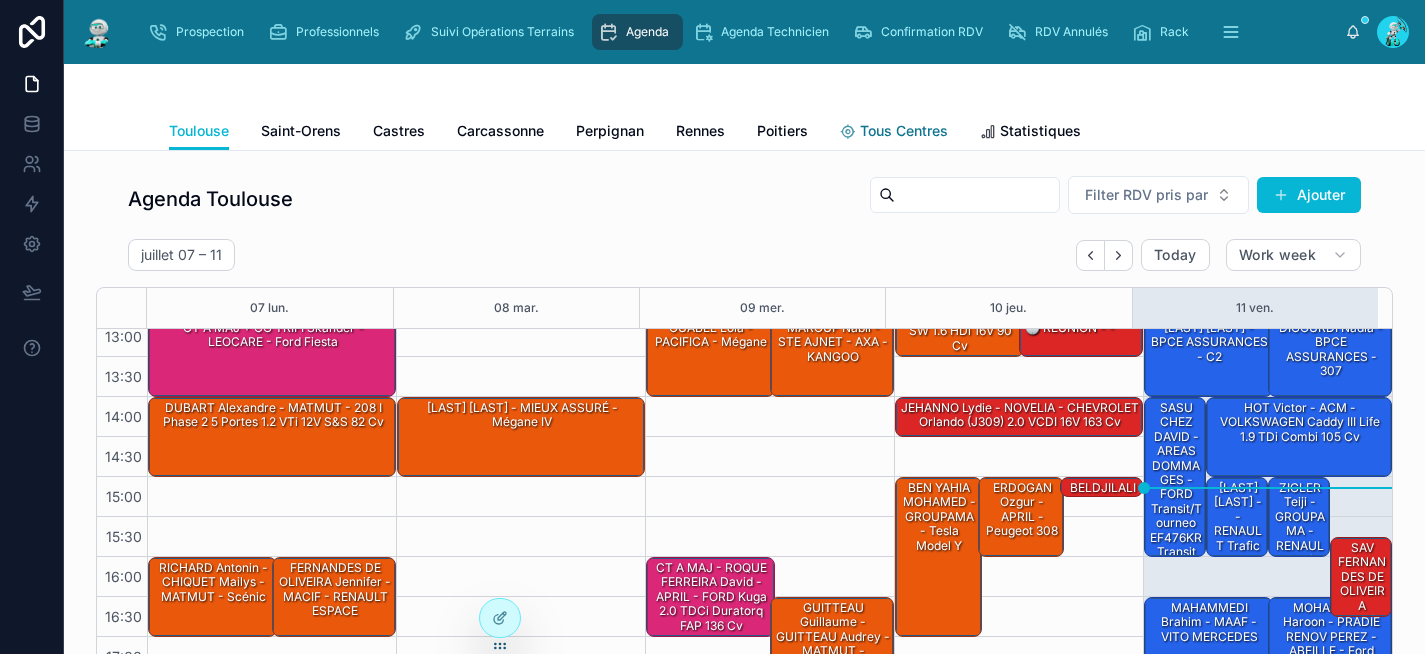 click on "Tous Centres" at bounding box center (904, 131) 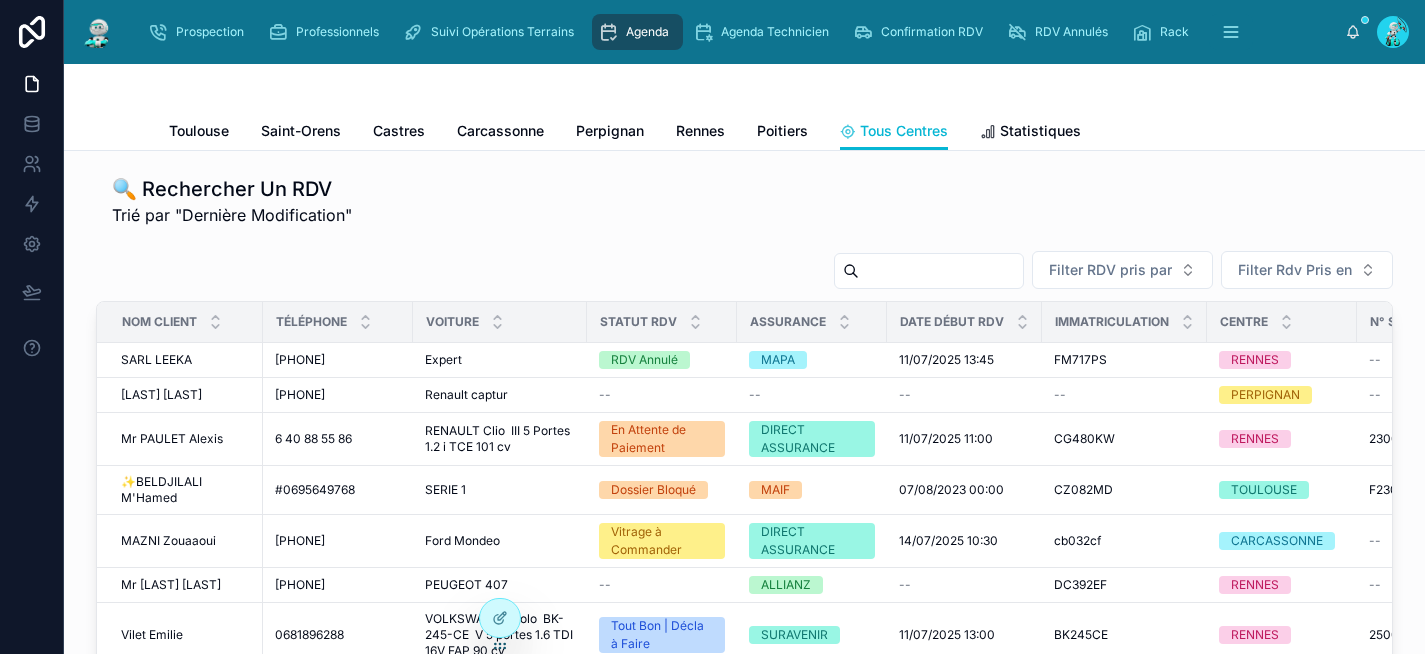 click at bounding box center [941, 271] 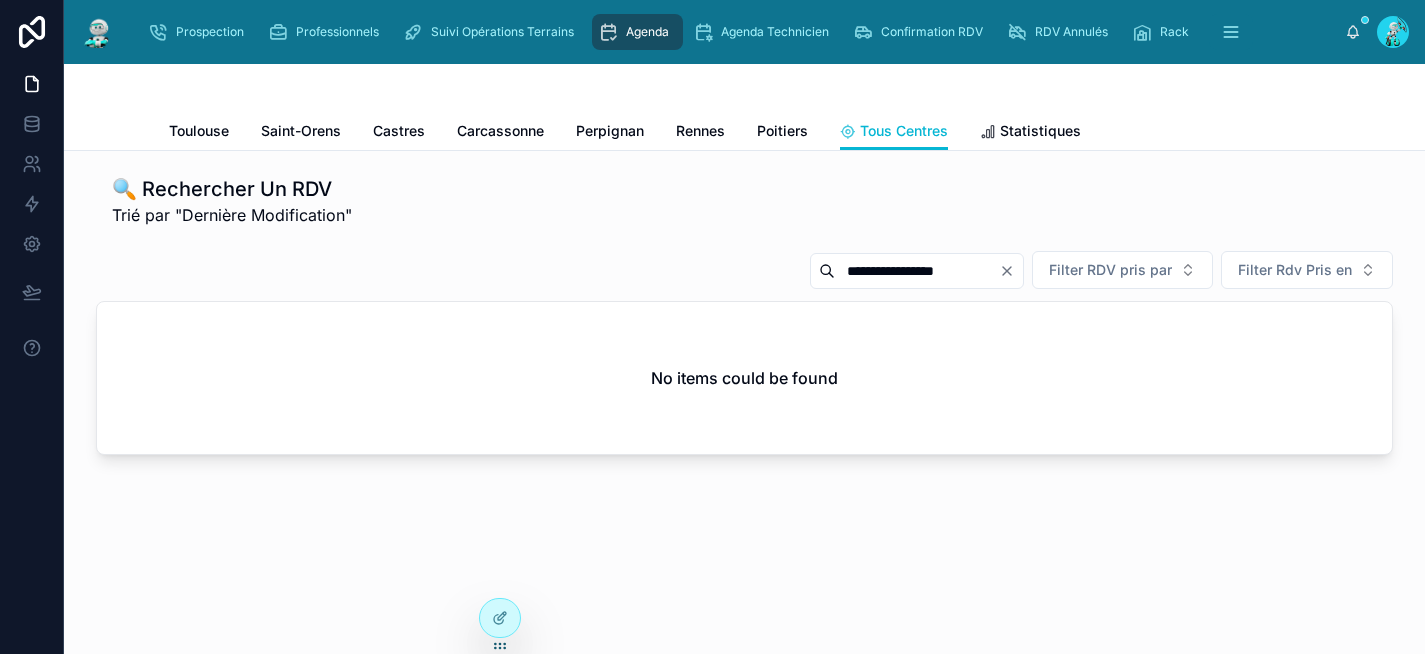 drag, startPoint x: 874, startPoint y: 272, endPoint x: 782, endPoint y: 270, distance: 92.021736 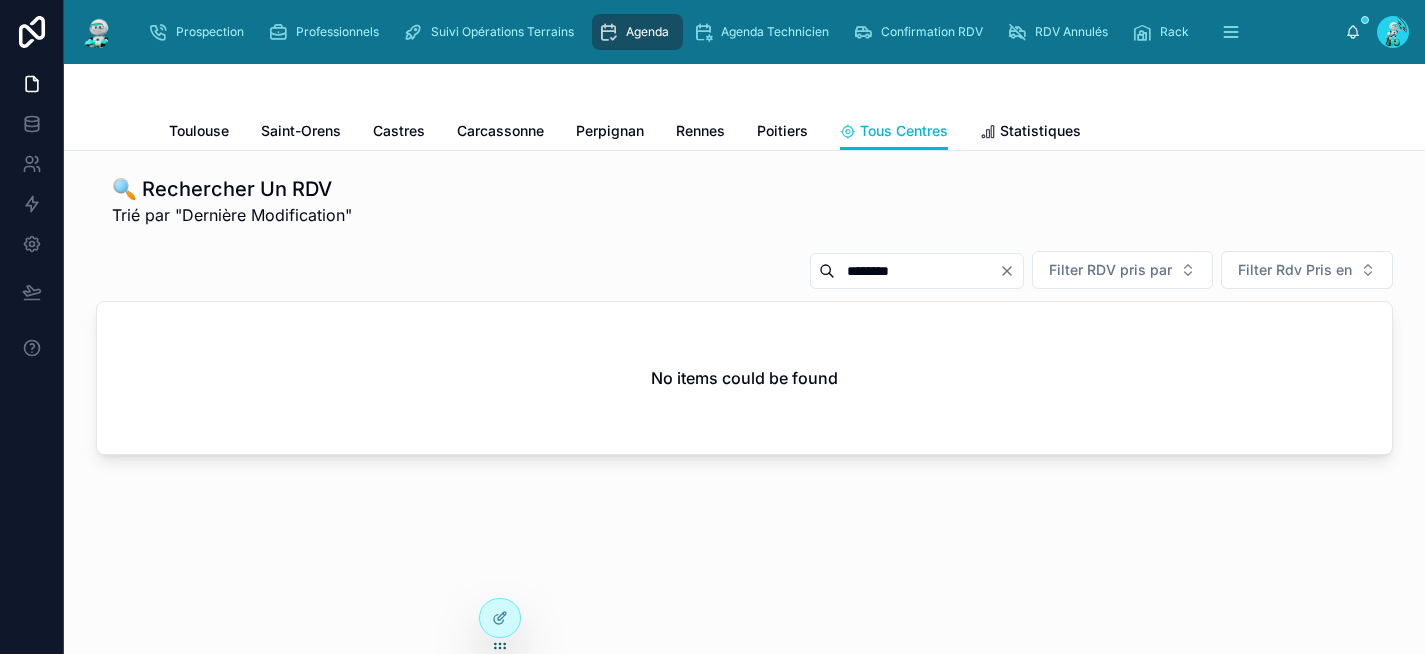 type on "********" 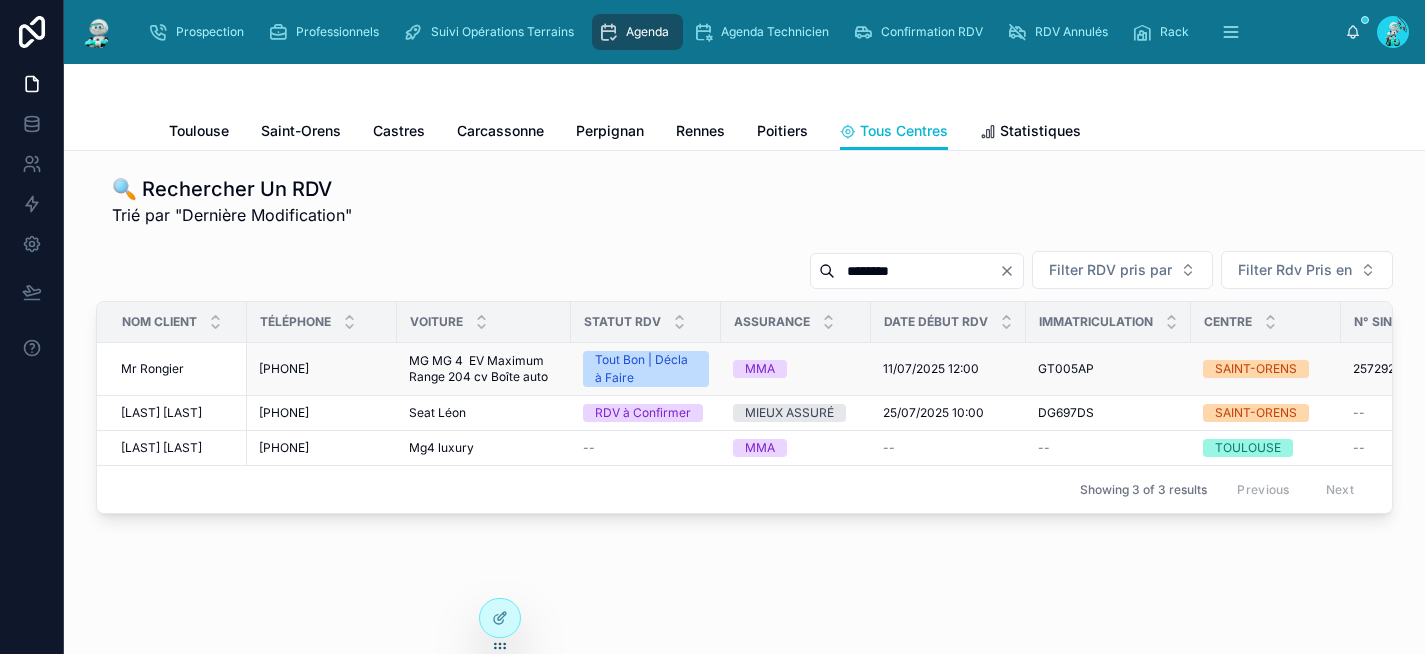 click on "MG MG 4  EV Maximum Range 204 cv Boîte auto" at bounding box center (484, 369) 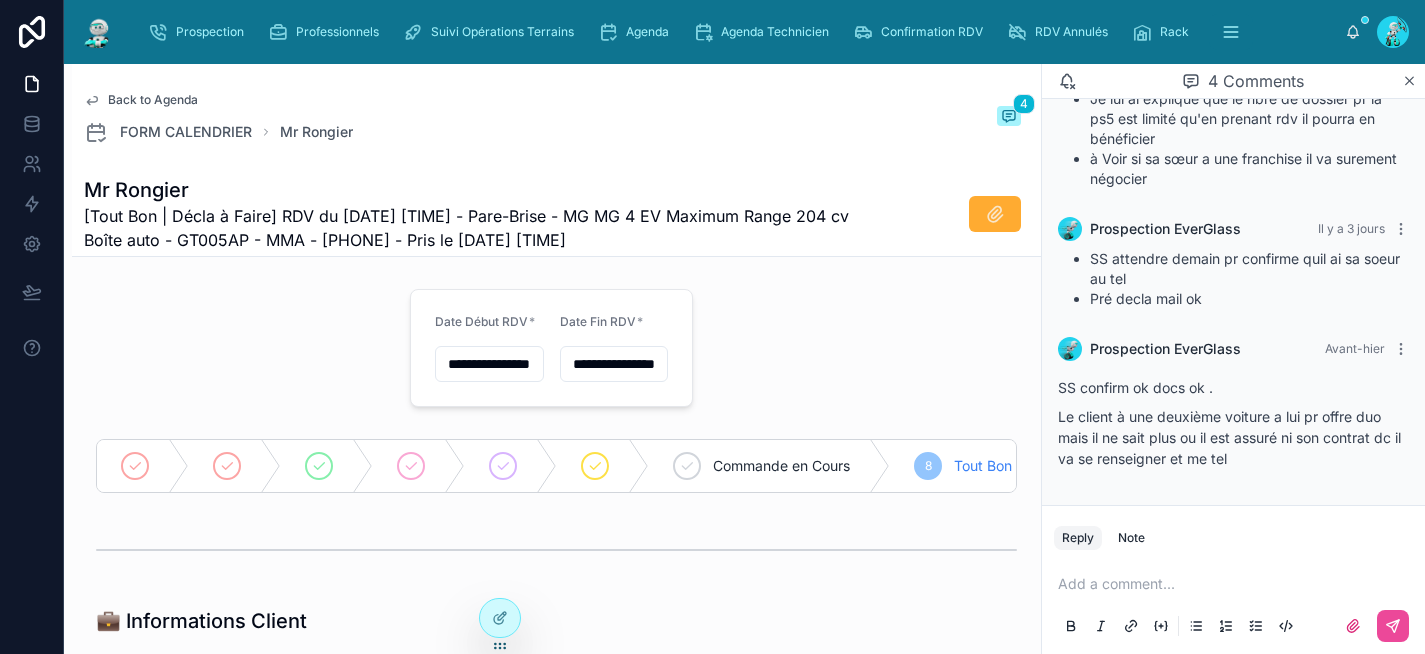 scroll, scrollTop: 359, scrollLeft: 0, axis: vertical 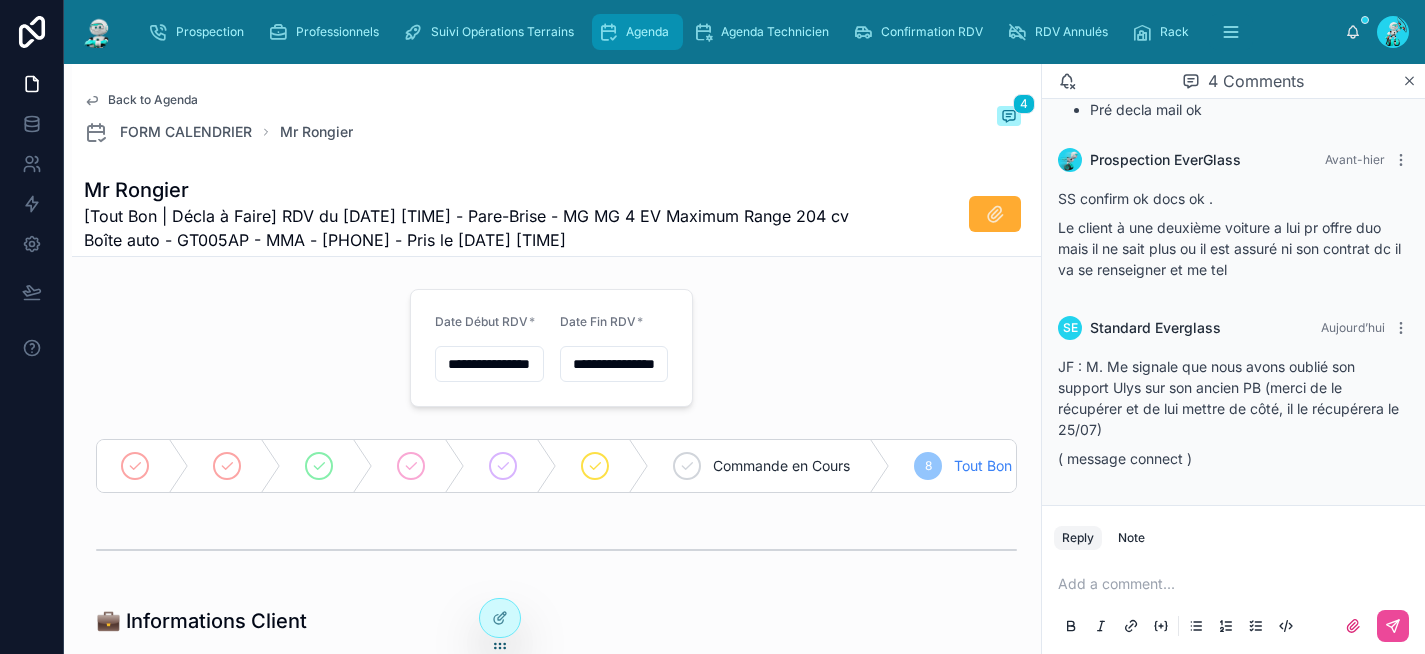 click on "Agenda" at bounding box center (647, 32) 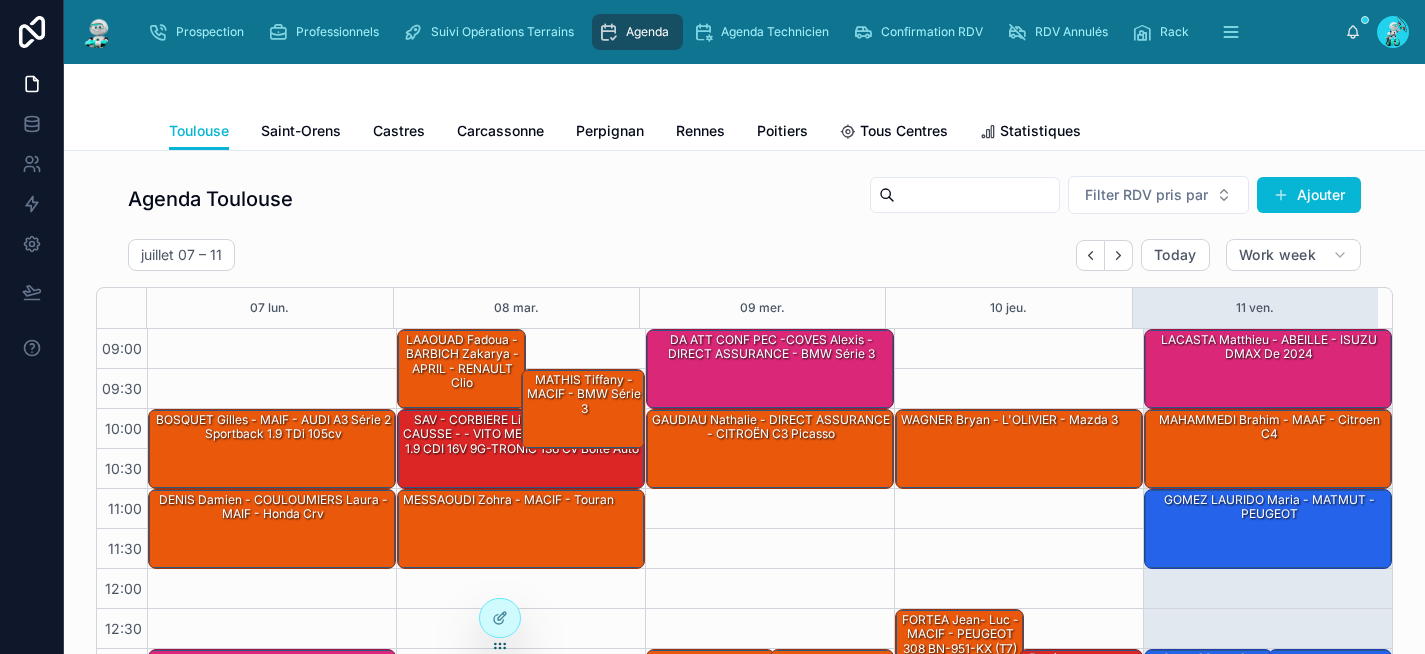 scroll, scrollTop: 332, scrollLeft: 0, axis: vertical 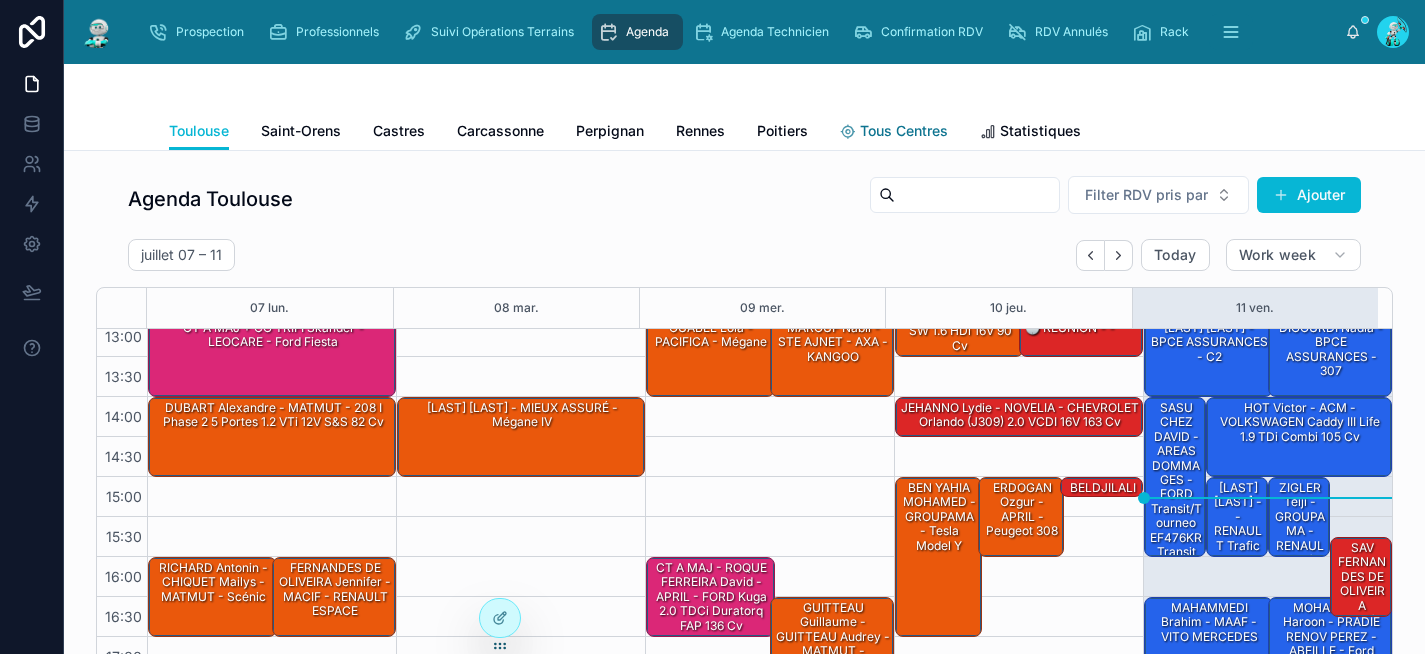 click on "Tous Centres" at bounding box center (894, 133) 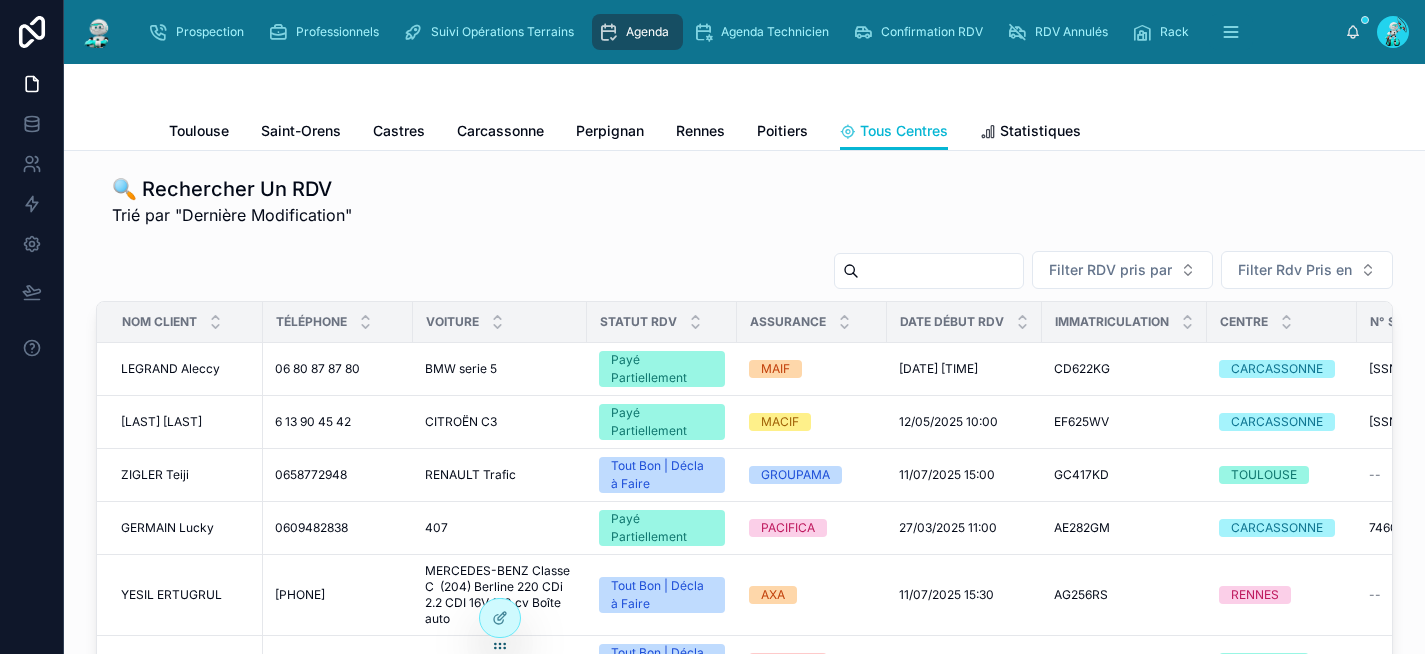 click at bounding box center (941, 271) 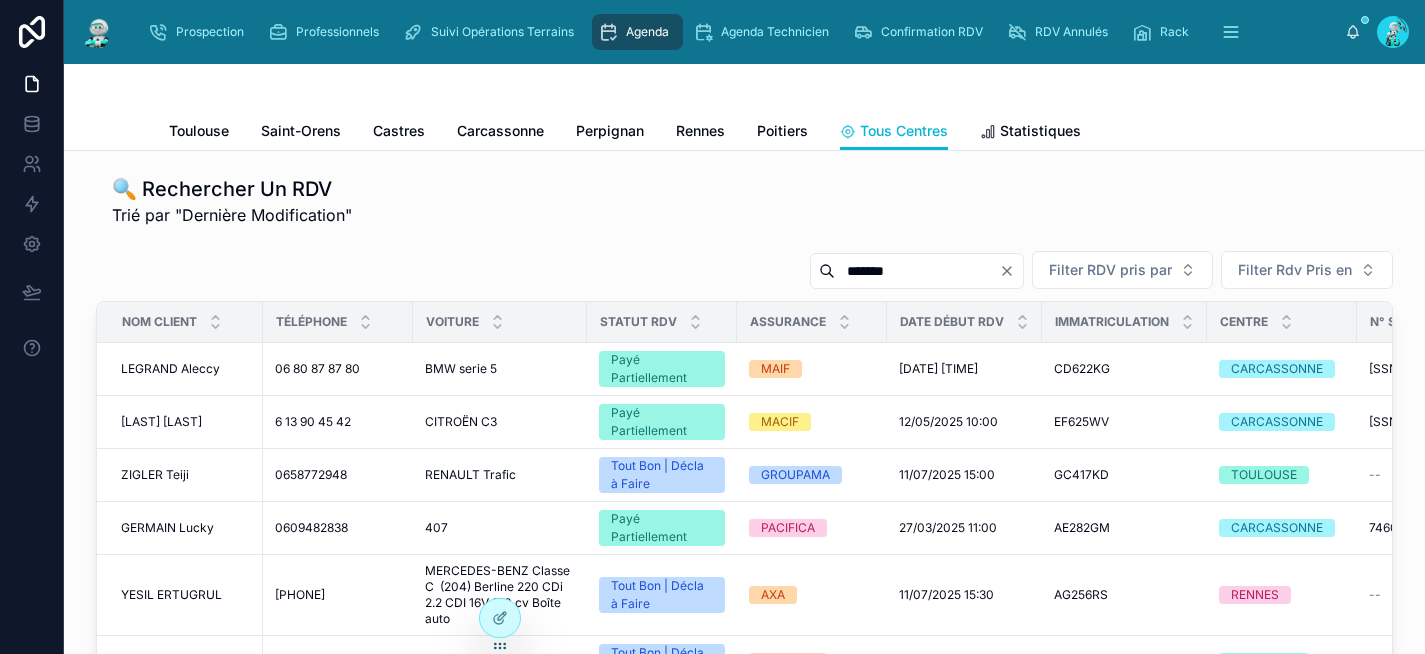 type on "*******" 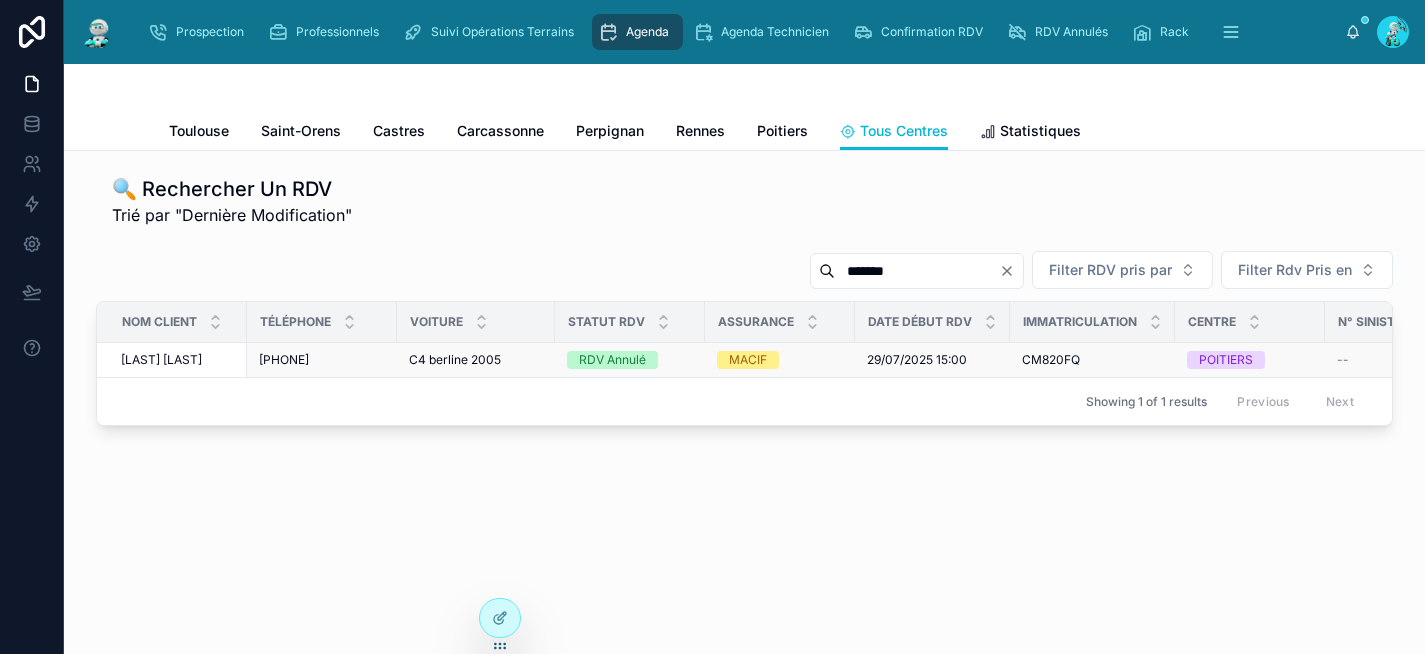 click on "C4 berline 2005" at bounding box center [455, 360] 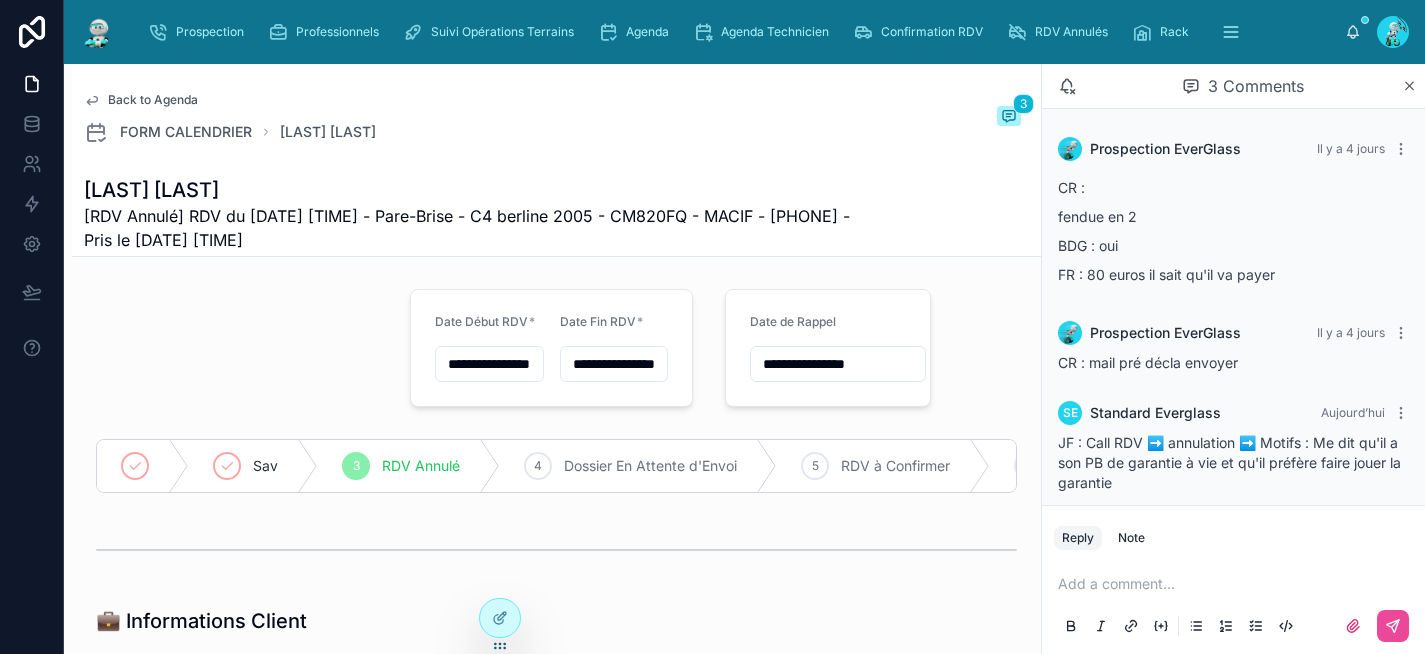 scroll, scrollTop: 16, scrollLeft: 0, axis: vertical 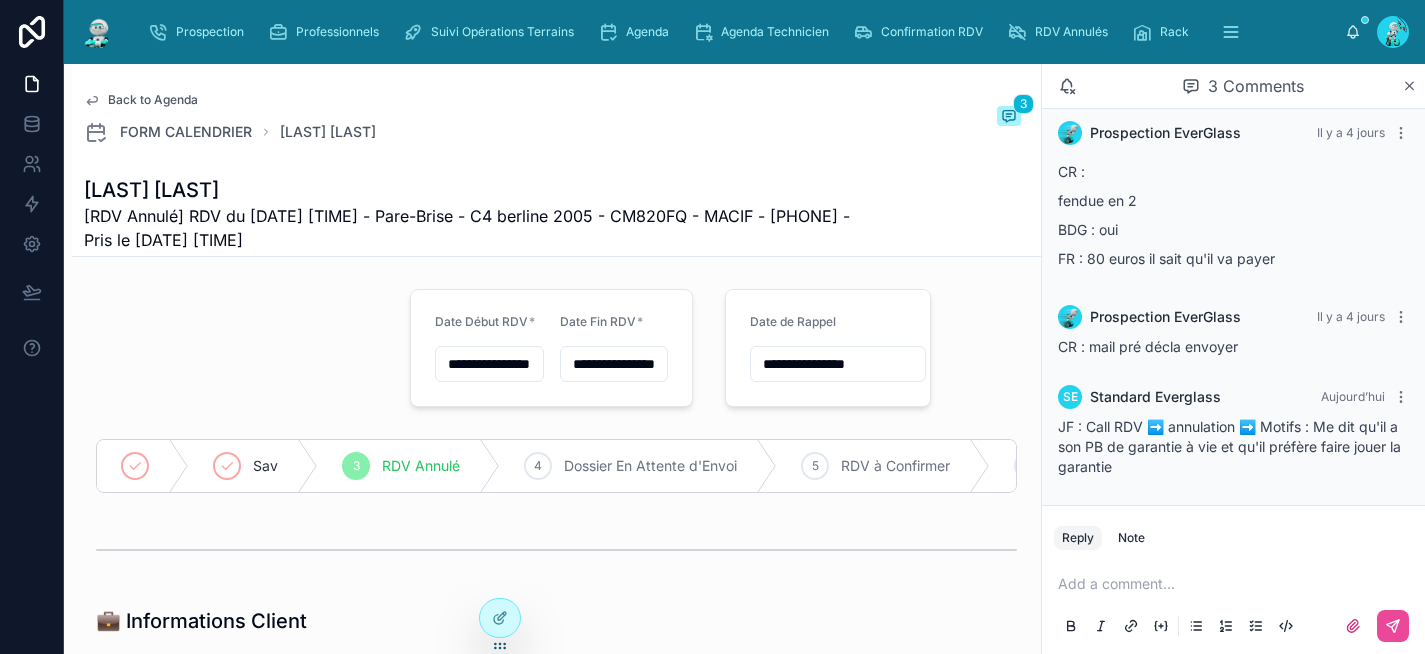 click at bounding box center [1237, 584] 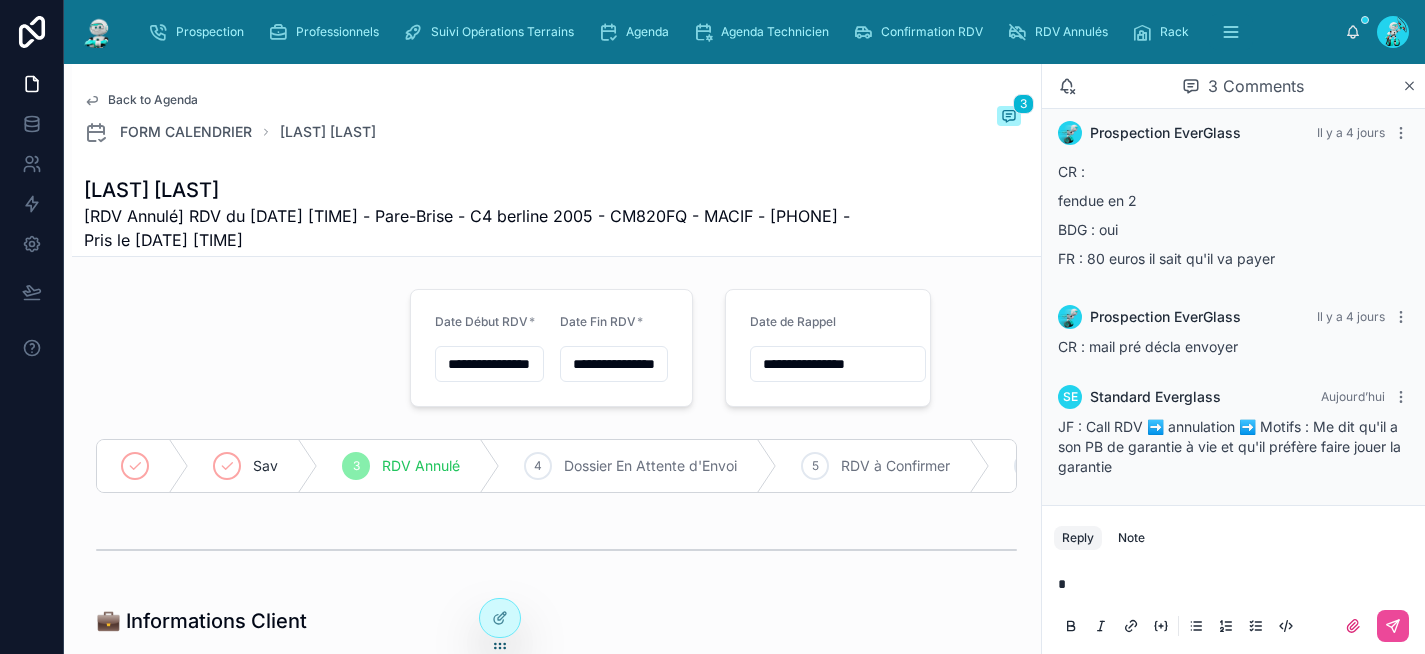 type 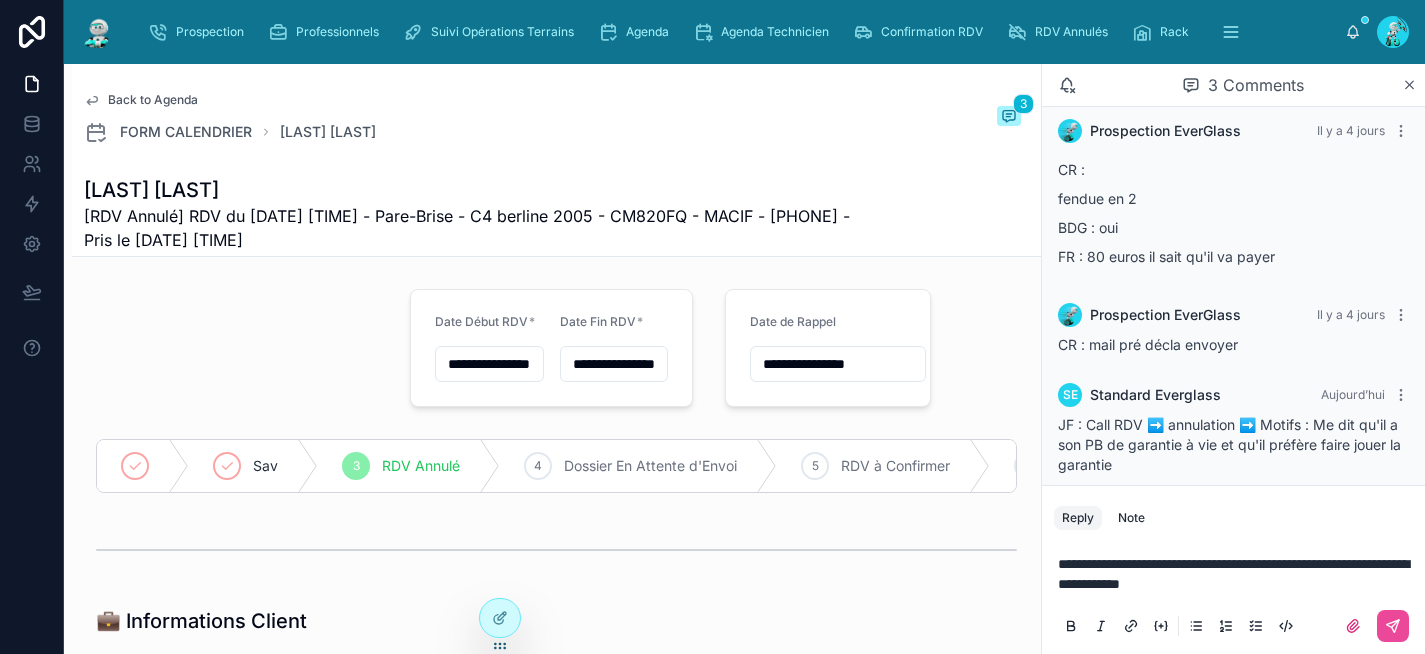 drag, startPoint x: 1383, startPoint y: 562, endPoint x: 1420, endPoint y: 600, distance: 53.037724 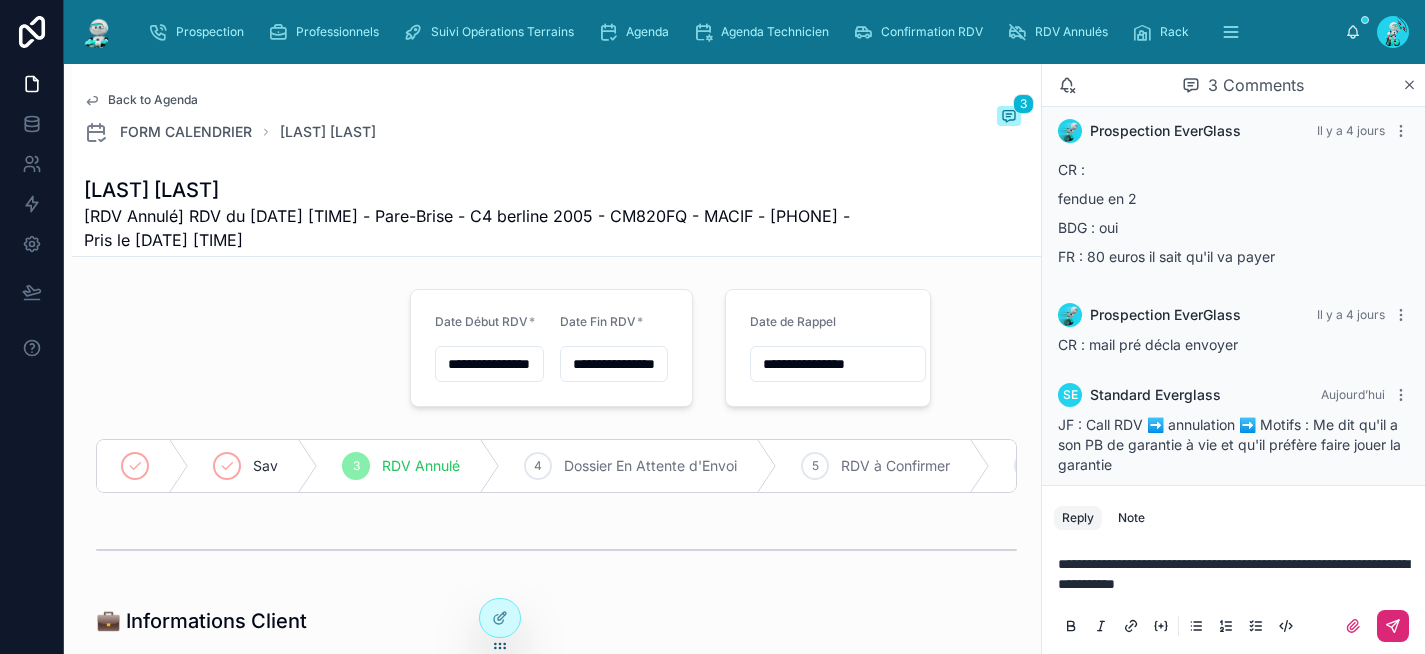 click at bounding box center [1393, 626] 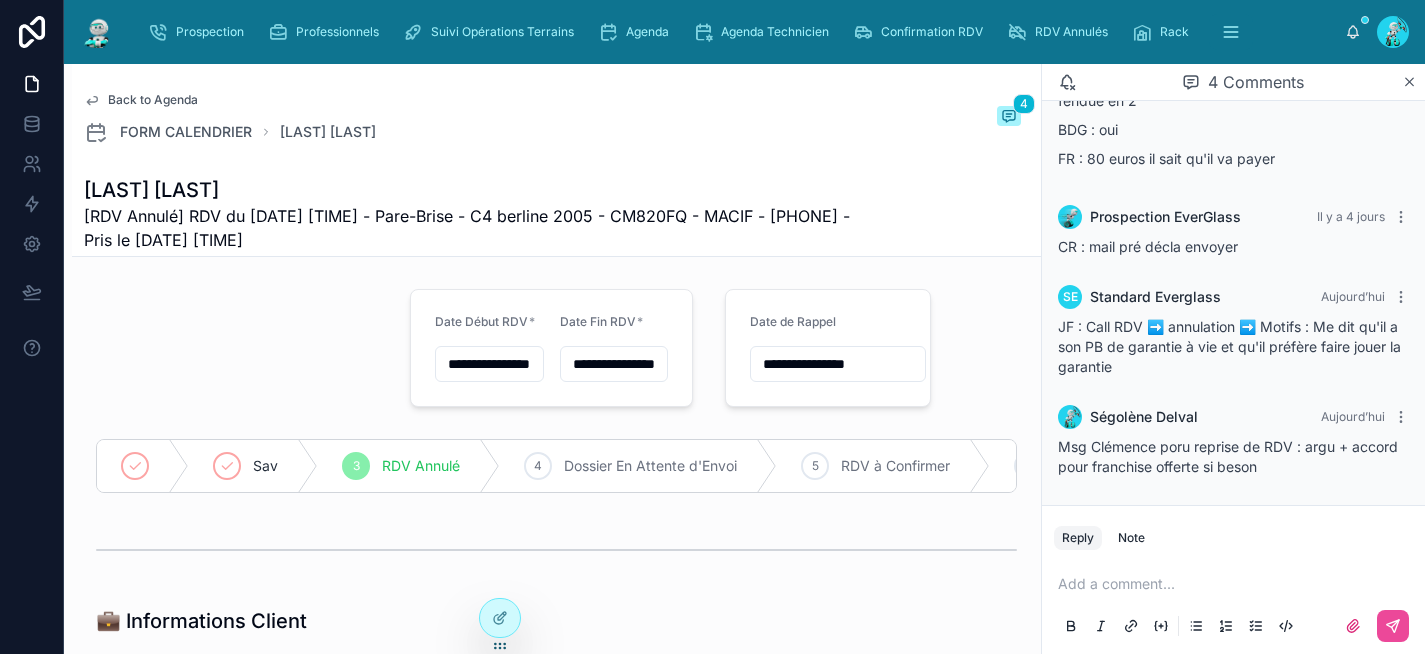 scroll, scrollTop: 108, scrollLeft: 0, axis: vertical 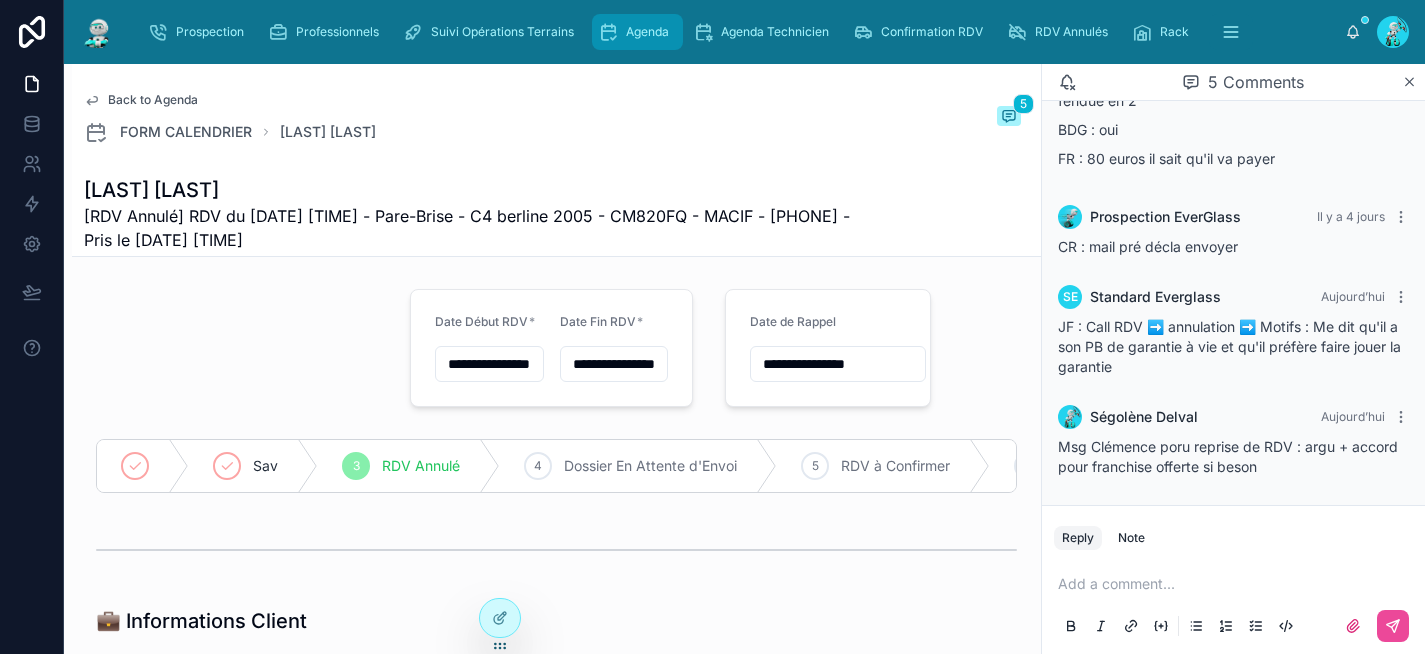 click on "Agenda" at bounding box center [647, 32] 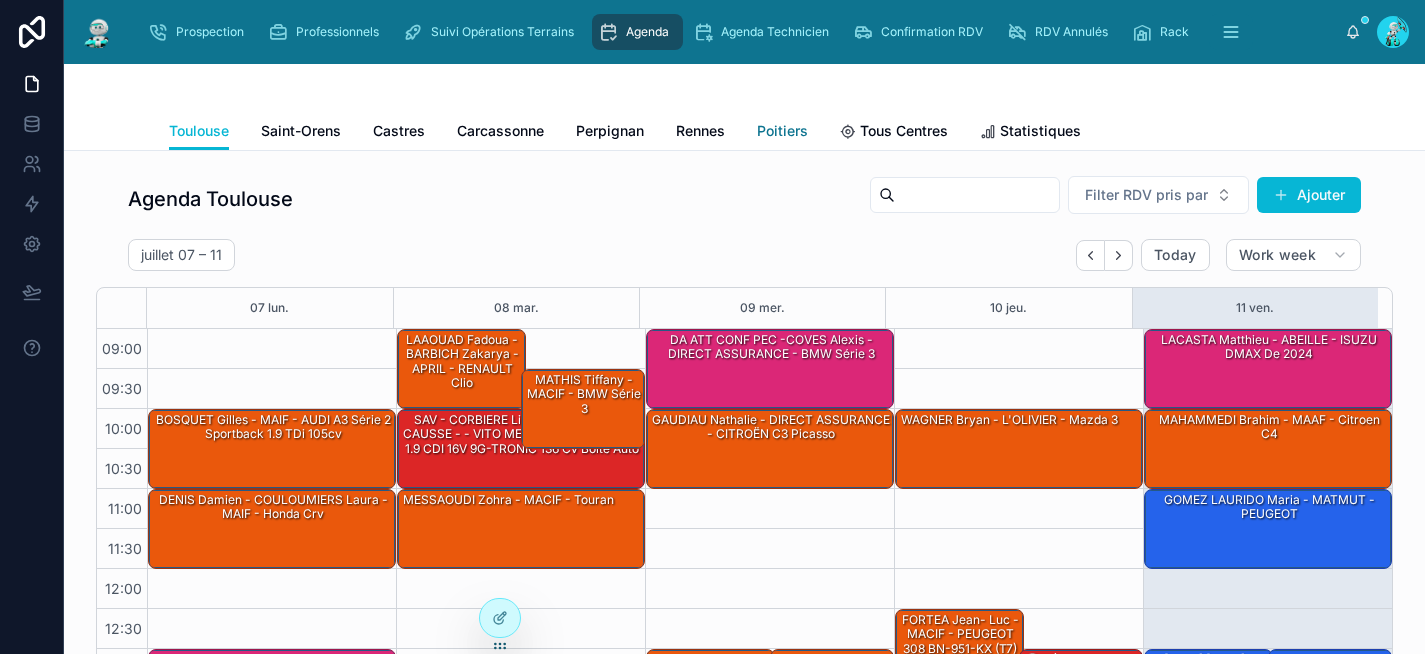 scroll, scrollTop: 332, scrollLeft: 0, axis: vertical 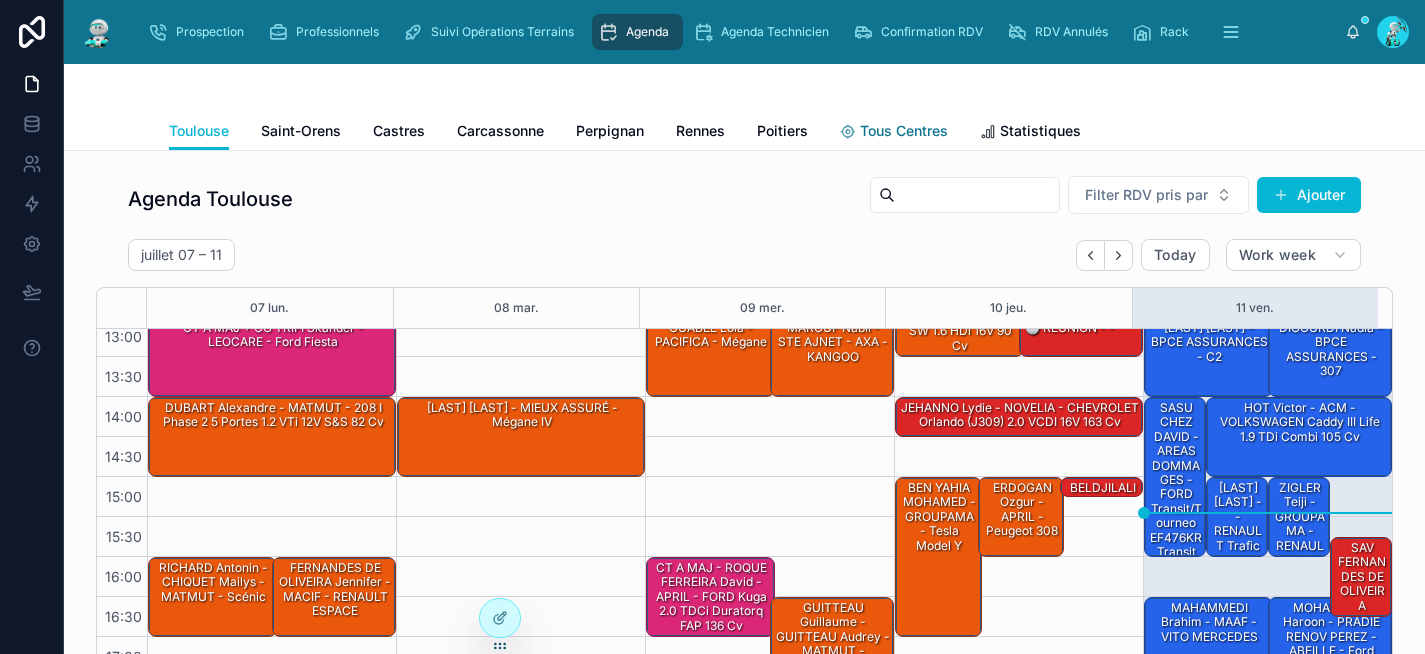 click on "Tous Centres" at bounding box center [904, 131] 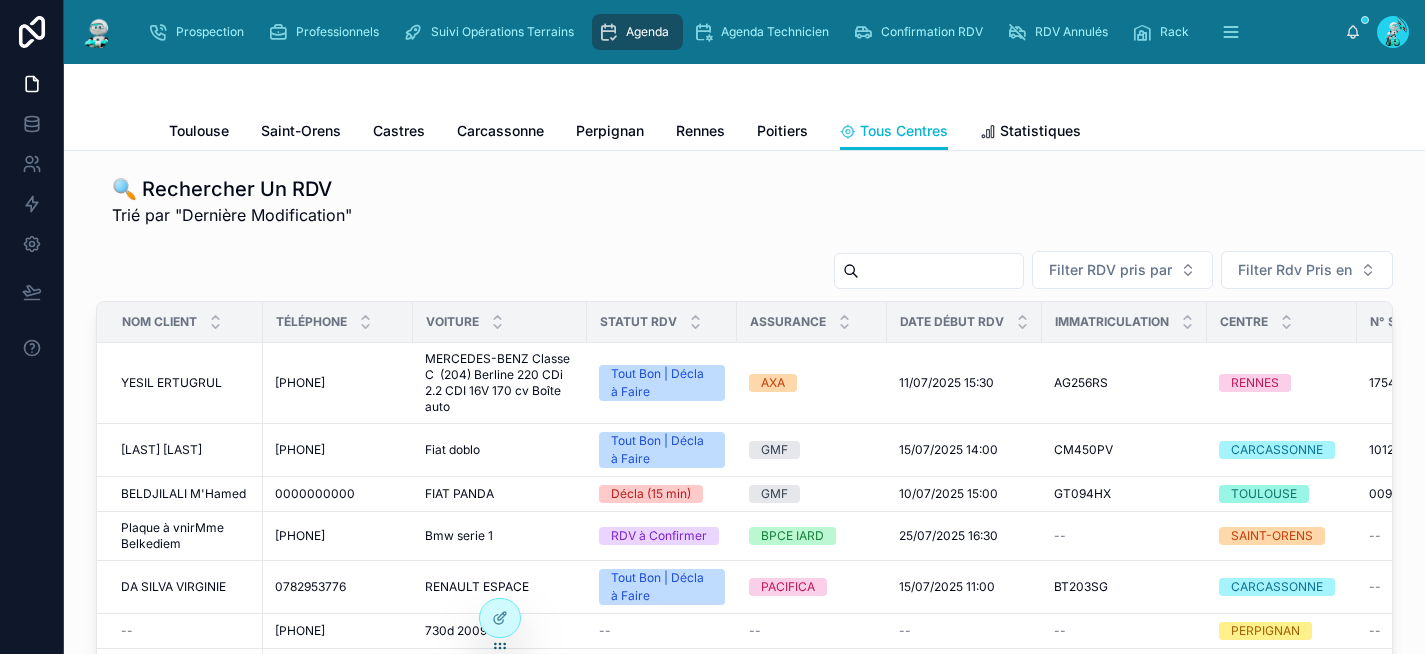 click at bounding box center (941, 271) 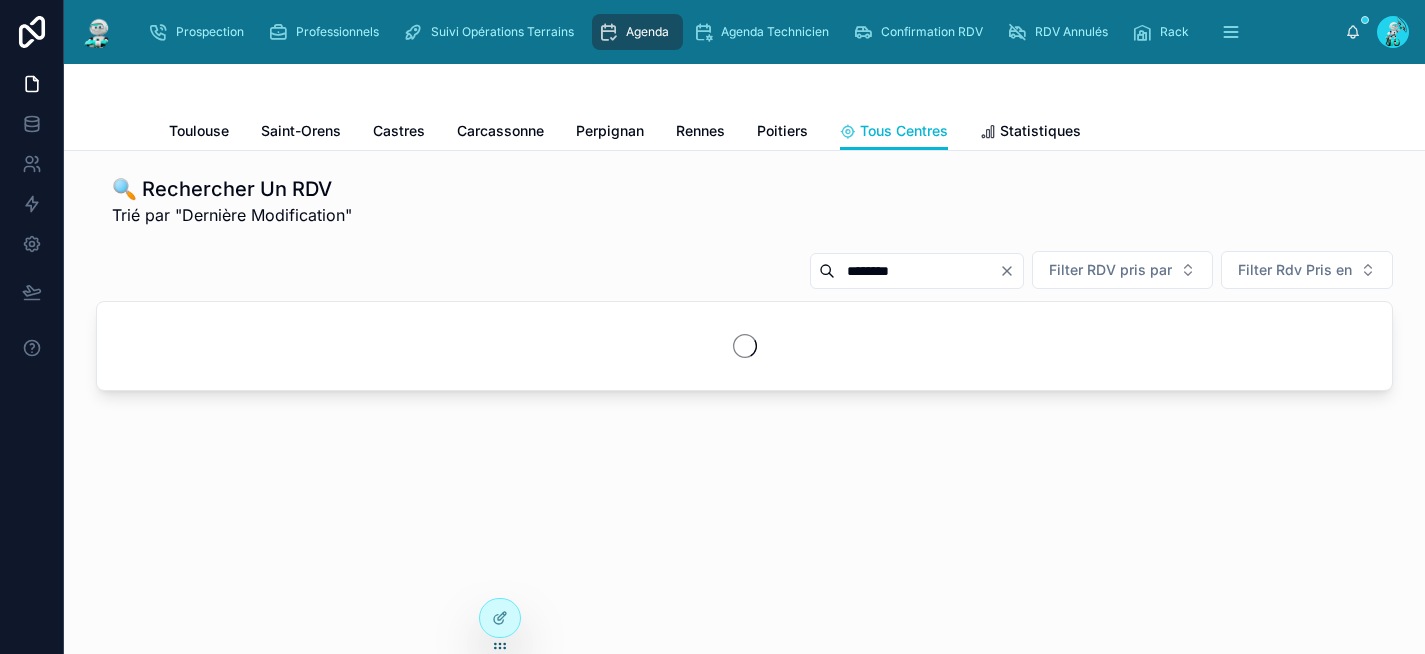 type on "********" 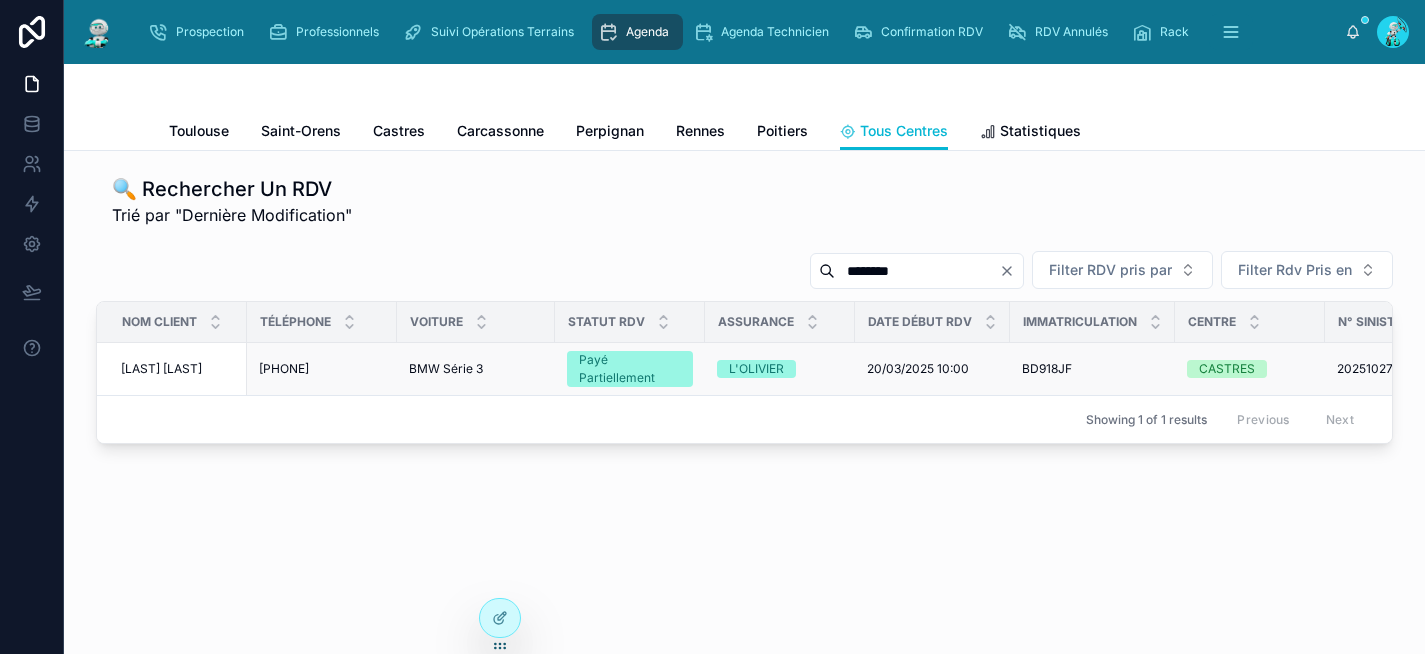 click on "BMW Série 3 BMW Série 3" at bounding box center (476, 369) 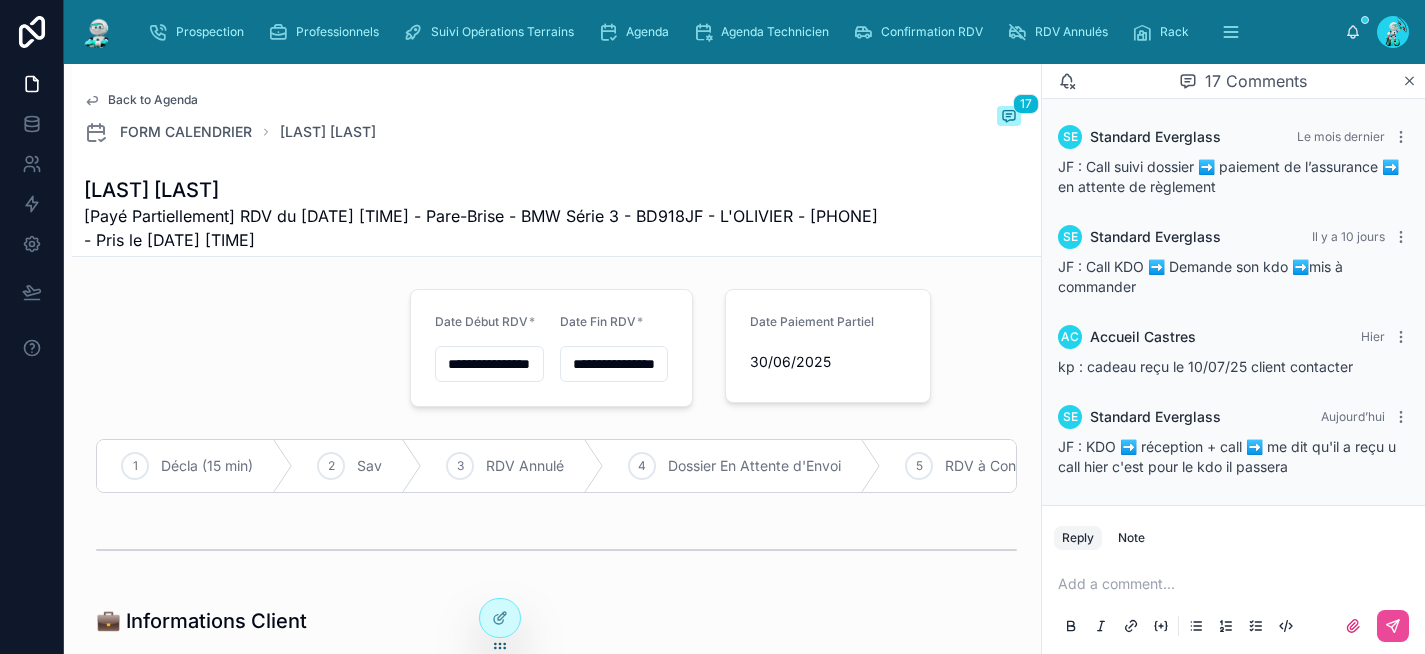 scroll, scrollTop: 2170, scrollLeft: 0, axis: vertical 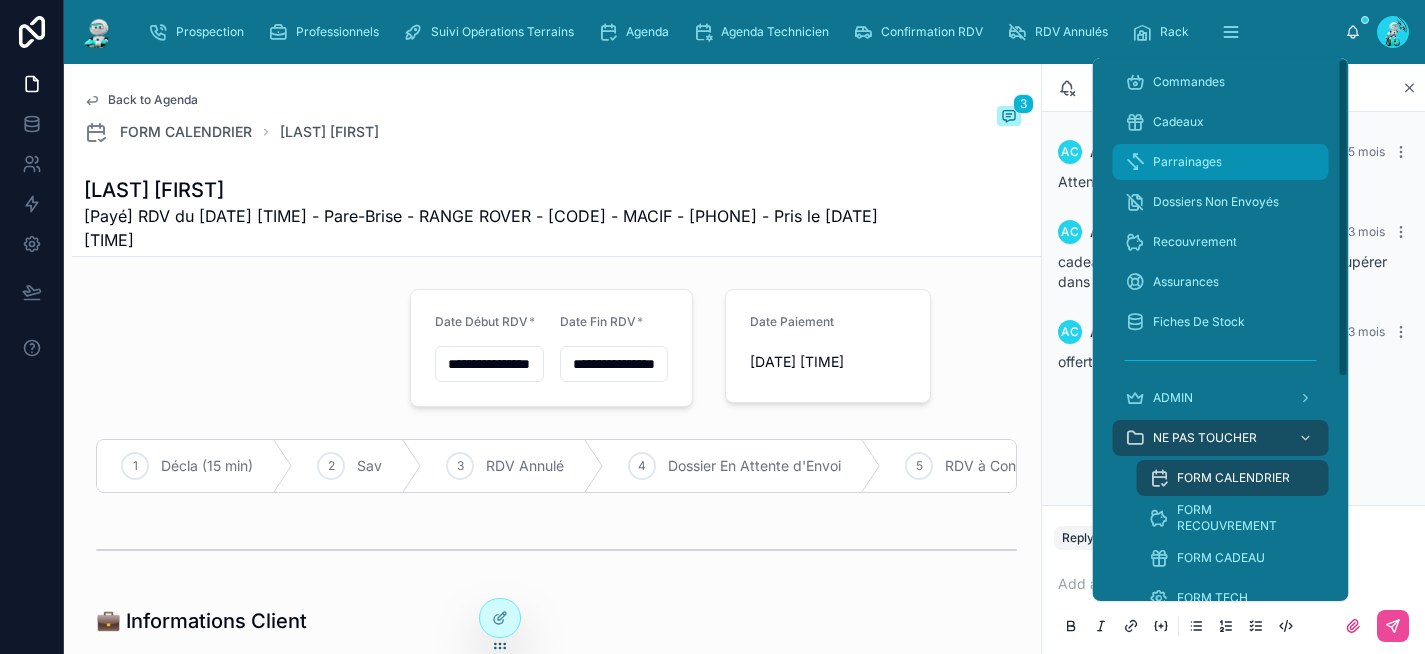 click on "Parrainages" at bounding box center (1221, 162) 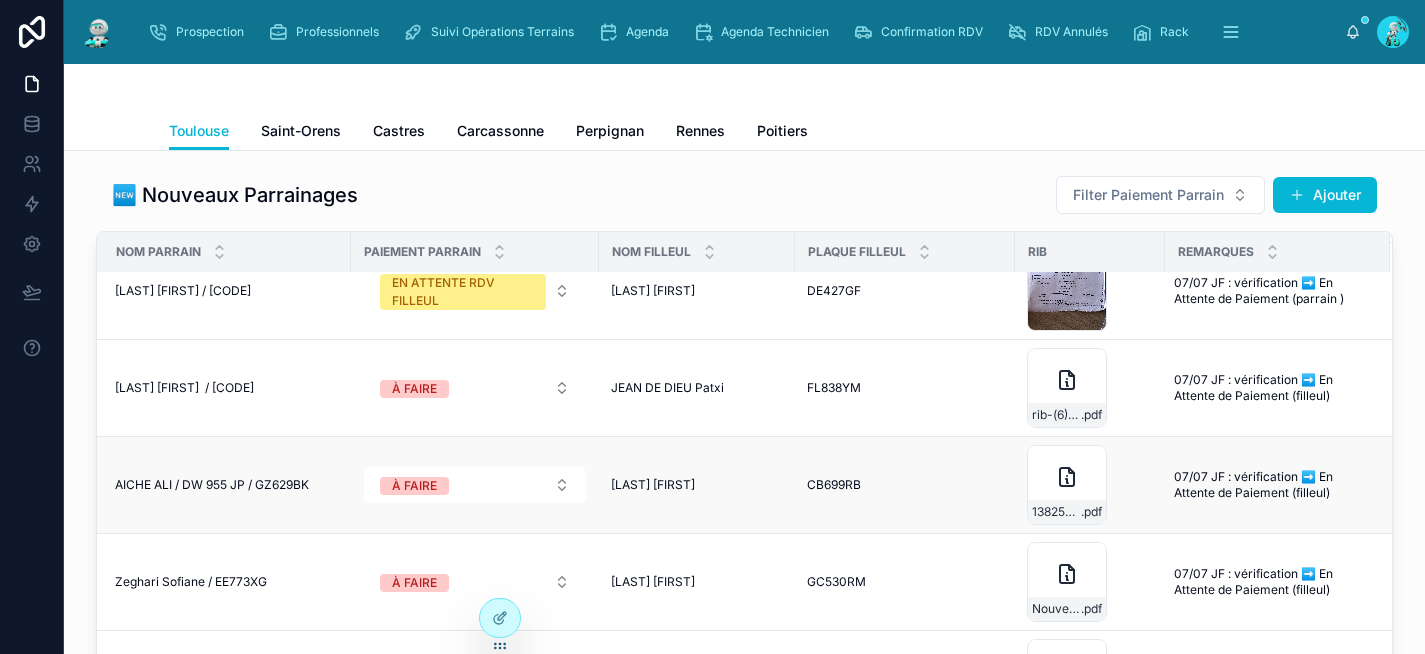 scroll, scrollTop: 45, scrollLeft: 68, axis: both 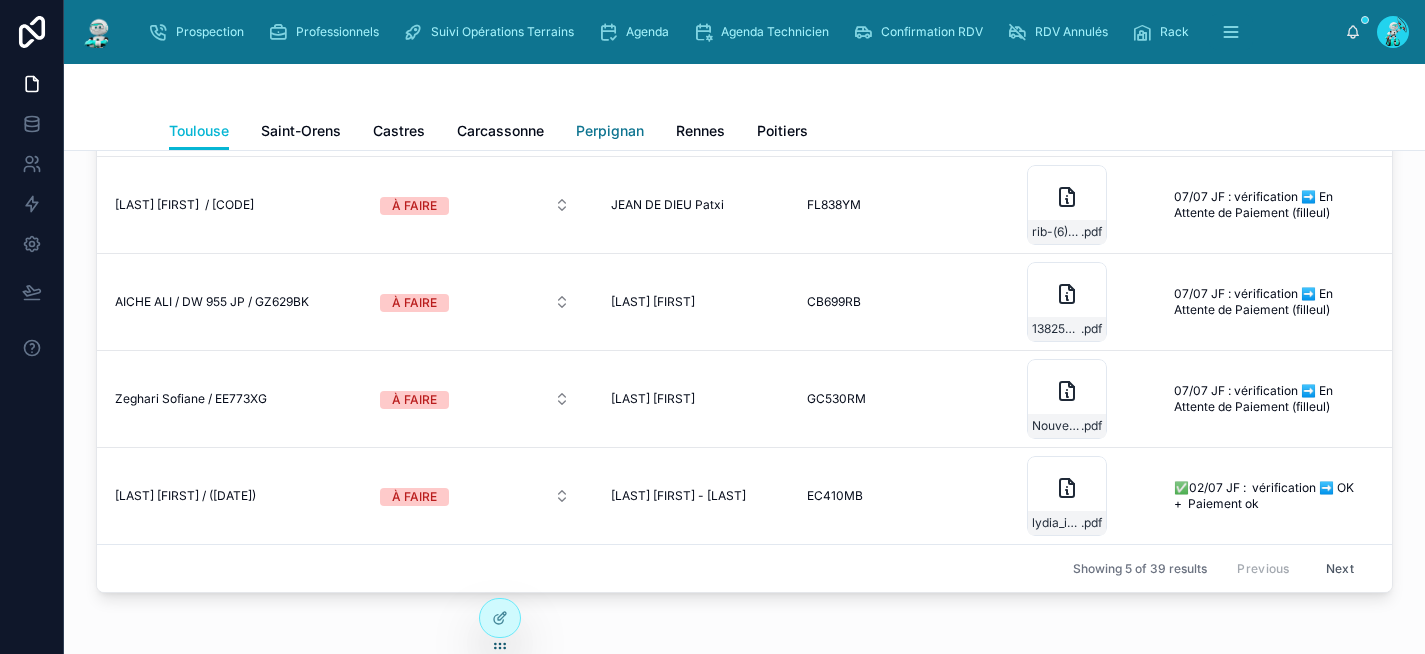 click on "Perpignan" at bounding box center [610, 131] 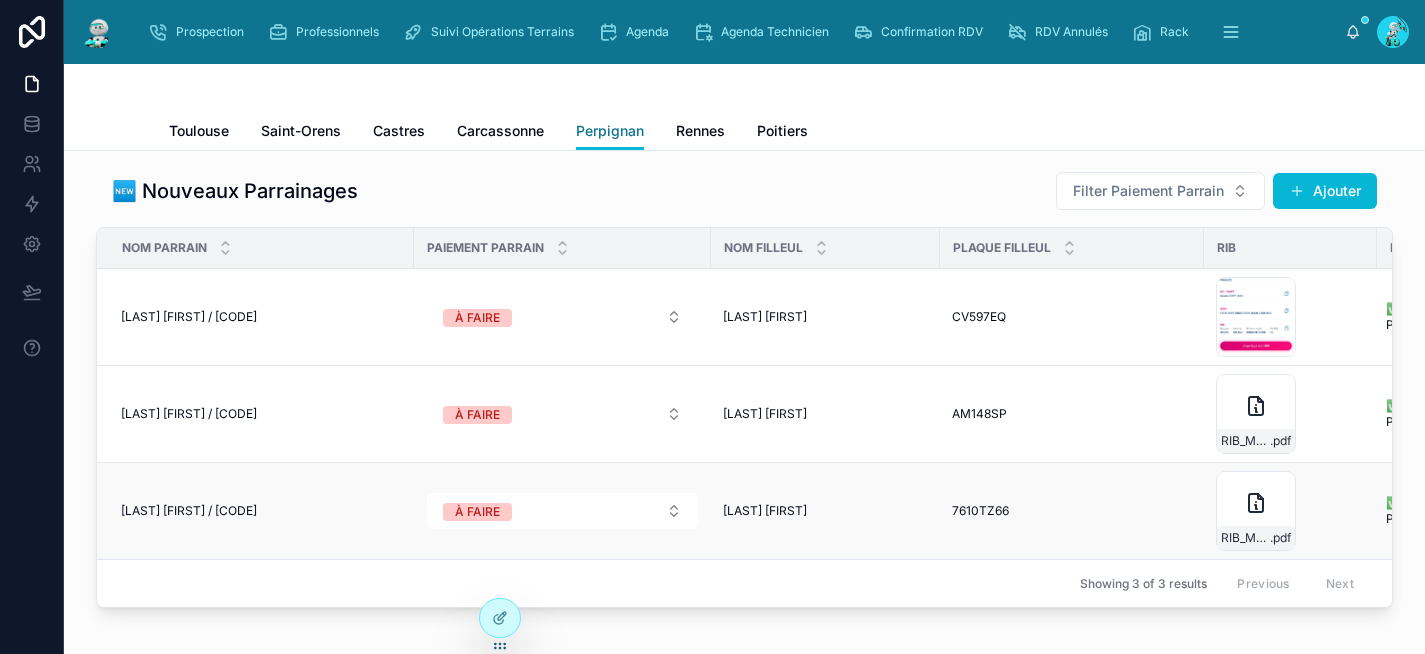 scroll, scrollTop: 0, scrollLeft: 0, axis: both 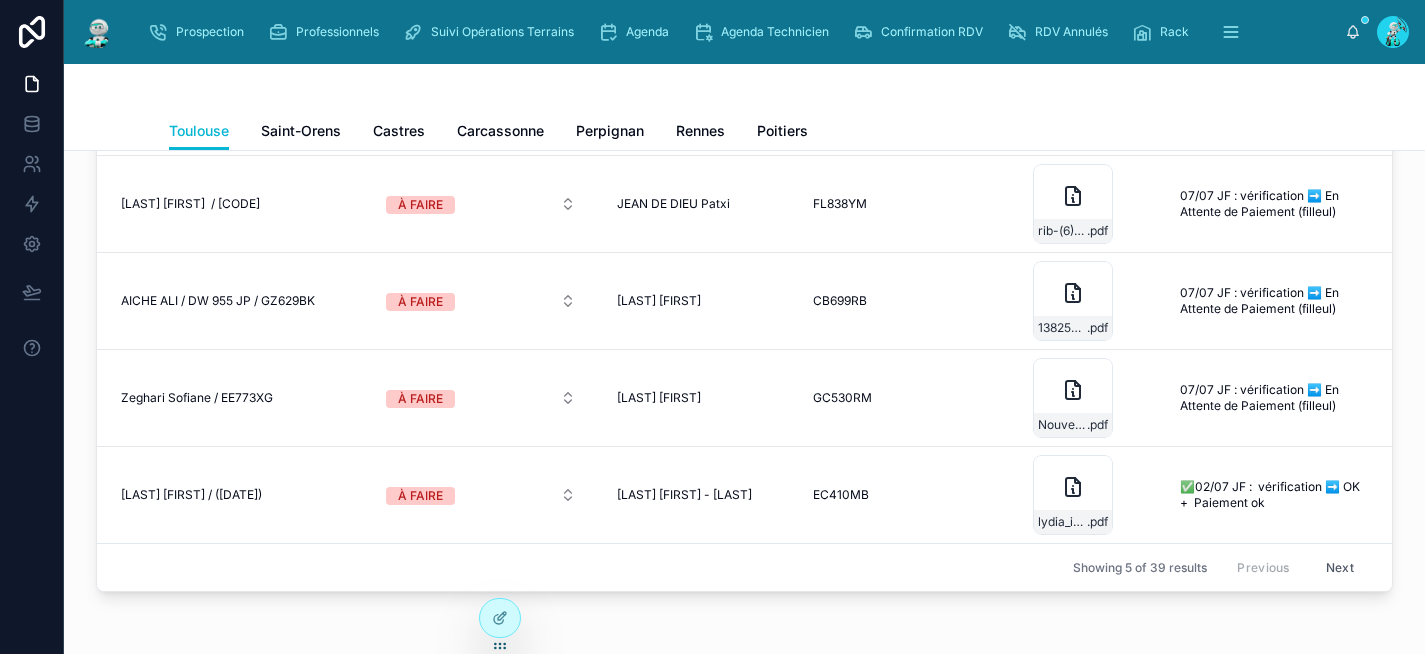 click on "Next" at bounding box center [1340, 567] 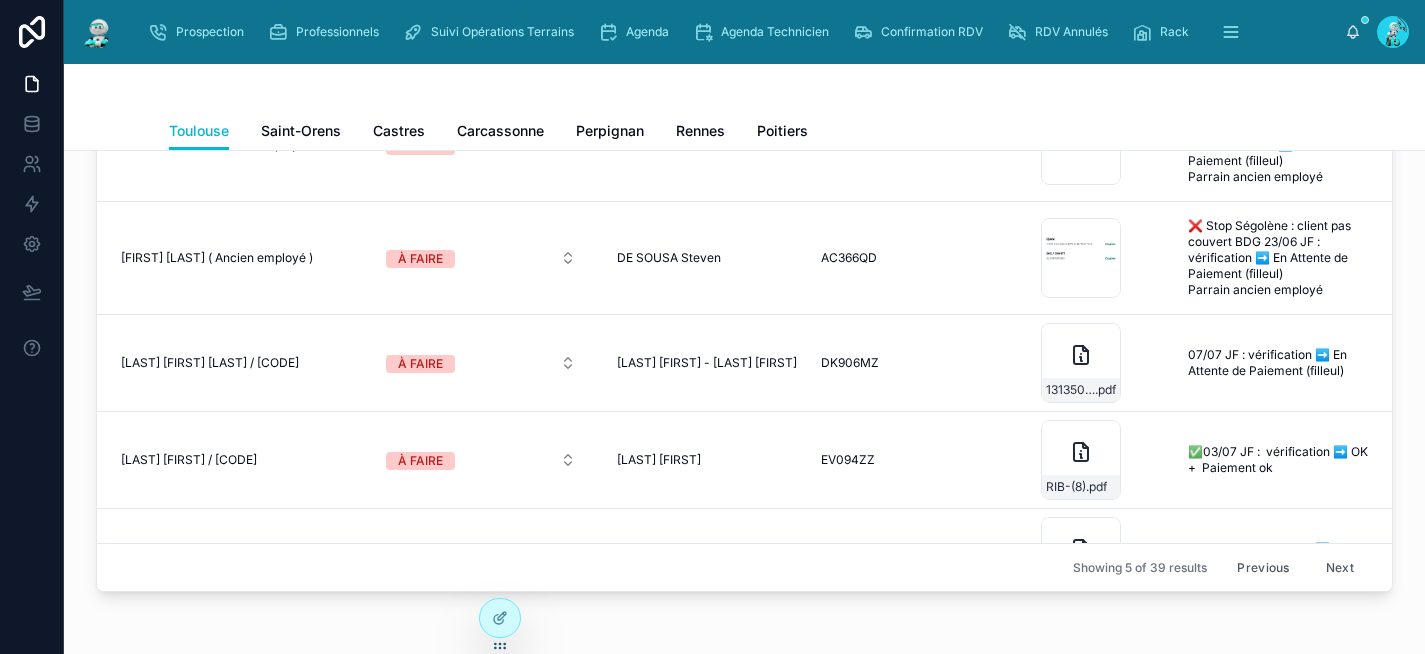 click on "Next" at bounding box center [1340, 567] 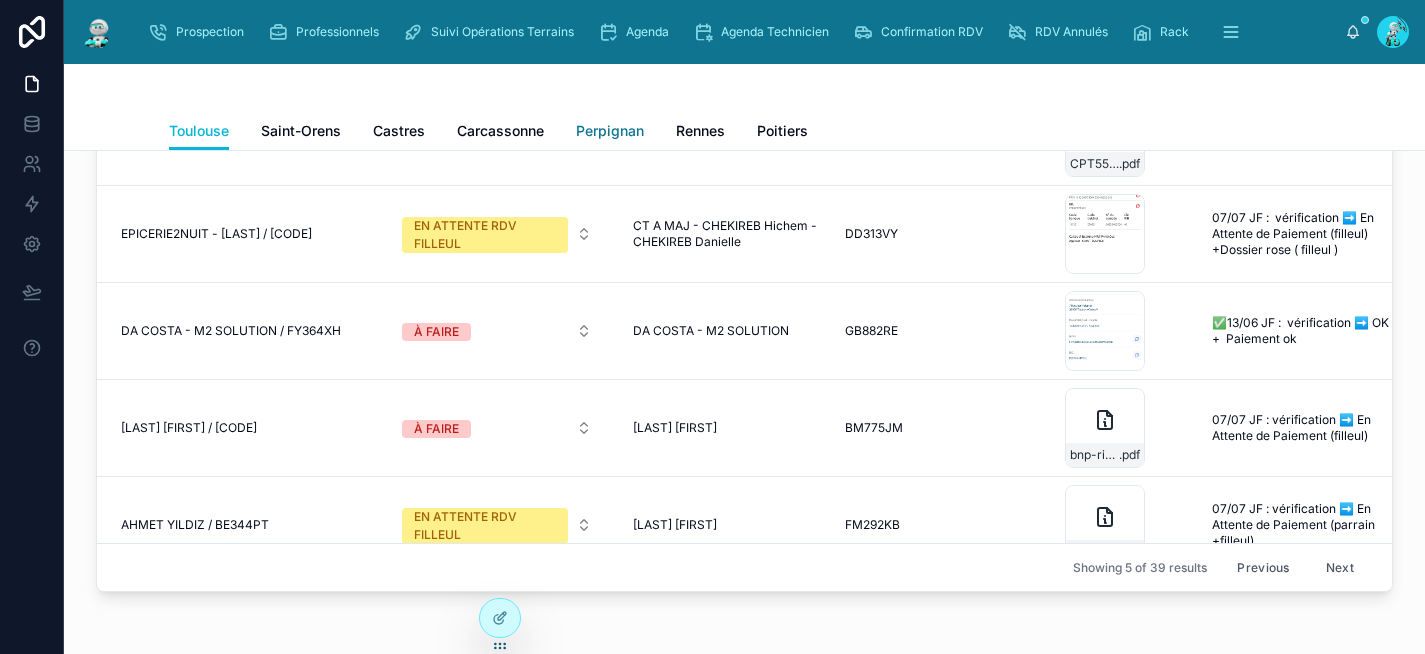 click on "Perpignan" at bounding box center [610, 131] 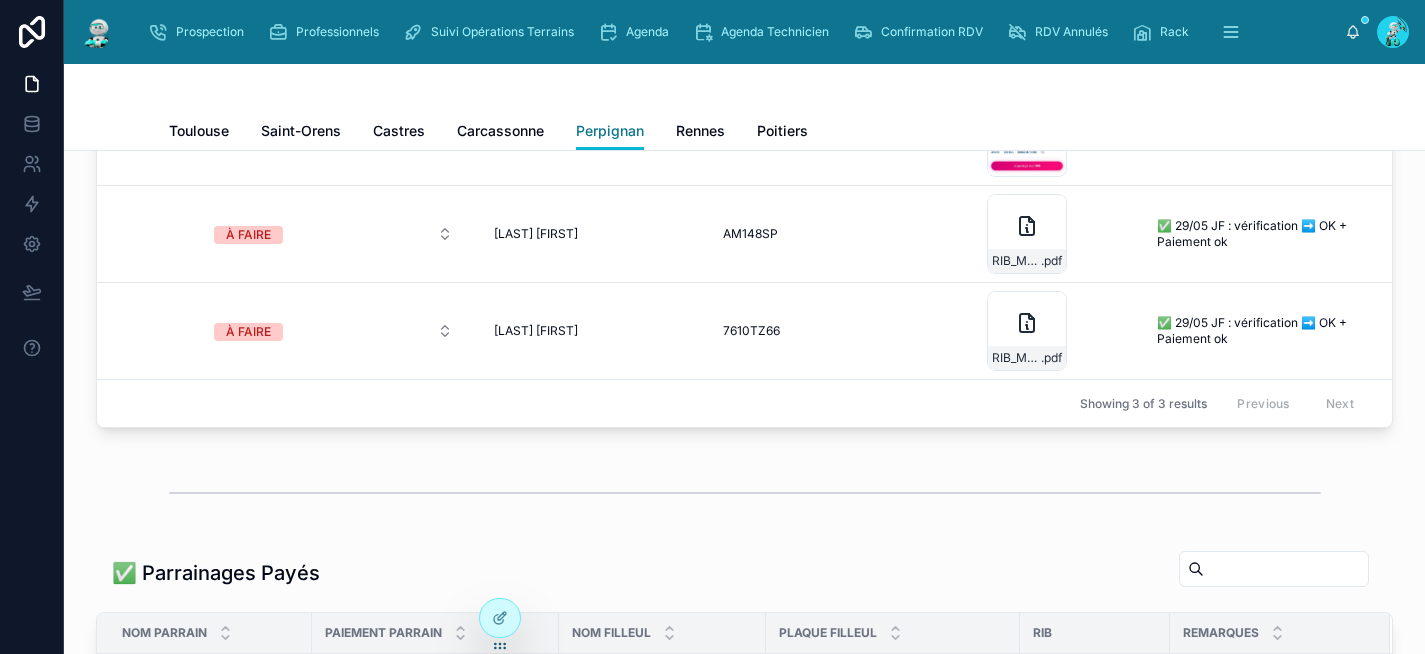 scroll, scrollTop: 0, scrollLeft: 268, axis: horizontal 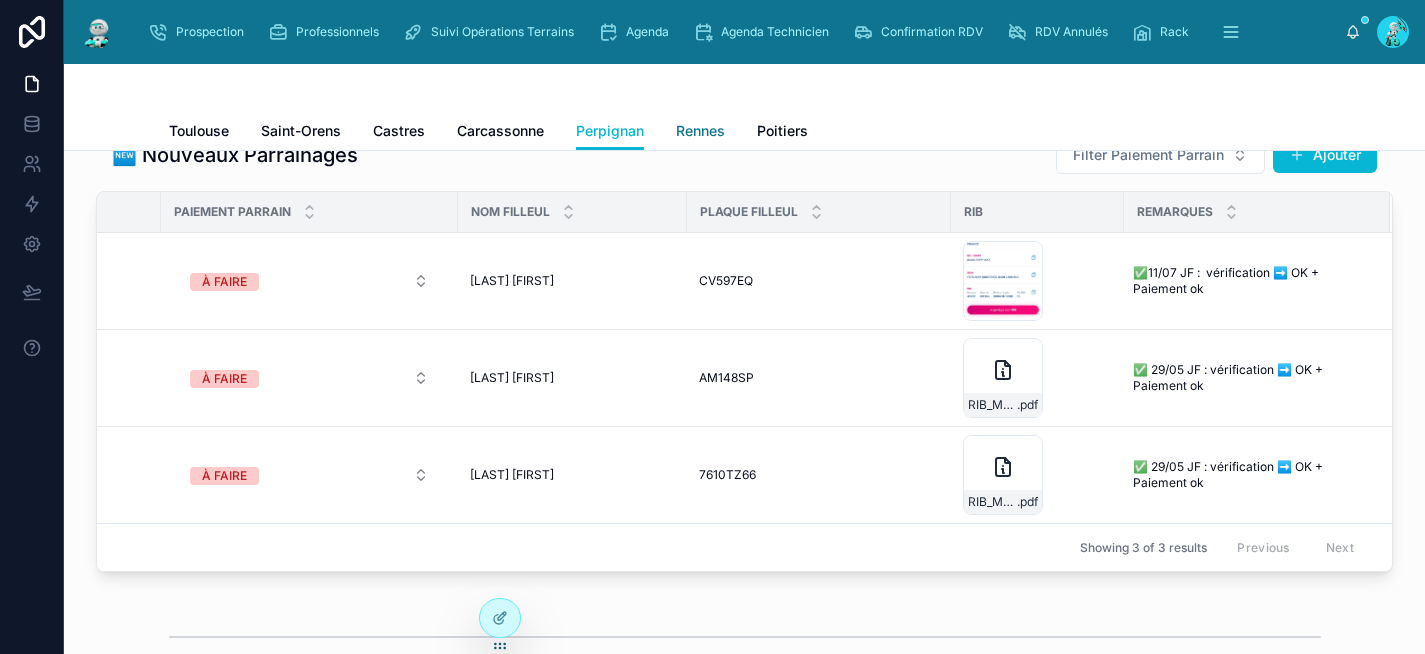 click on "Rennes" at bounding box center (700, 131) 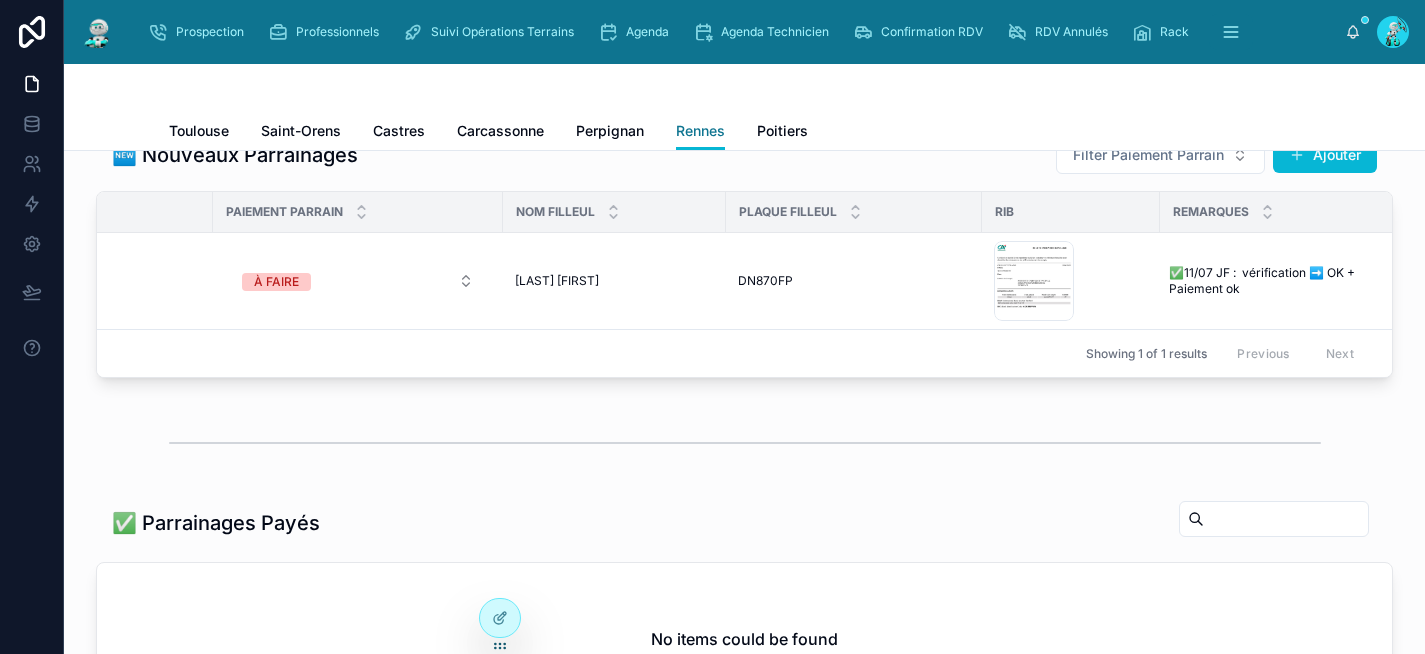 scroll, scrollTop: 0, scrollLeft: 268, axis: horizontal 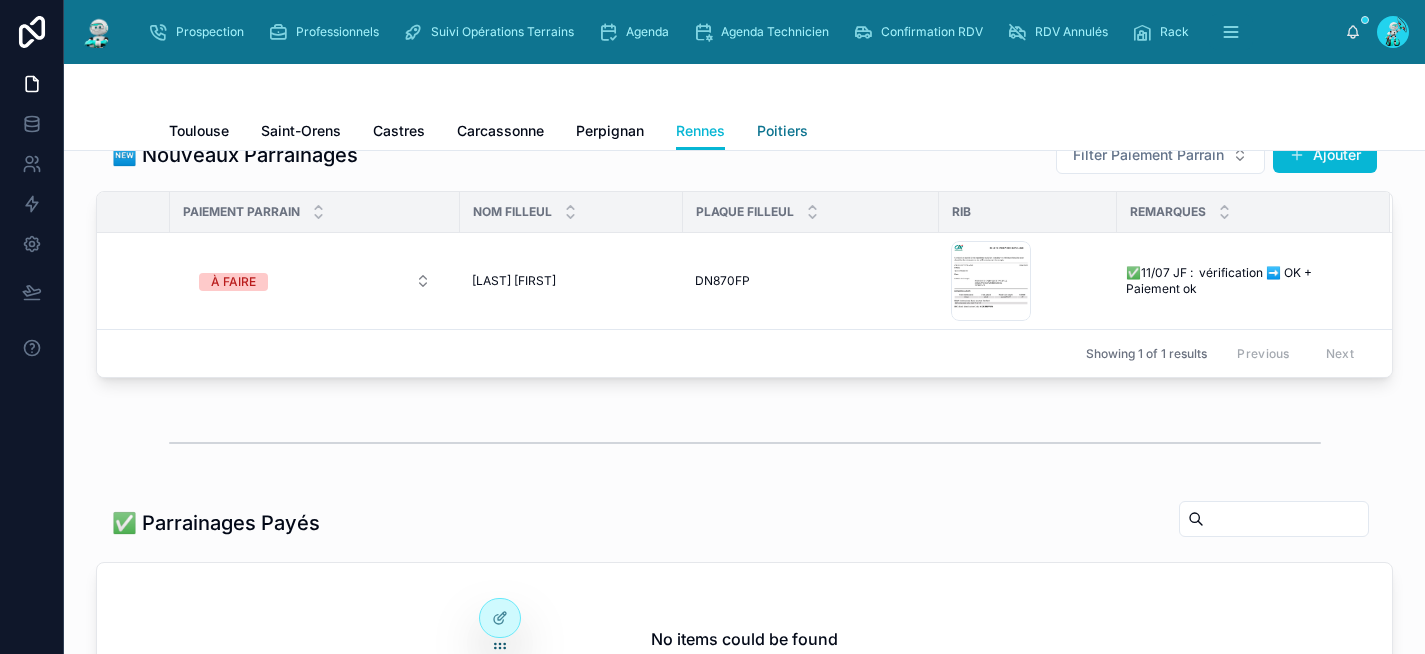 click on "Poitiers" at bounding box center (782, 131) 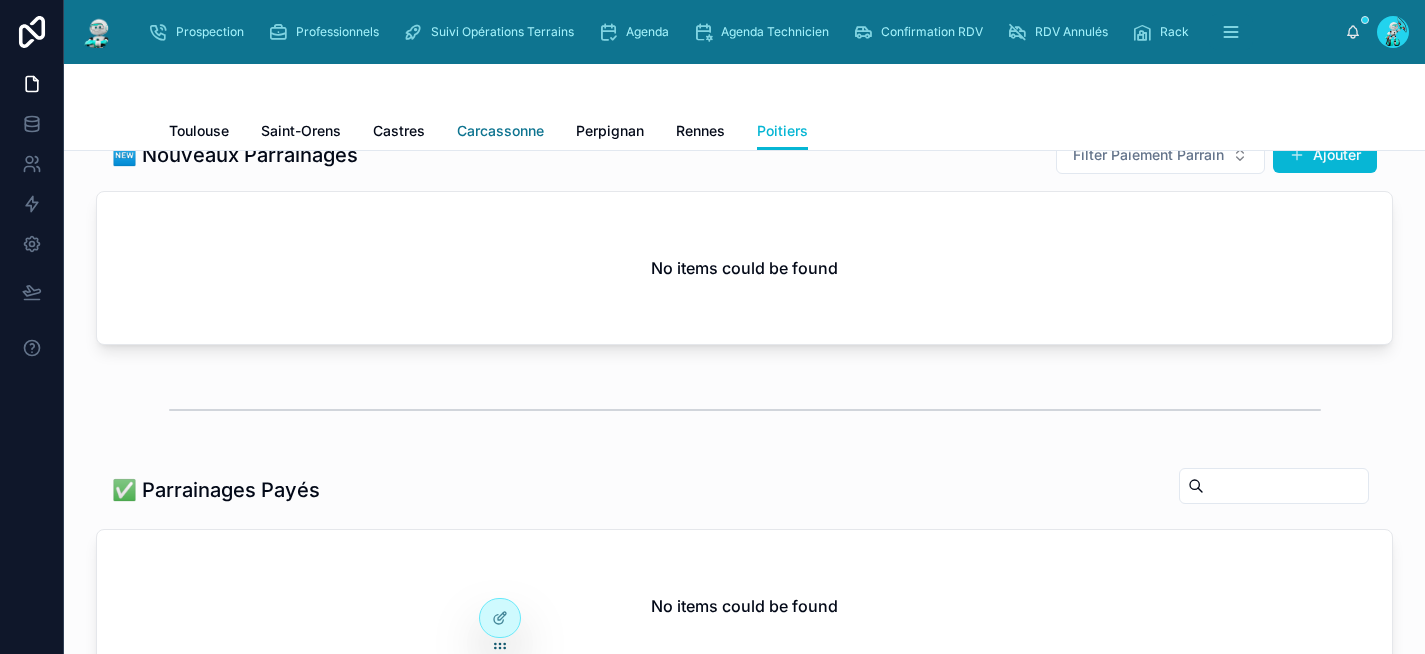 click on "Carcassonne" at bounding box center (500, 131) 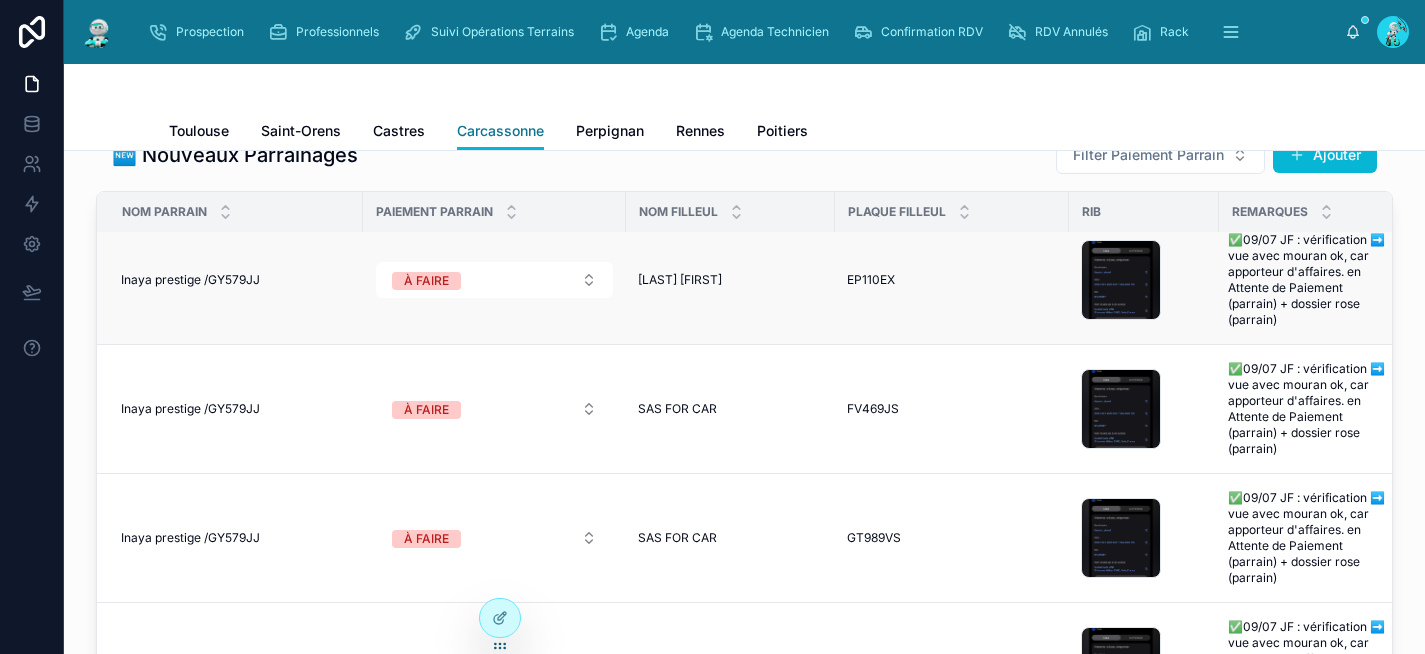 scroll, scrollTop: 173, scrollLeft: 0, axis: vertical 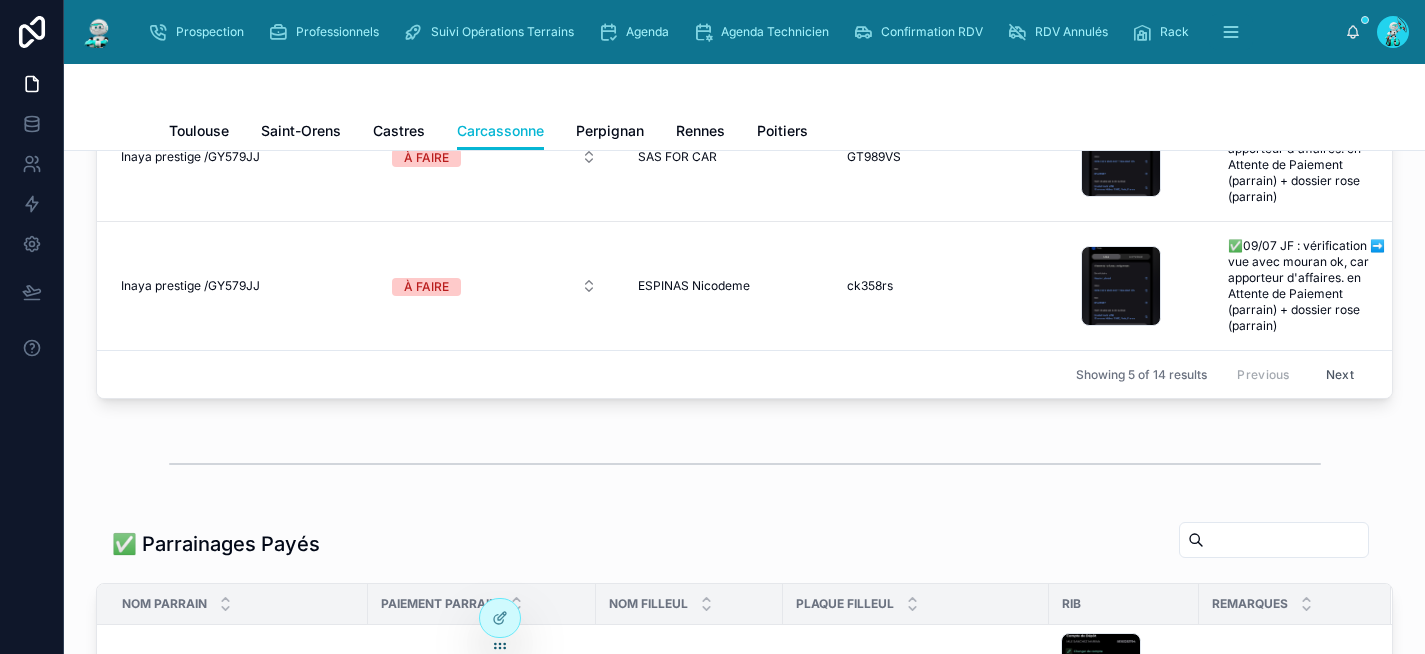 click on "Next" at bounding box center [1340, 374] 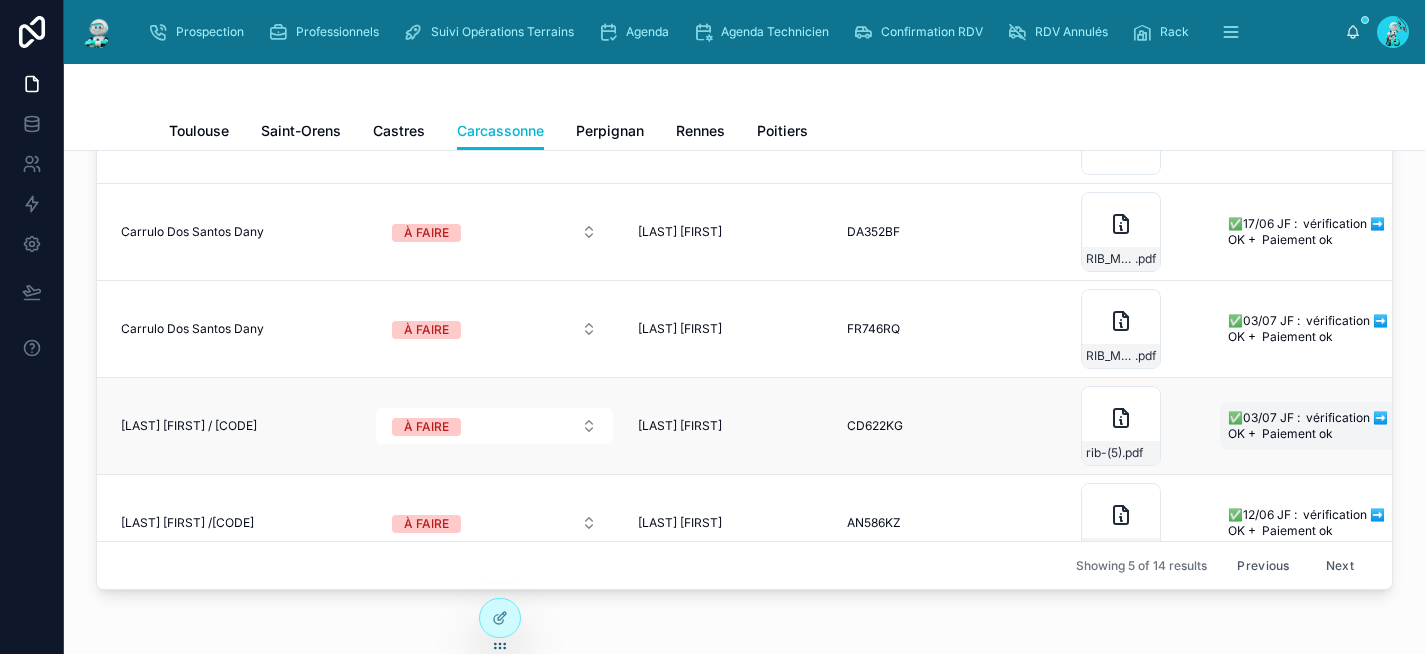 scroll, scrollTop: 0, scrollLeft: 0, axis: both 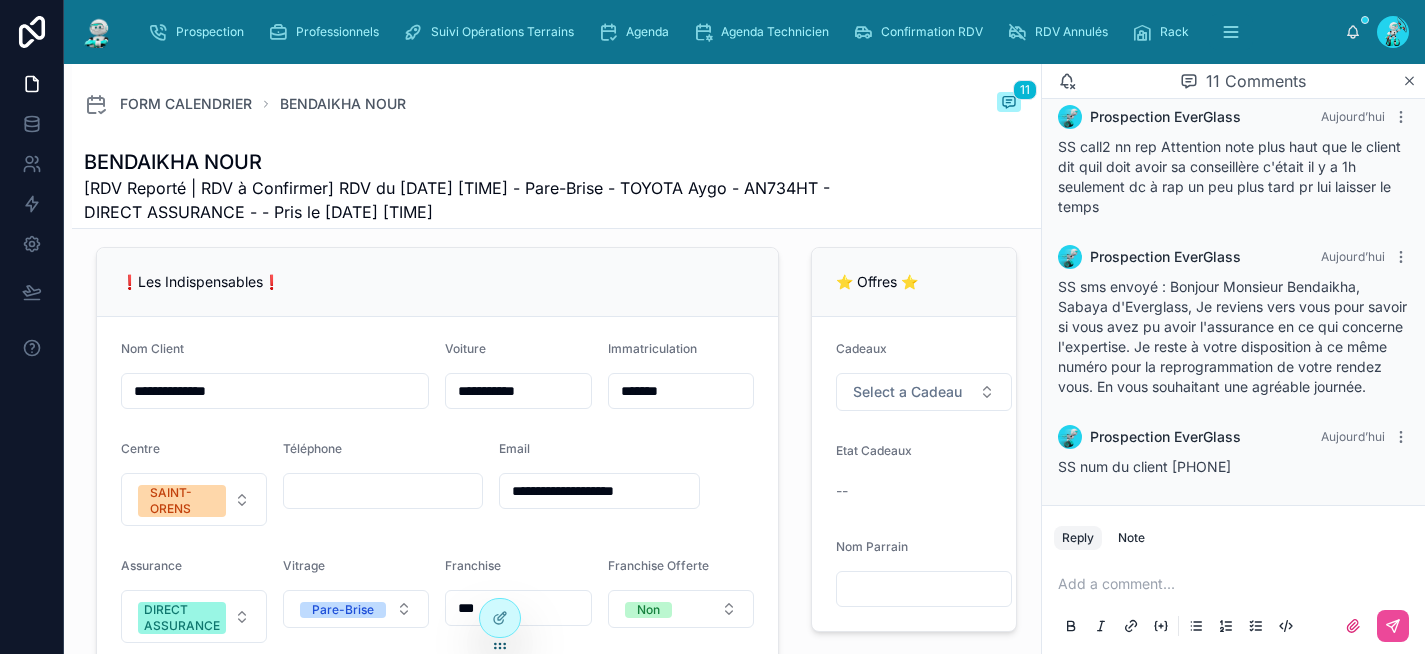 click on "**********" at bounding box center (275, 391) 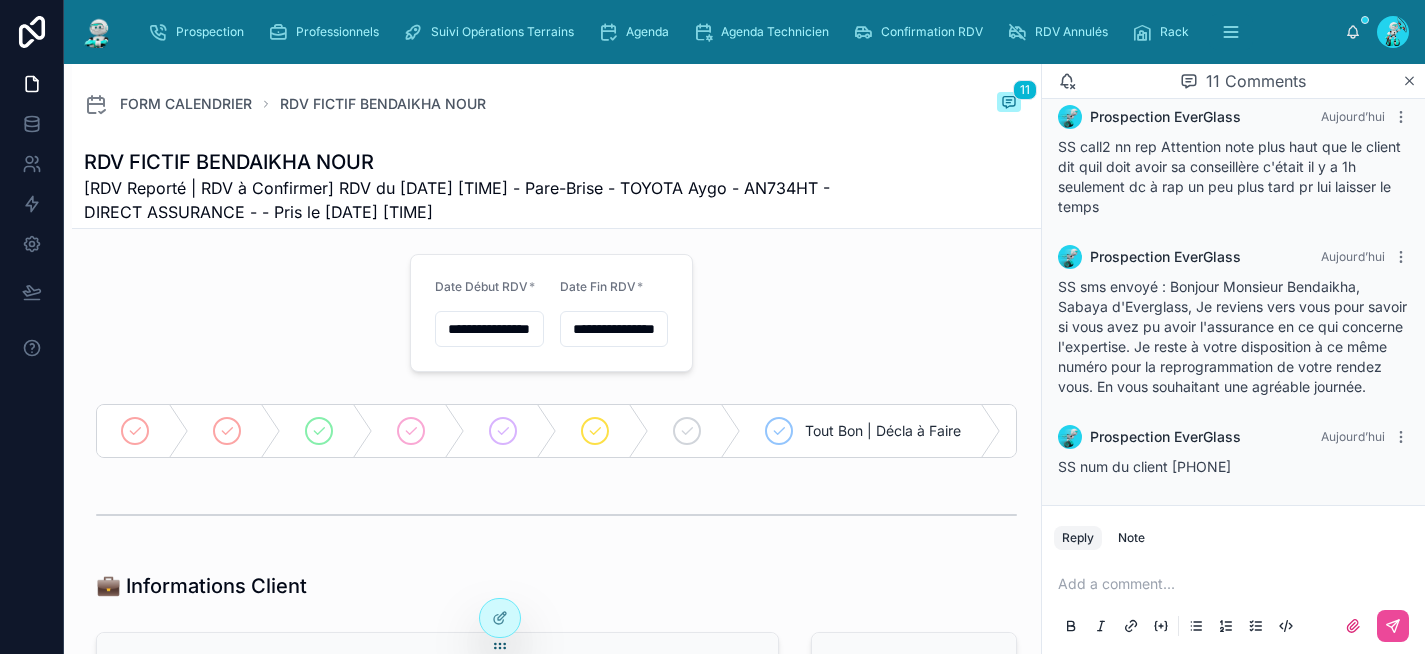 scroll, scrollTop: 0, scrollLeft: 0, axis: both 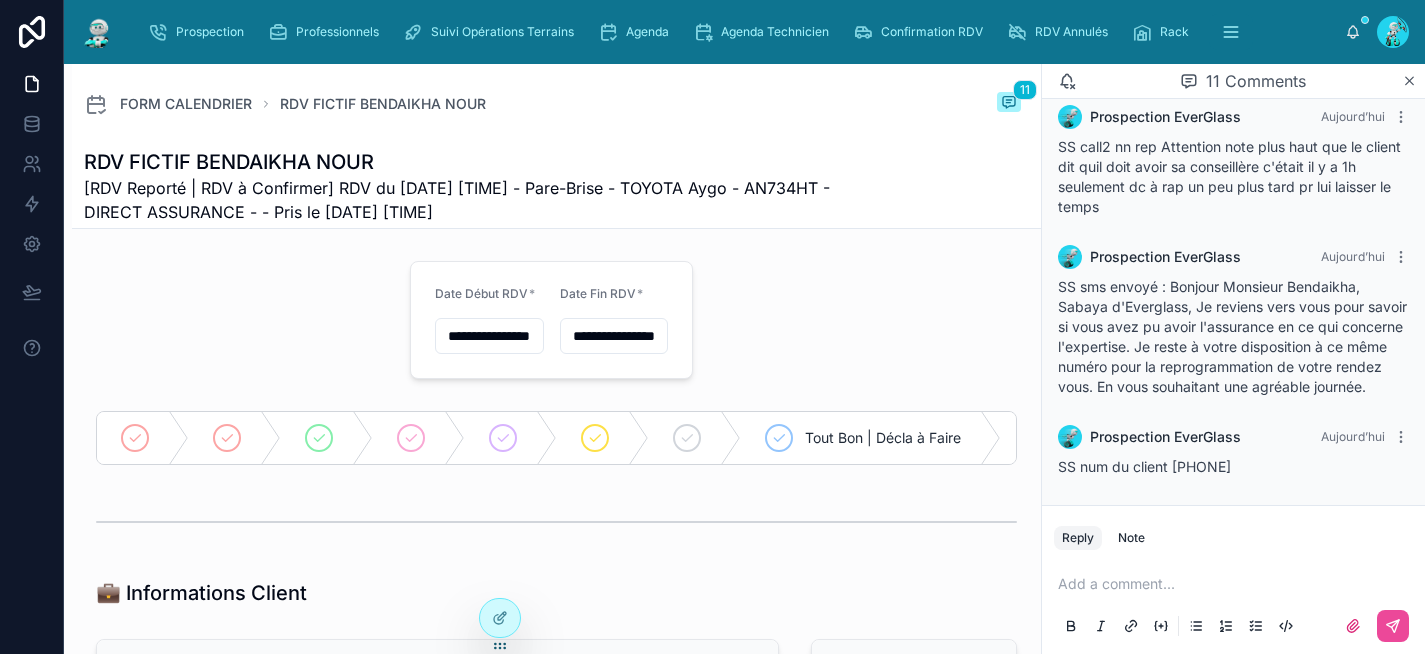 type on "**********" 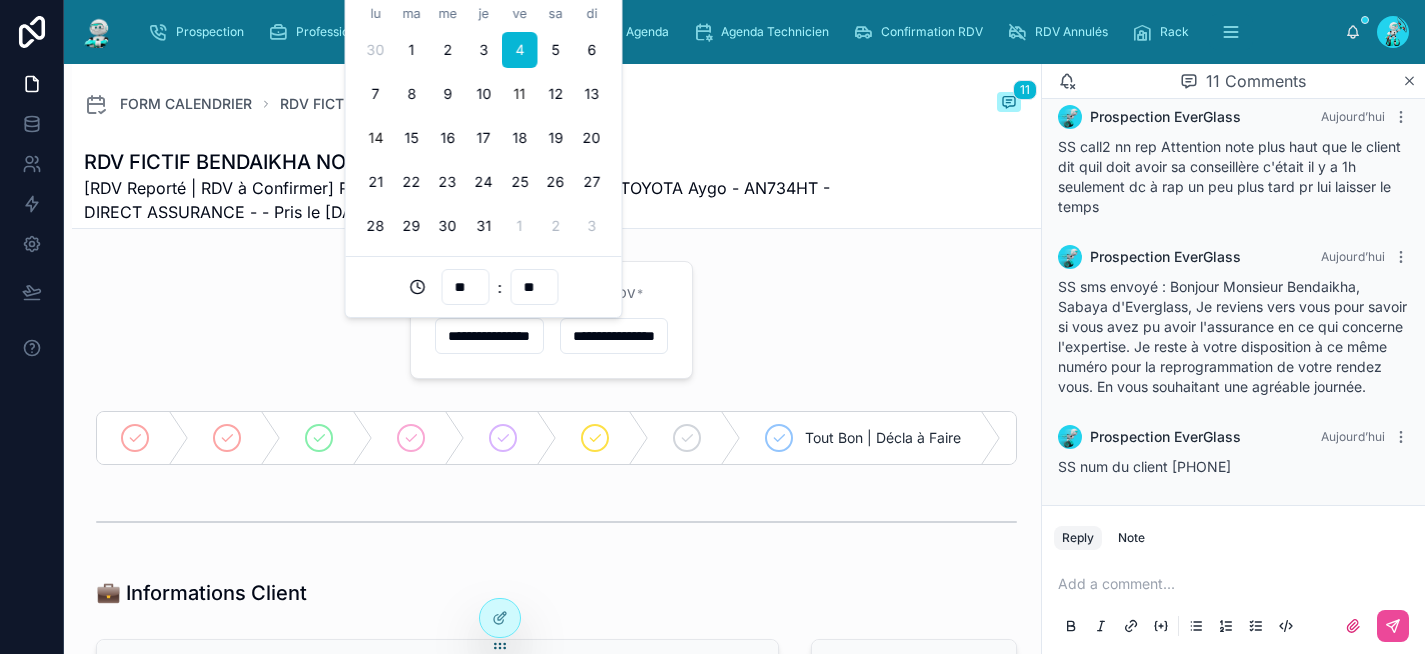 click on "14" at bounding box center (376, 138) 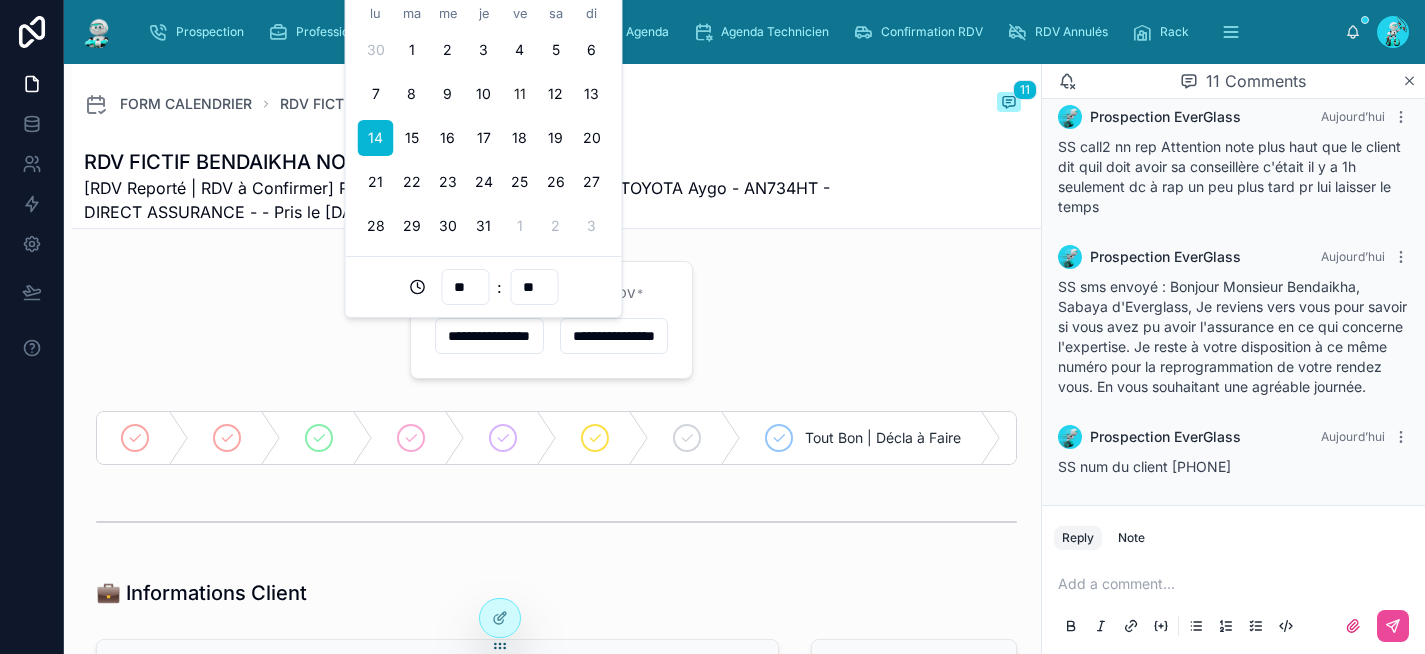type on "**********" 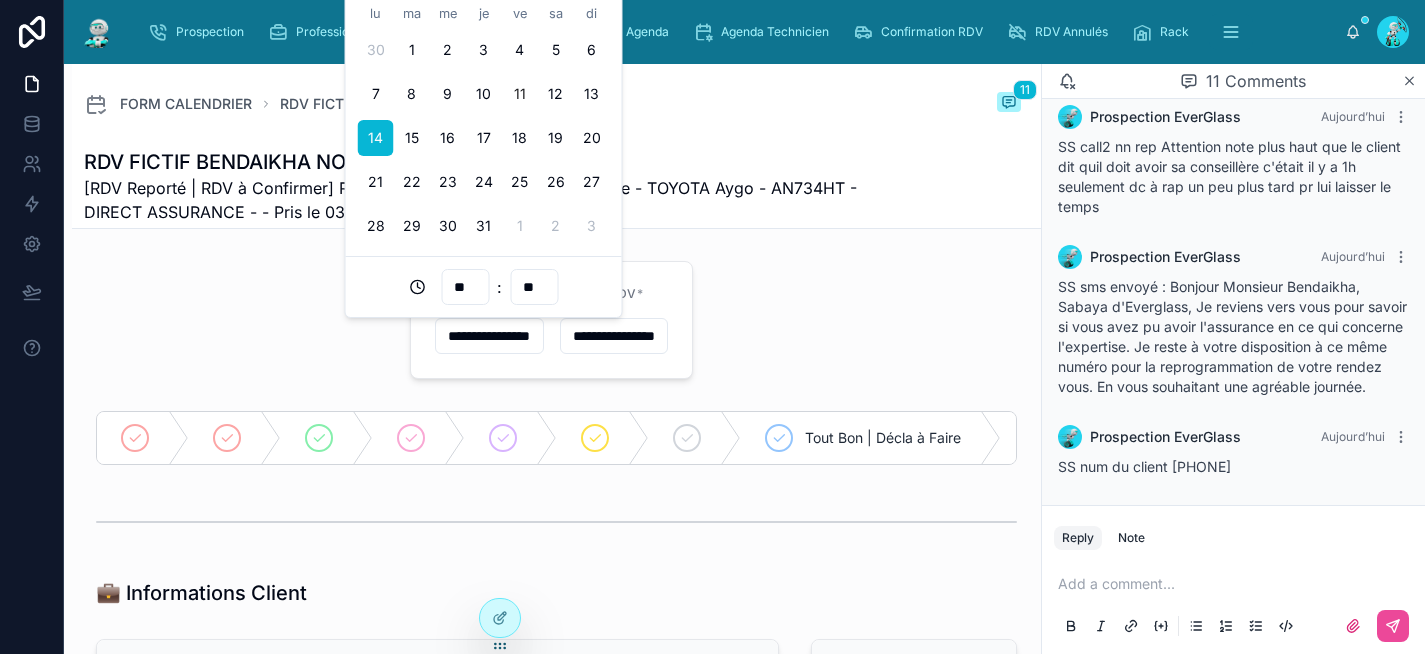 click on "**********" at bounding box center (614, 336) 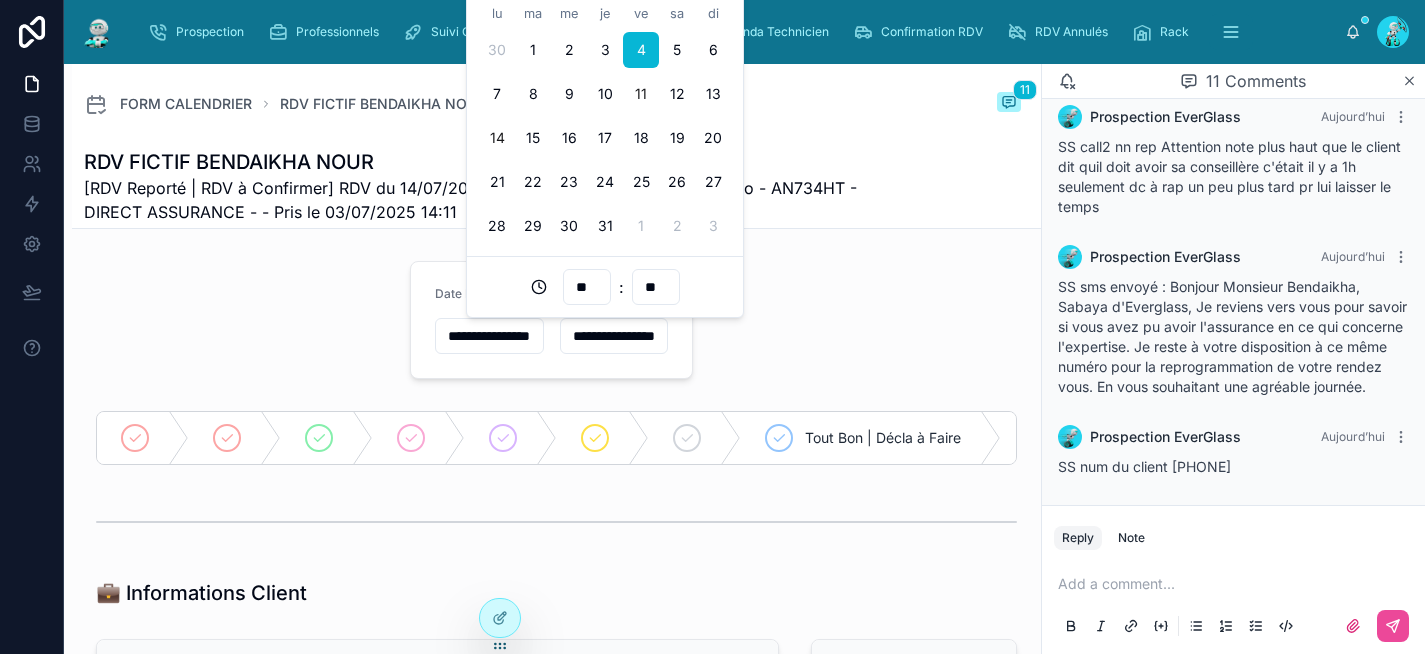click on "14" at bounding box center [497, 138] 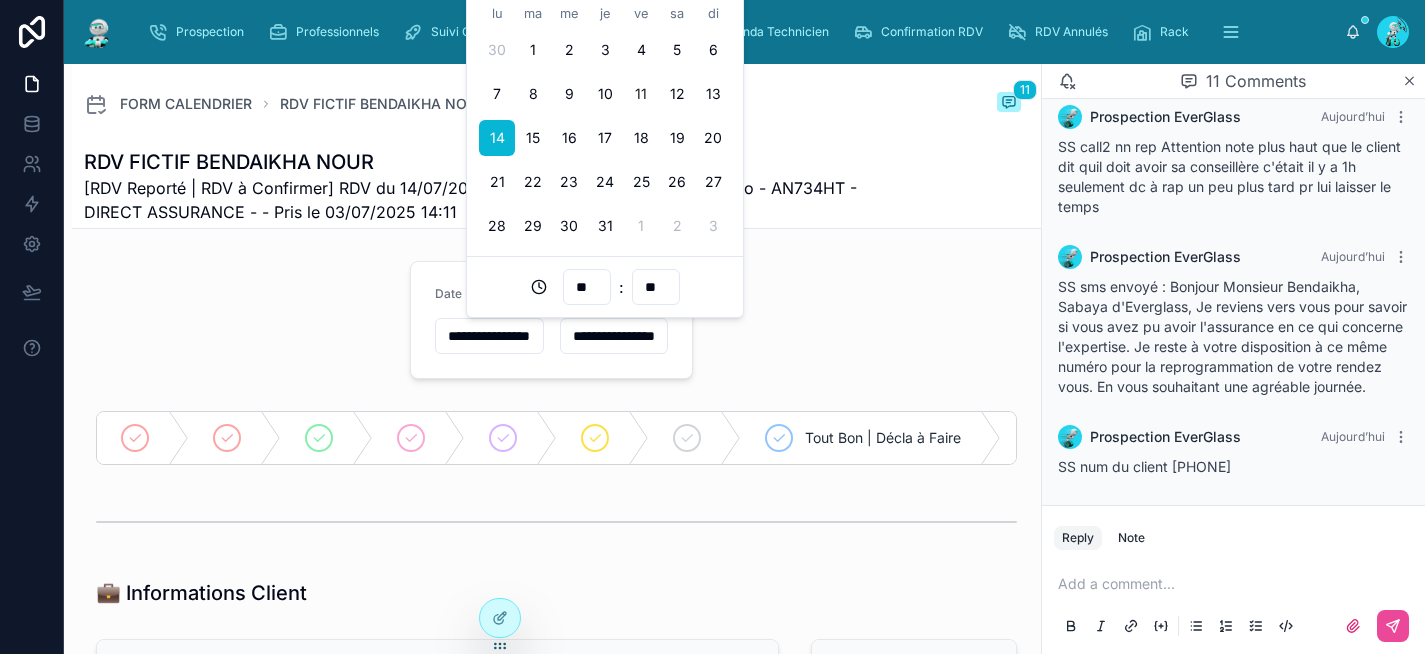 type on "**********" 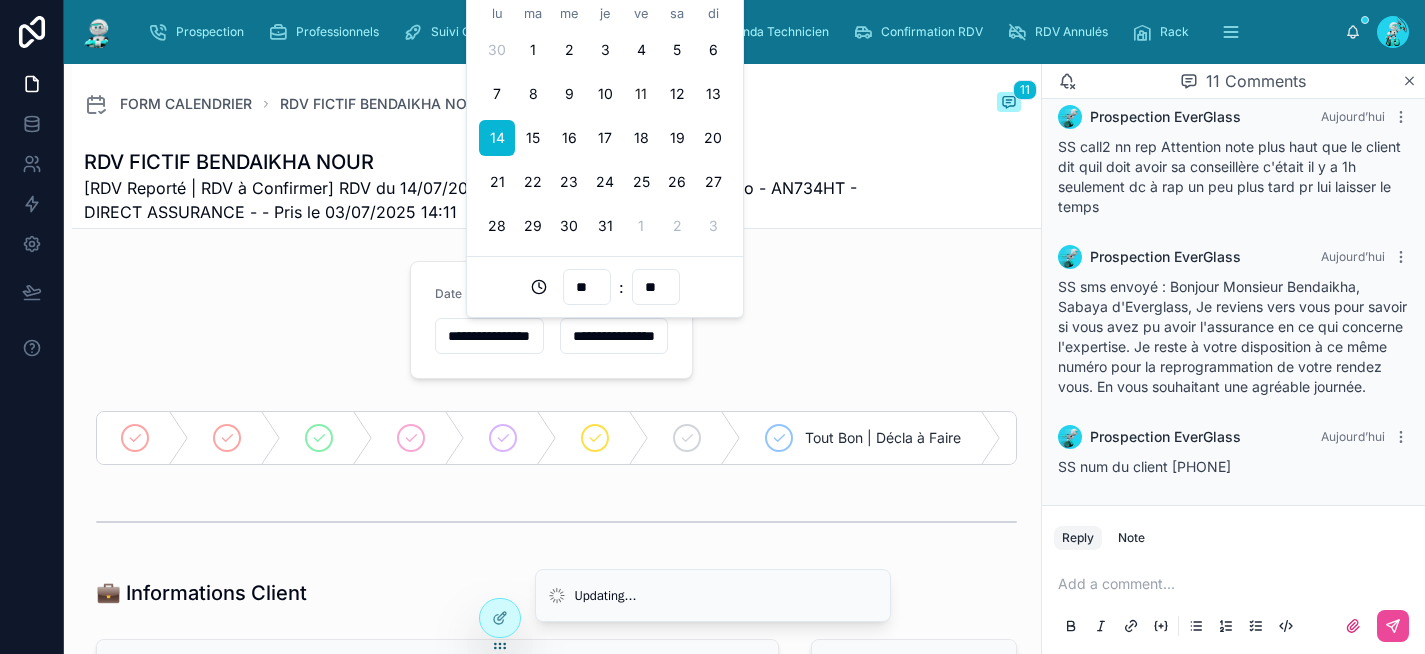 click on "**********" at bounding box center (556, 2080) 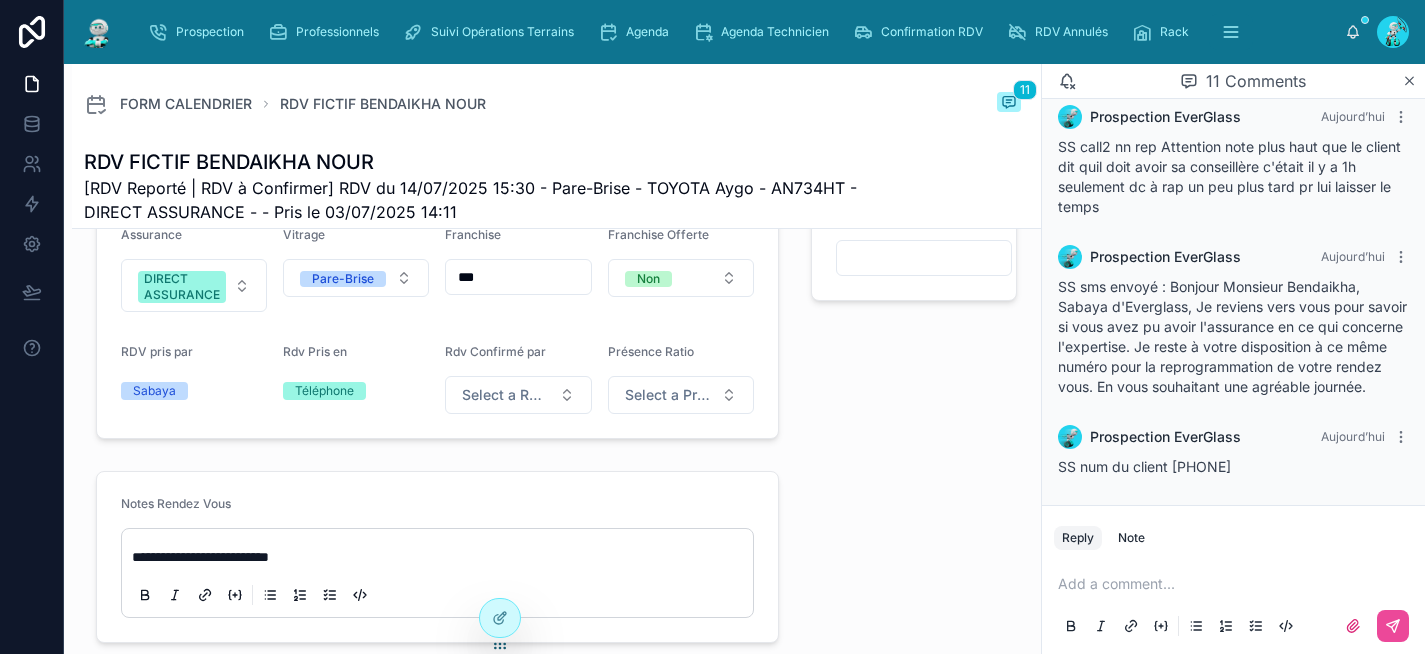 scroll, scrollTop: 877, scrollLeft: 0, axis: vertical 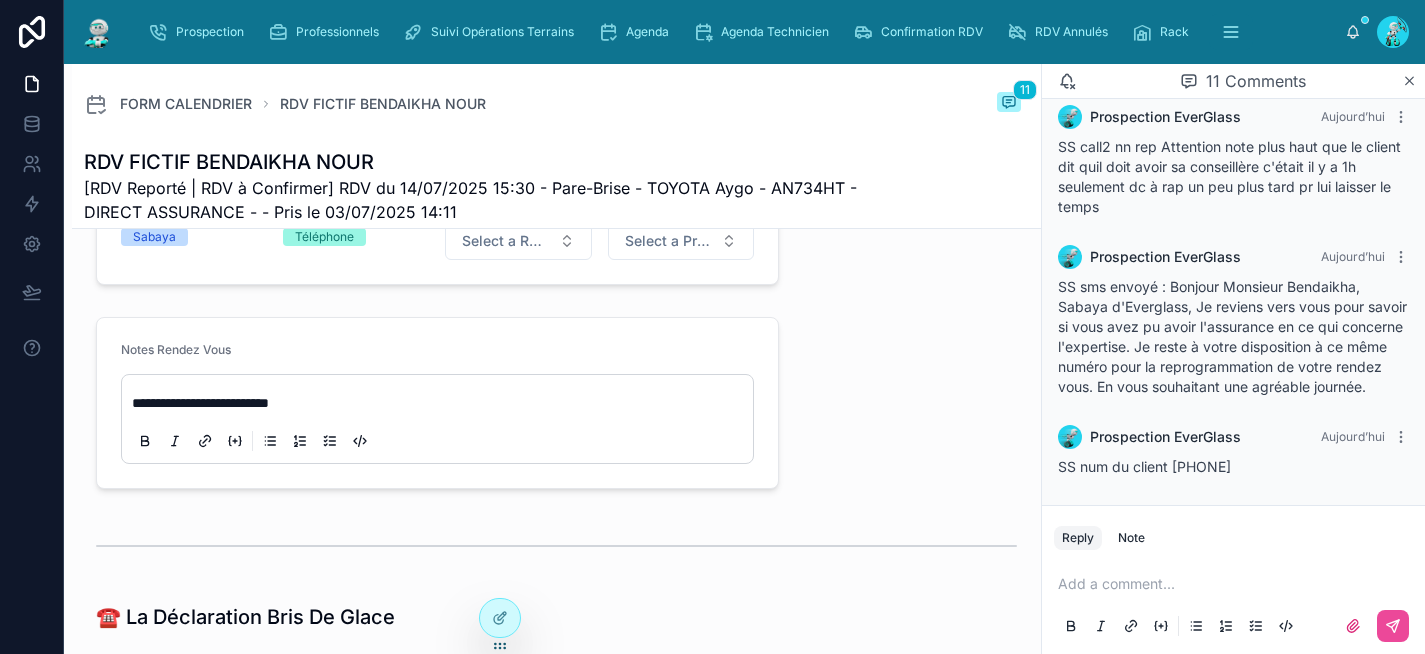 click on "**********" at bounding box center [441, 403] 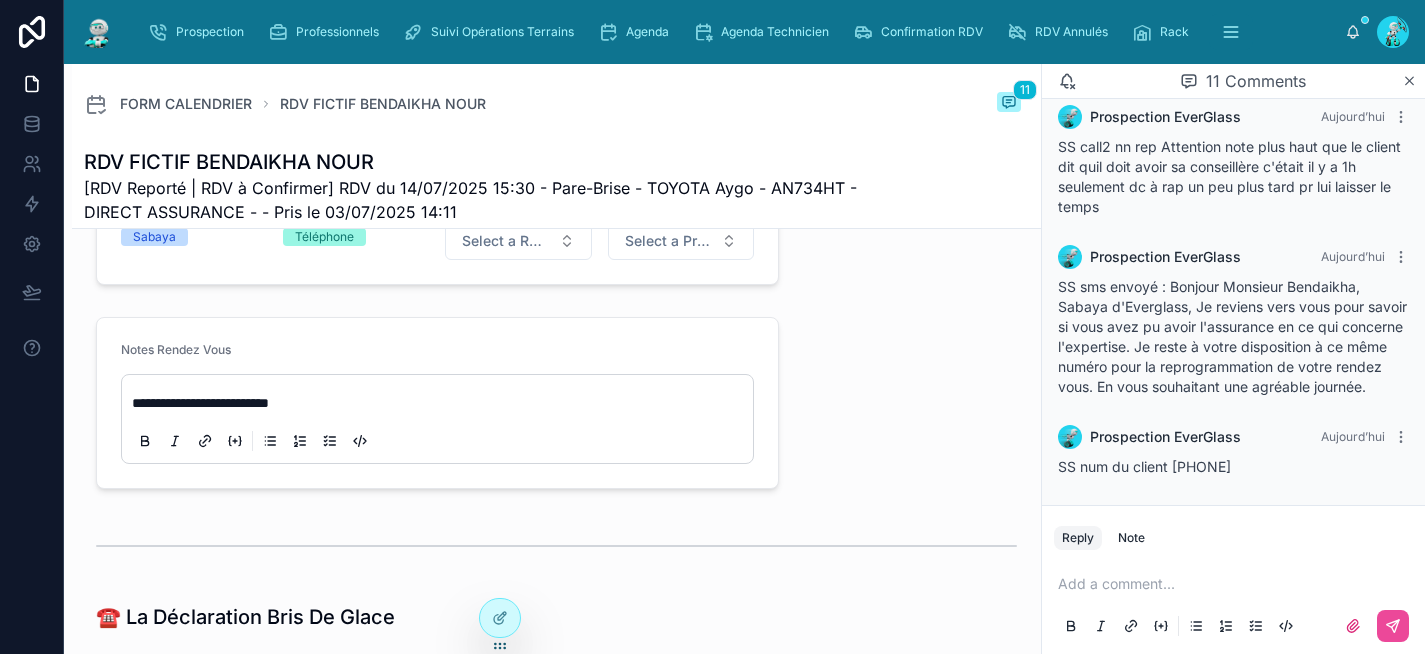drag, startPoint x: 1265, startPoint y: 464, endPoint x: 1082, endPoint y: 469, distance: 183.0683 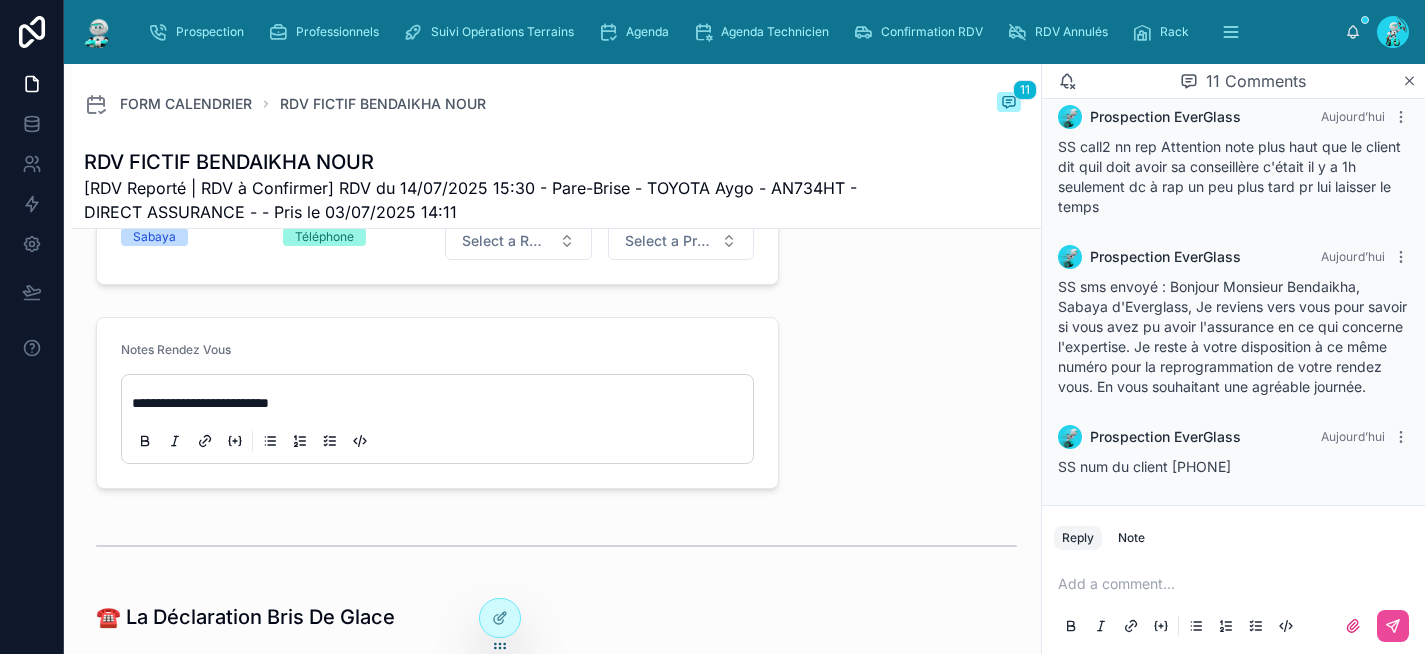 click on "SS num du client 7 69 68 29 93" at bounding box center (1144, 466) 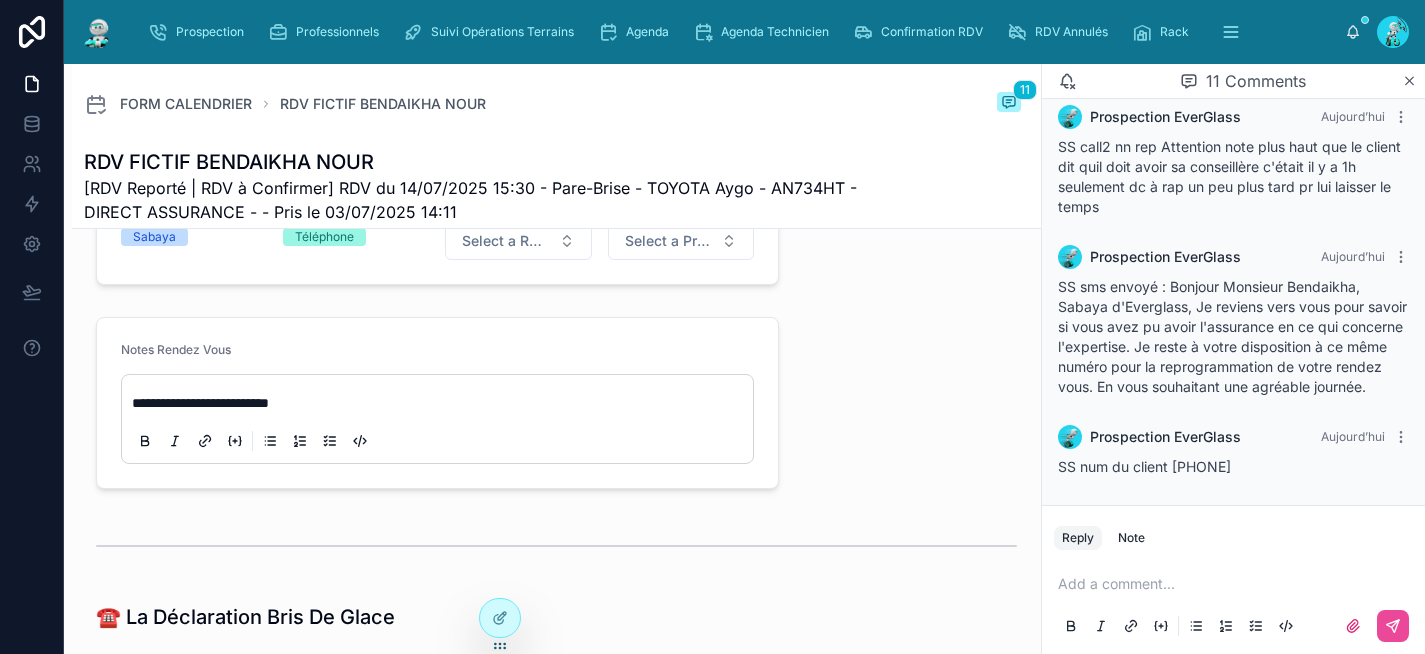 copy on "num du client 7 69 68 29 93" 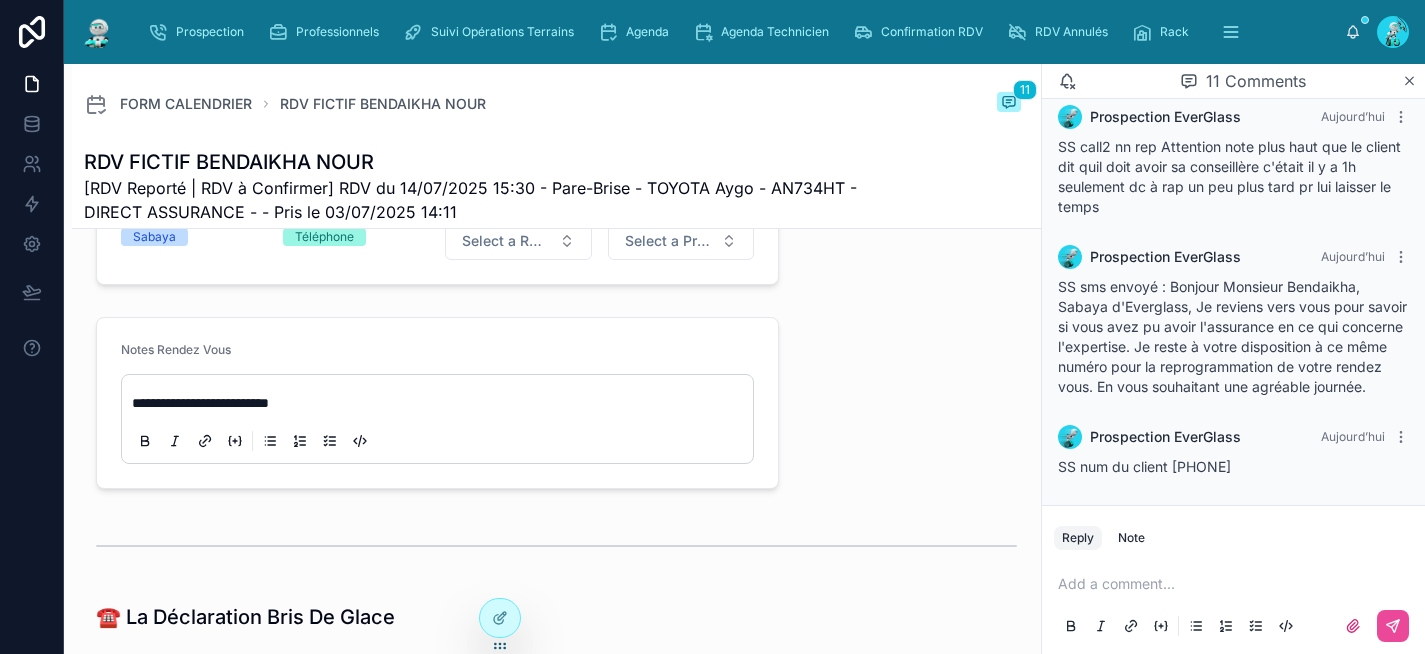 click on "**********" at bounding box center (441, 403) 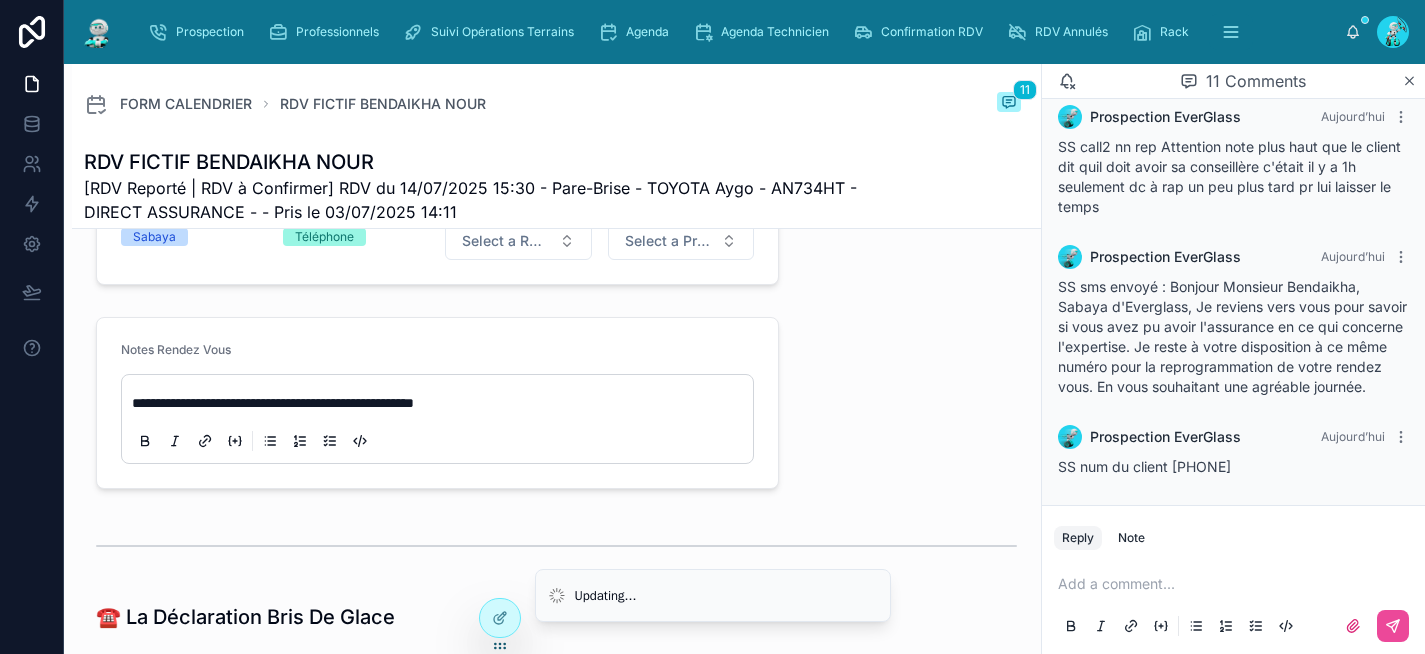click on "**********" at bounding box center [556, 1203] 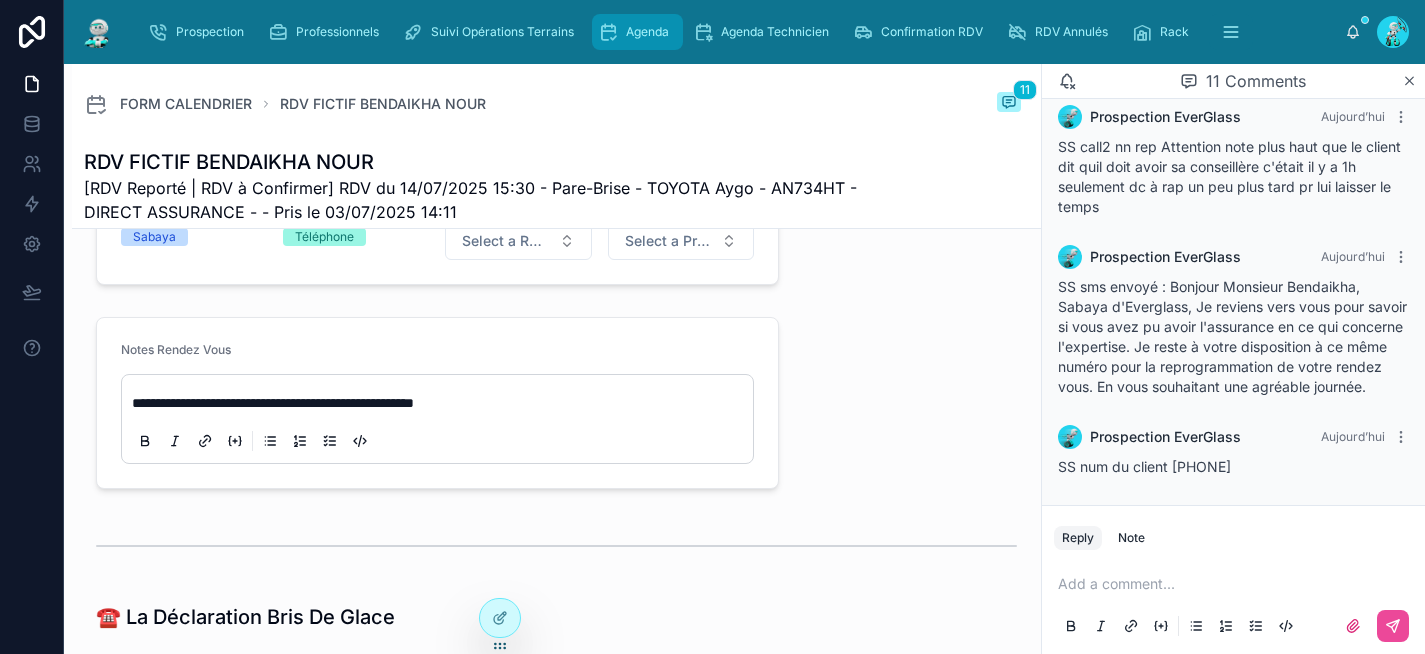 click on "Agenda" at bounding box center (637, 32) 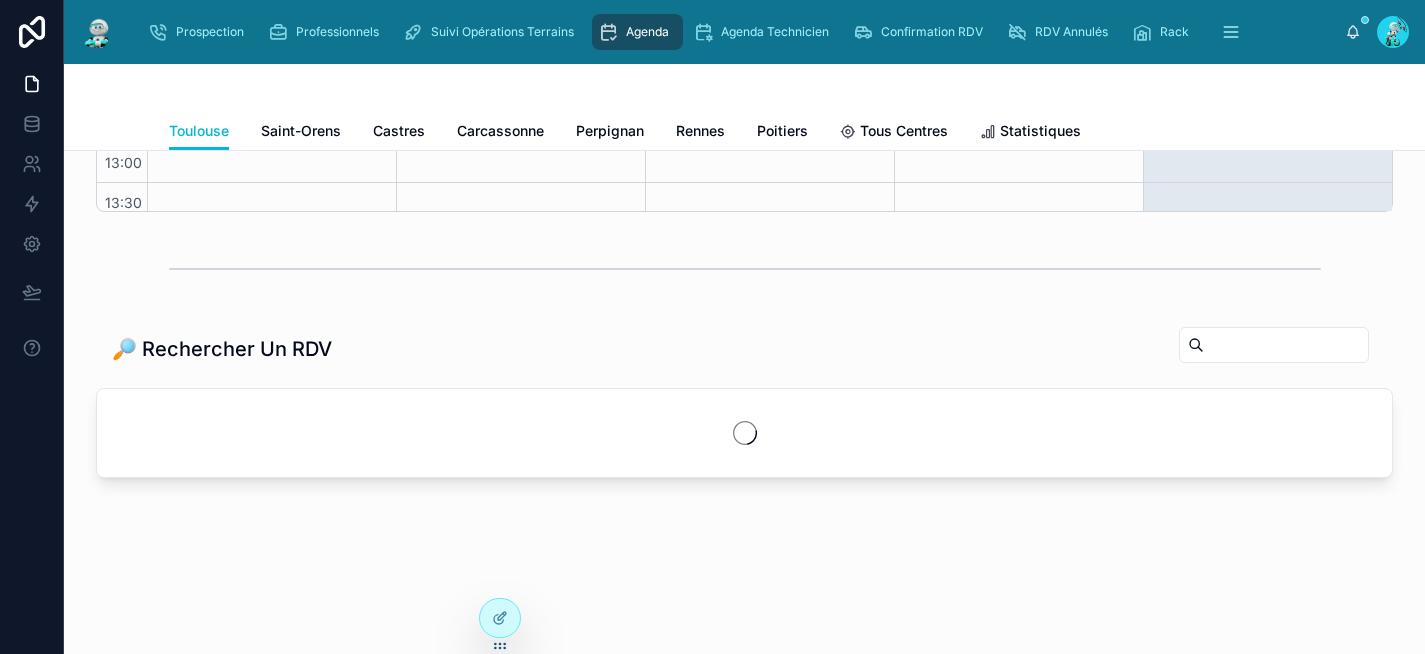scroll, scrollTop: 0, scrollLeft: 0, axis: both 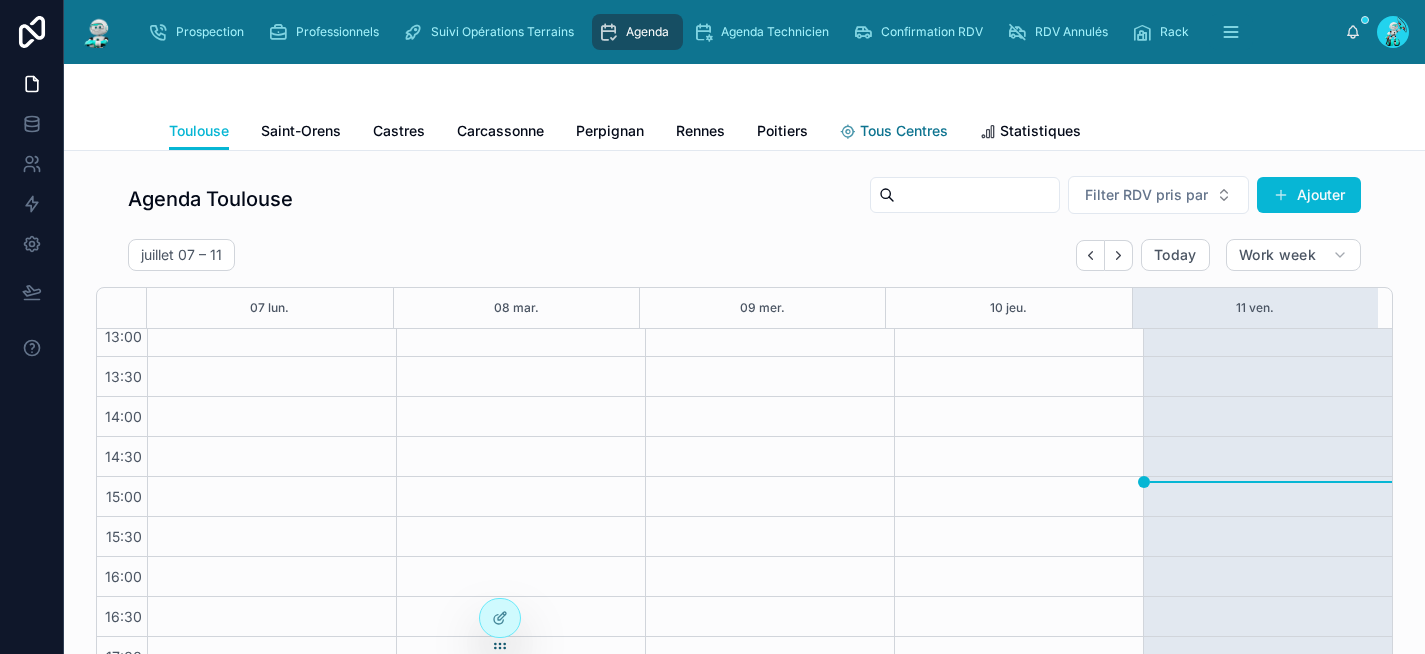 click on "Tous Centres" at bounding box center [904, 131] 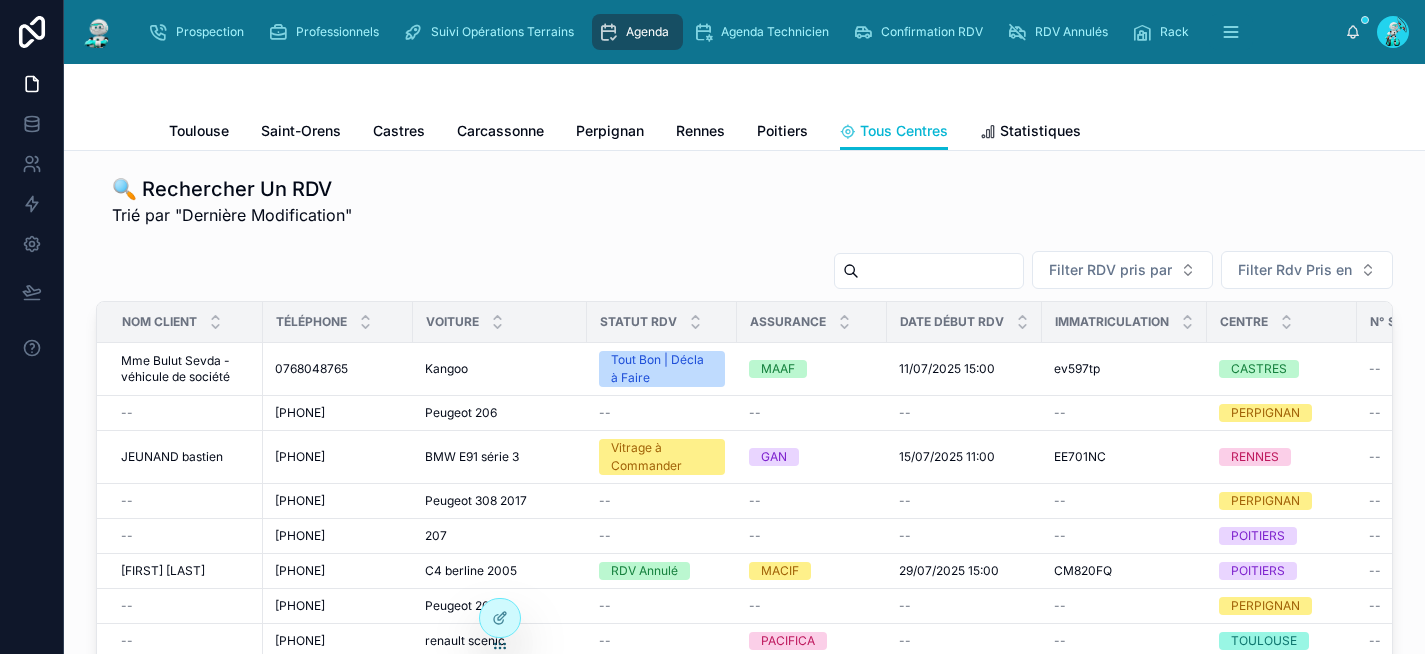 click at bounding box center (941, 271) 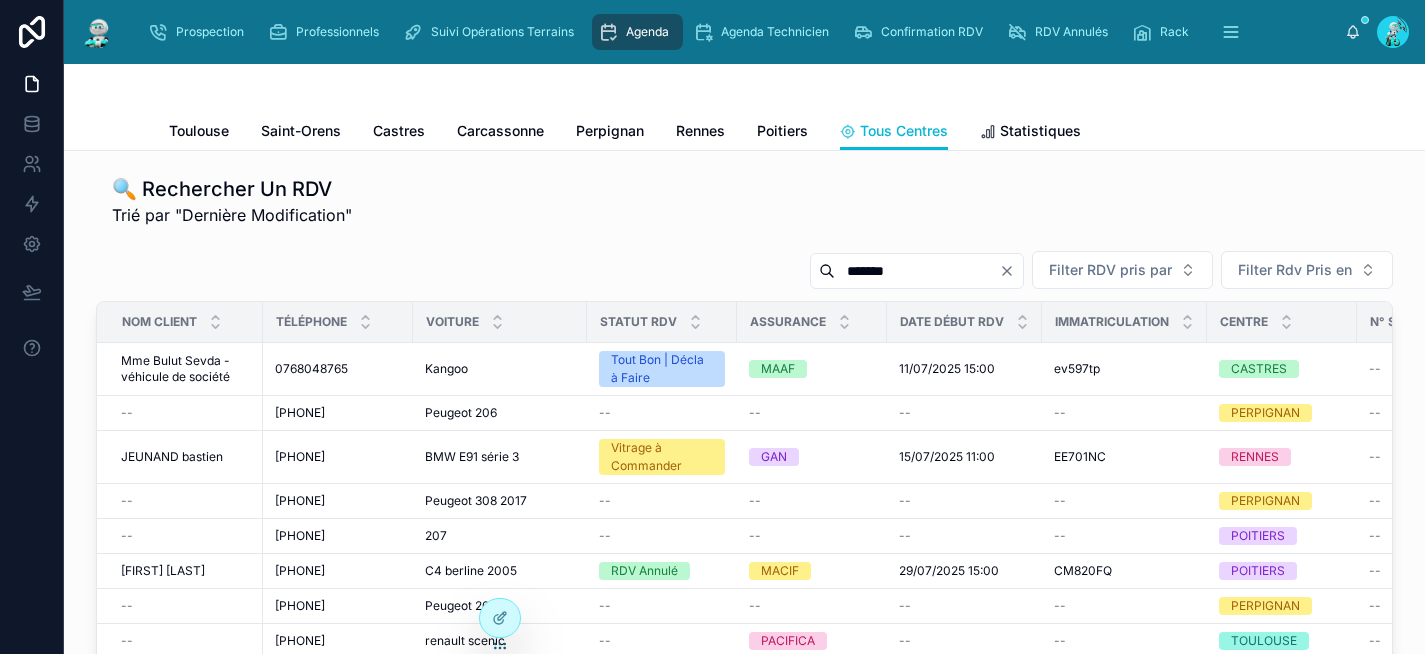 type on "*******" 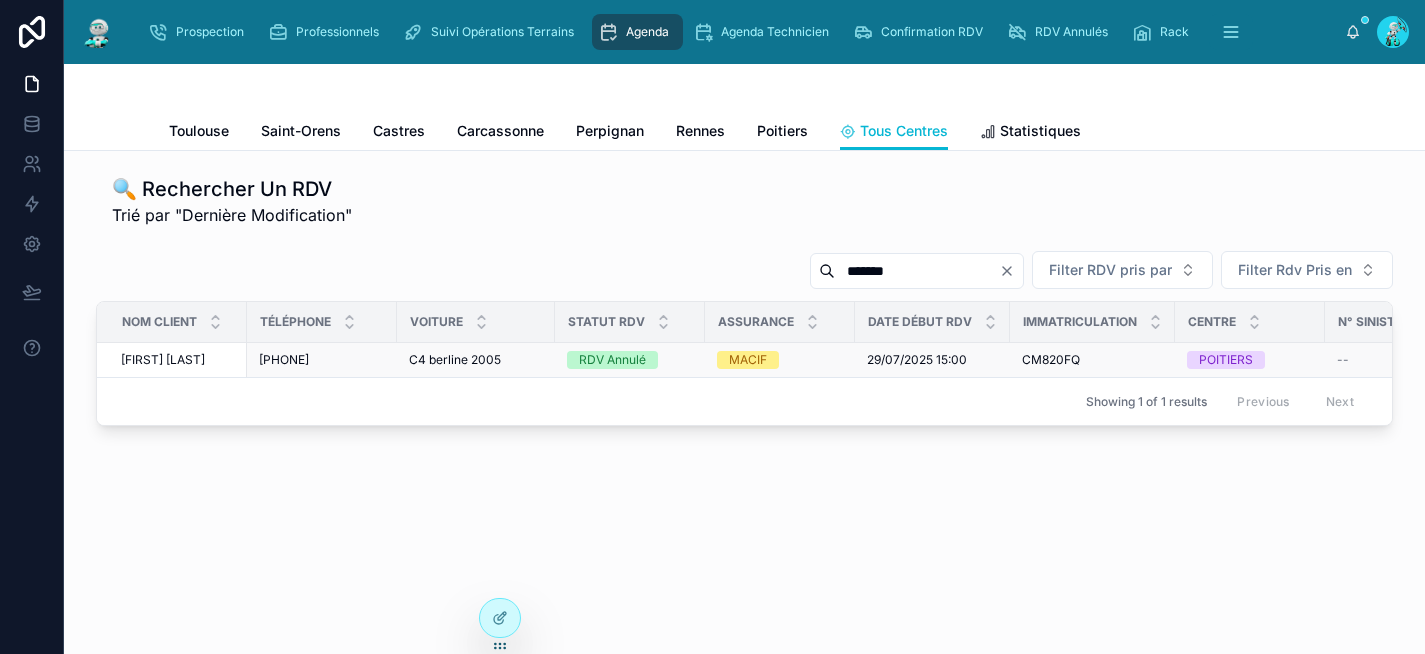 click on "MACIF" at bounding box center [780, 360] 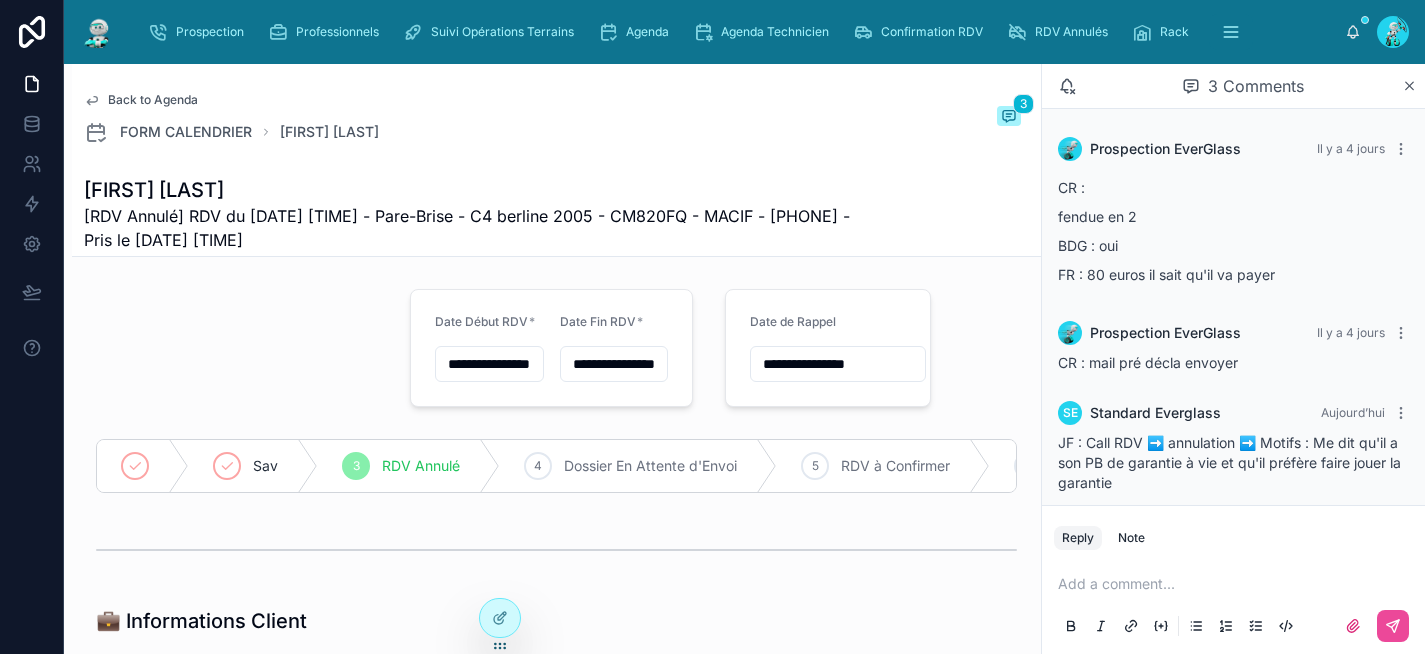 scroll, scrollTop: 16, scrollLeft: 0, axis: vertical 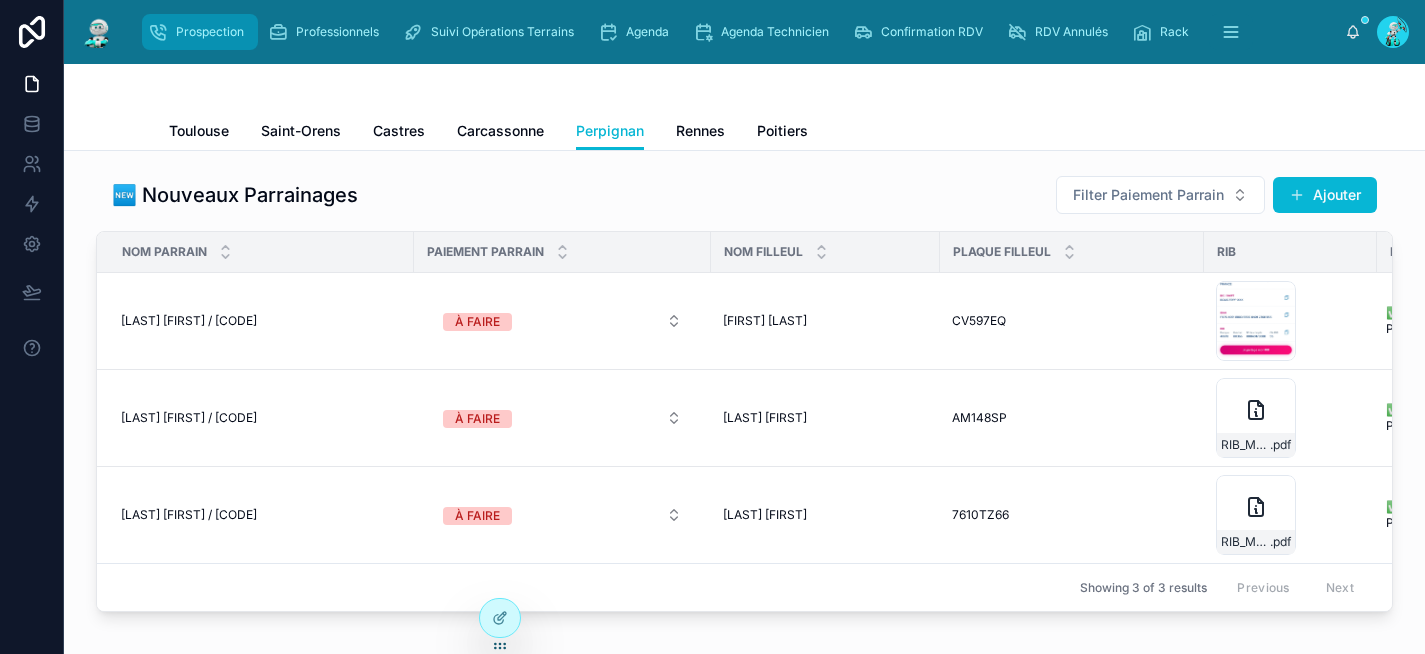 click on "Prospection" at bounding box center [210, 32] 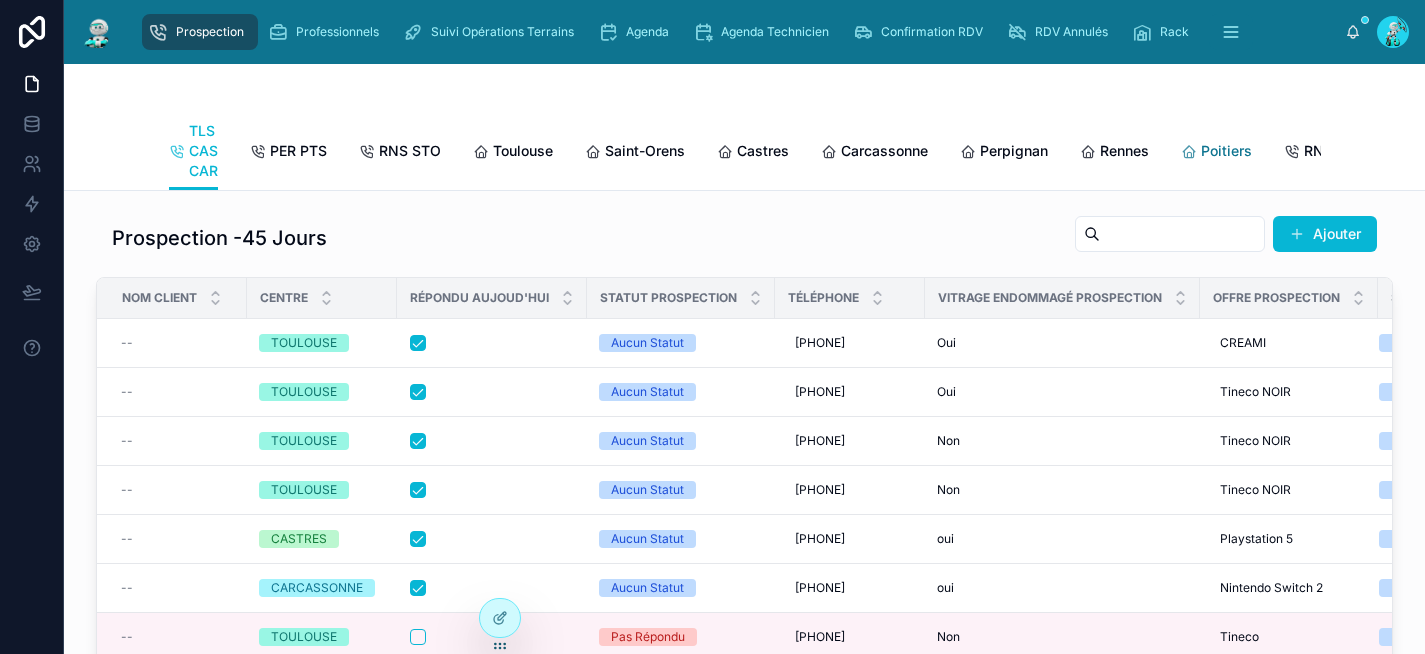 click at bounding box center [1189, 152] 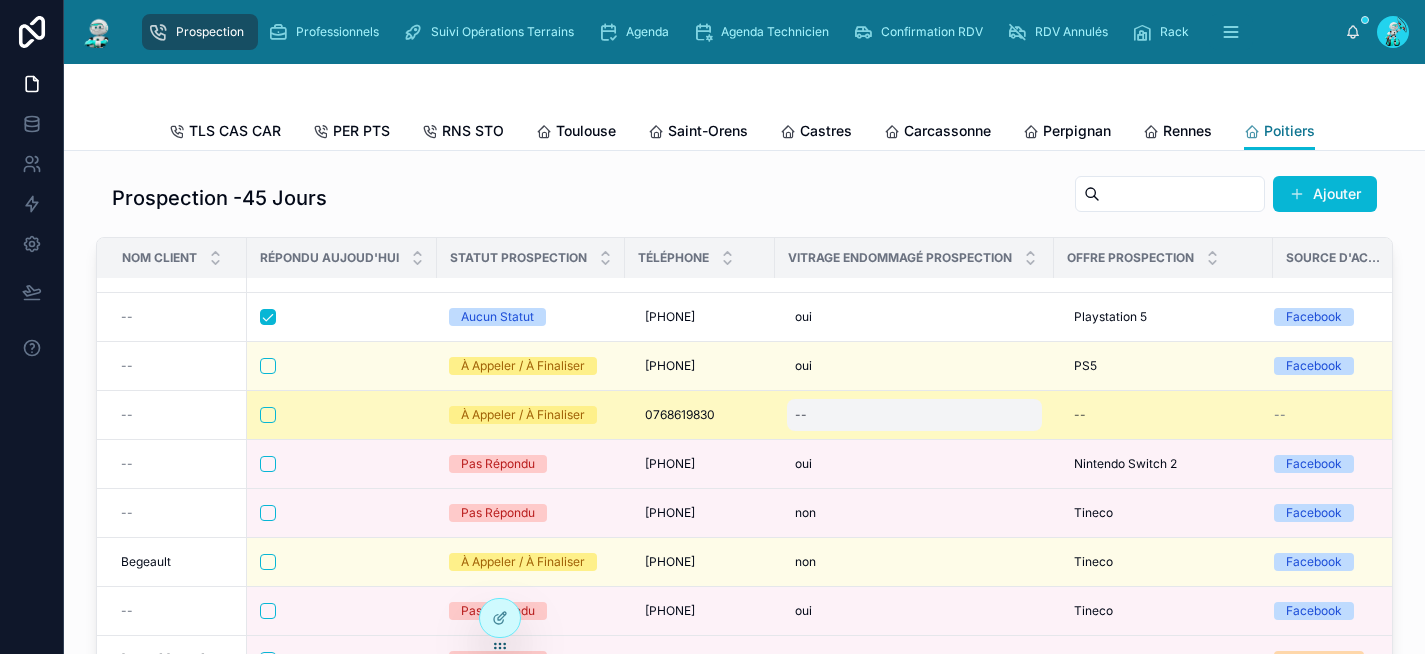 scroll, scrollTop: 50, scrollLeft: 0, axis: vertical 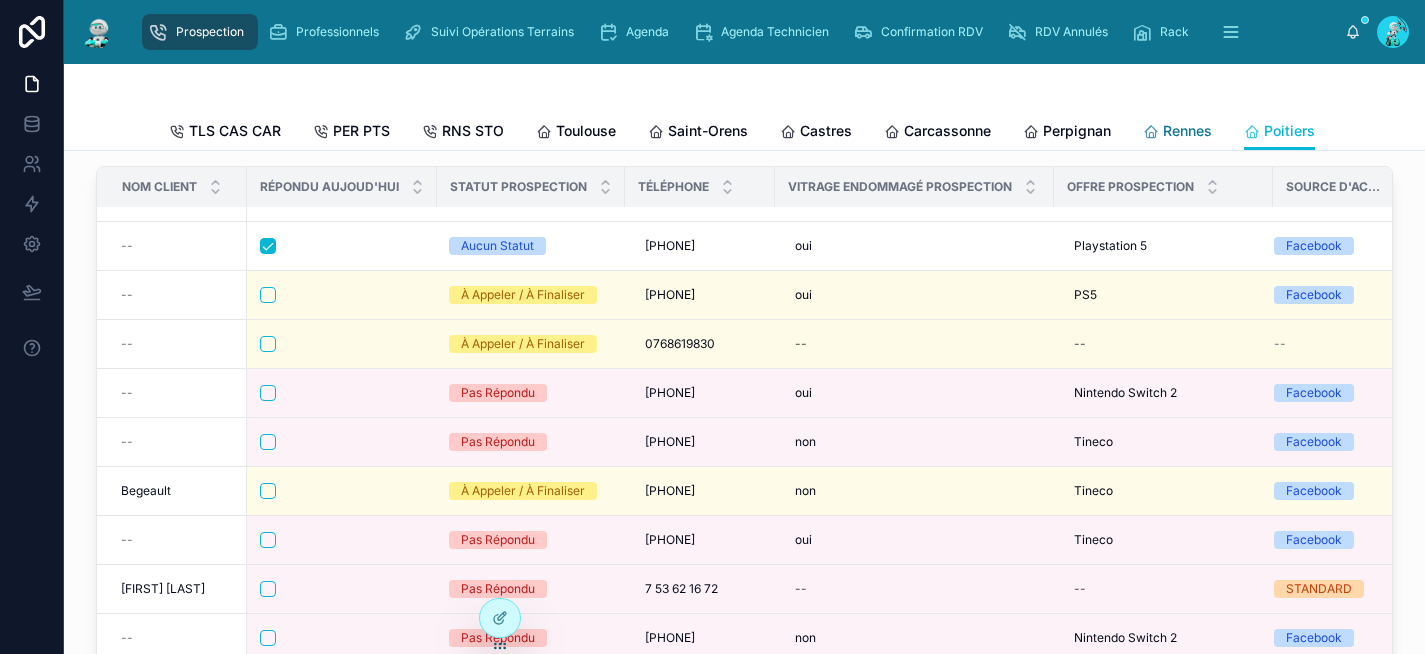 click on "Rennes" at bounding box center (1187, 131) 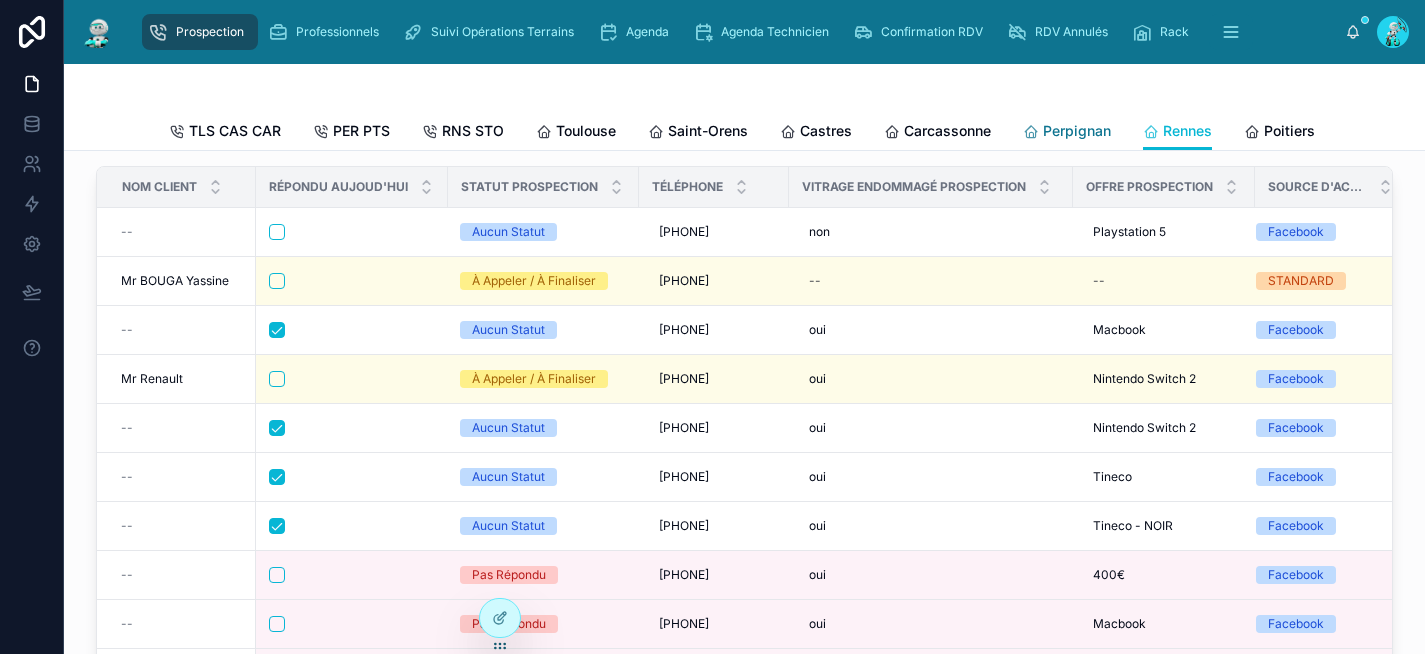 click on "Perpignan" at bounding box center [1077, 131] 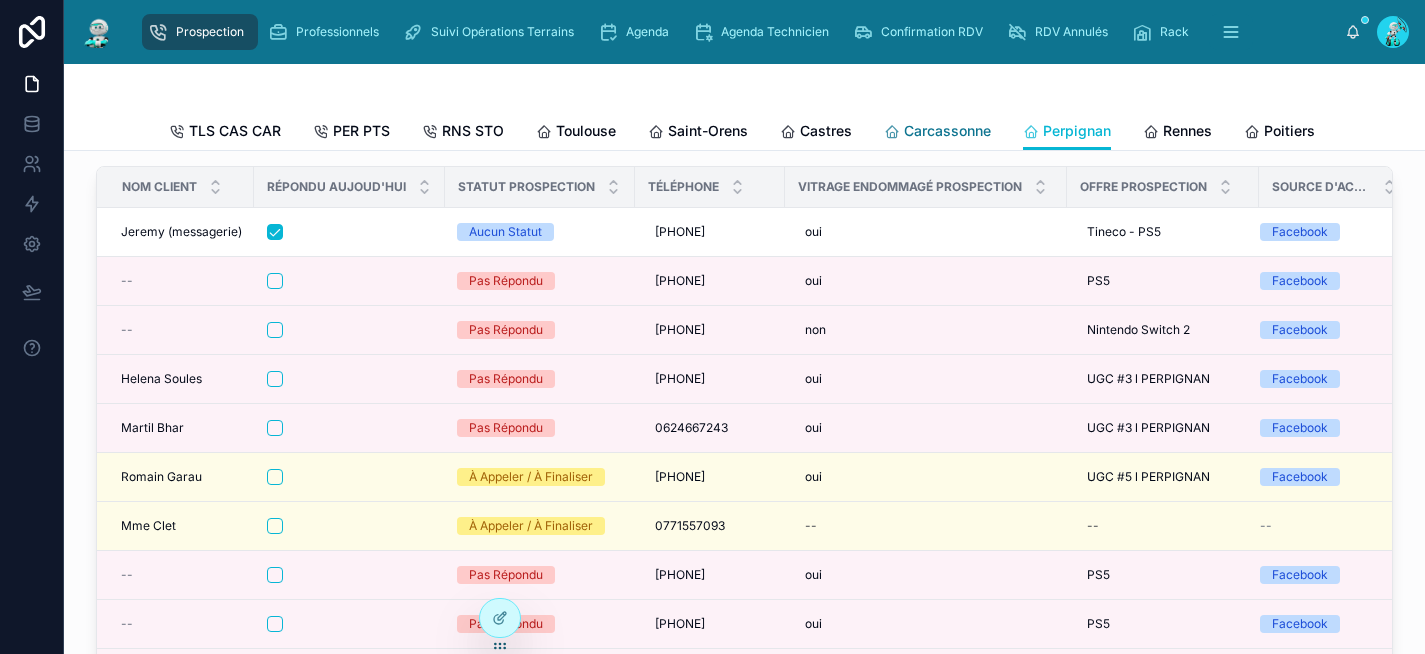 click on "Carcassonne" at bounding box center (947, 131) 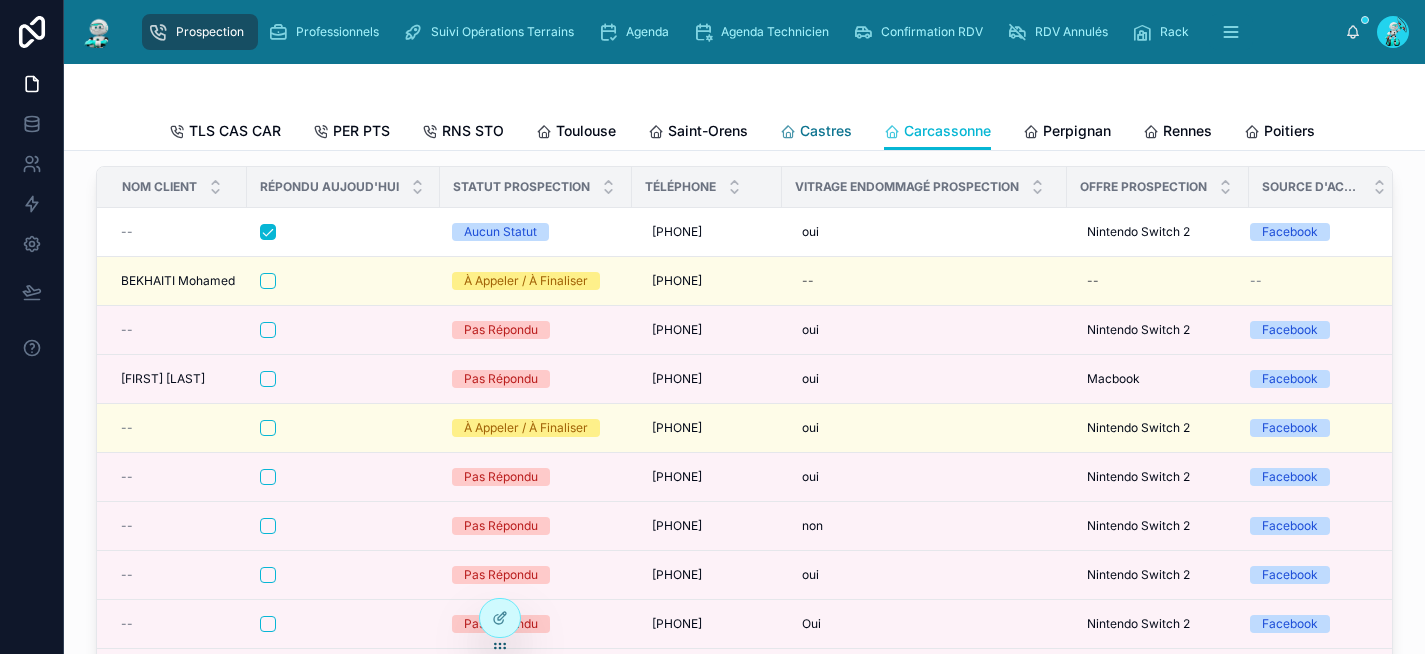 click on "Castres" at bounding box center (826, 131) 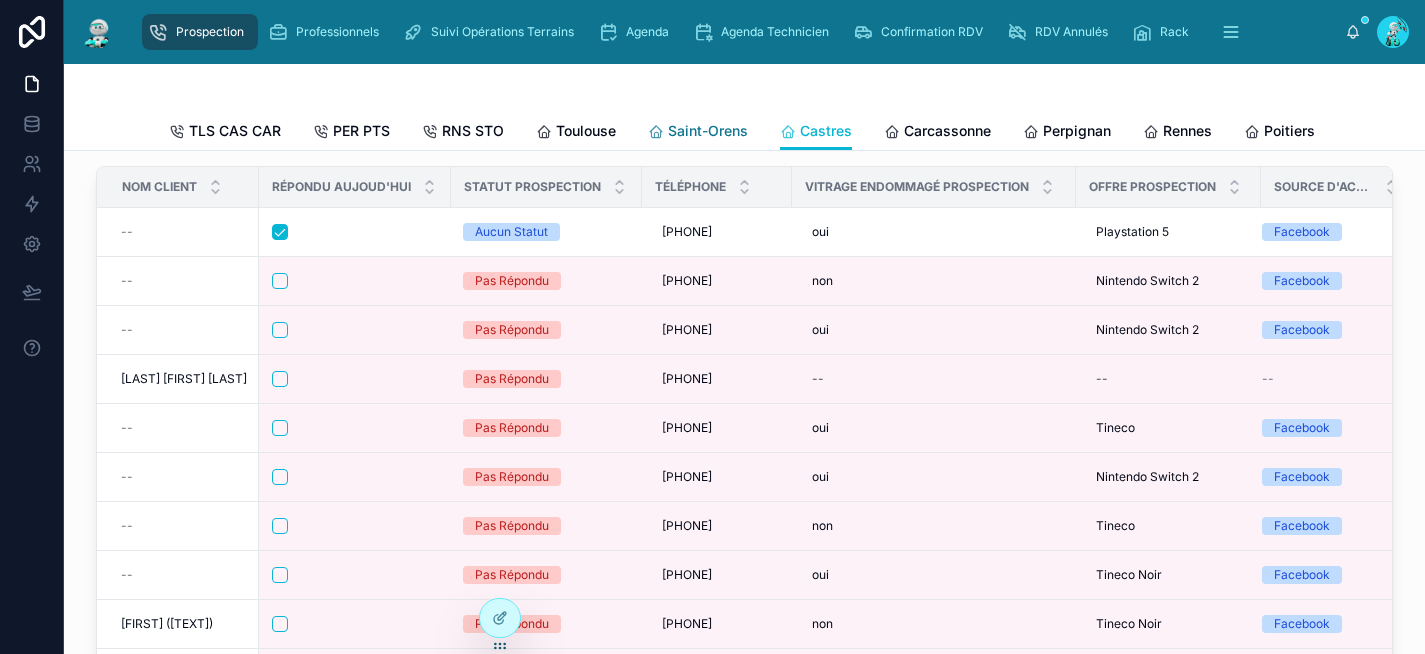 click on "Saint-Orens" at bounding box center (708, 131) 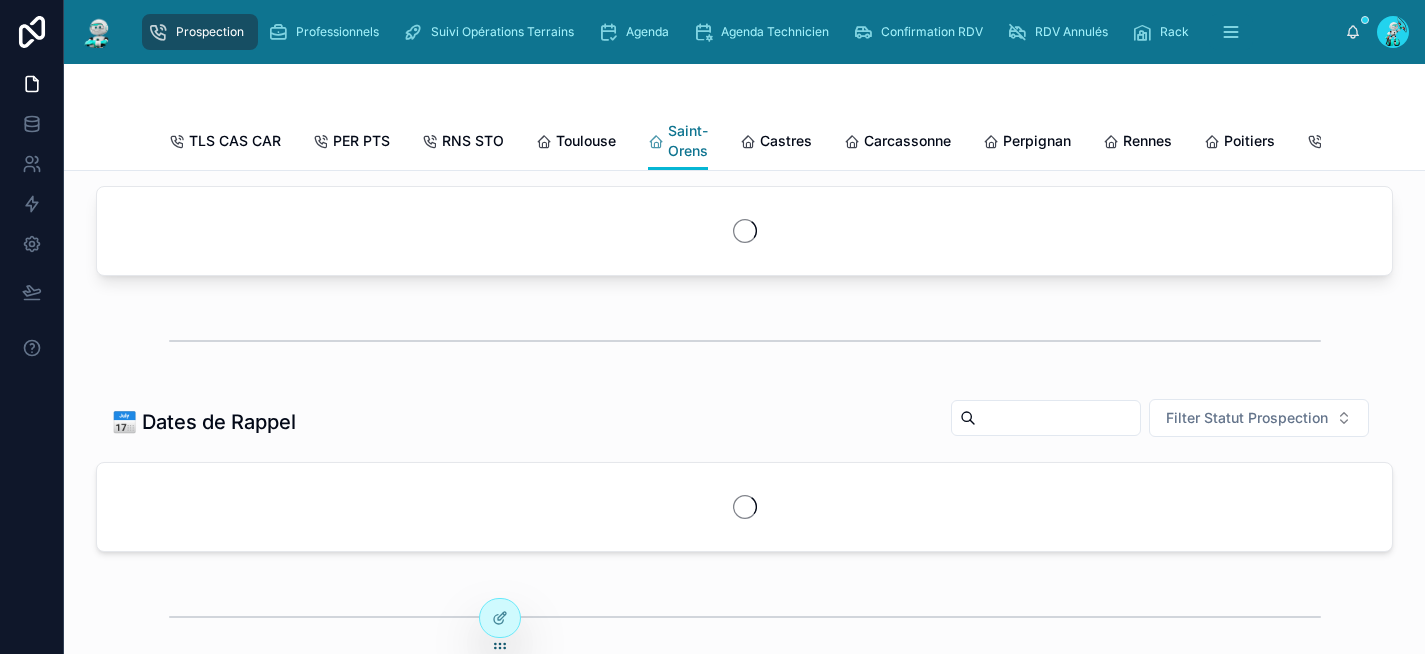 scroll, scrollTop: 91, scrollLeft: 0, axis: vertical 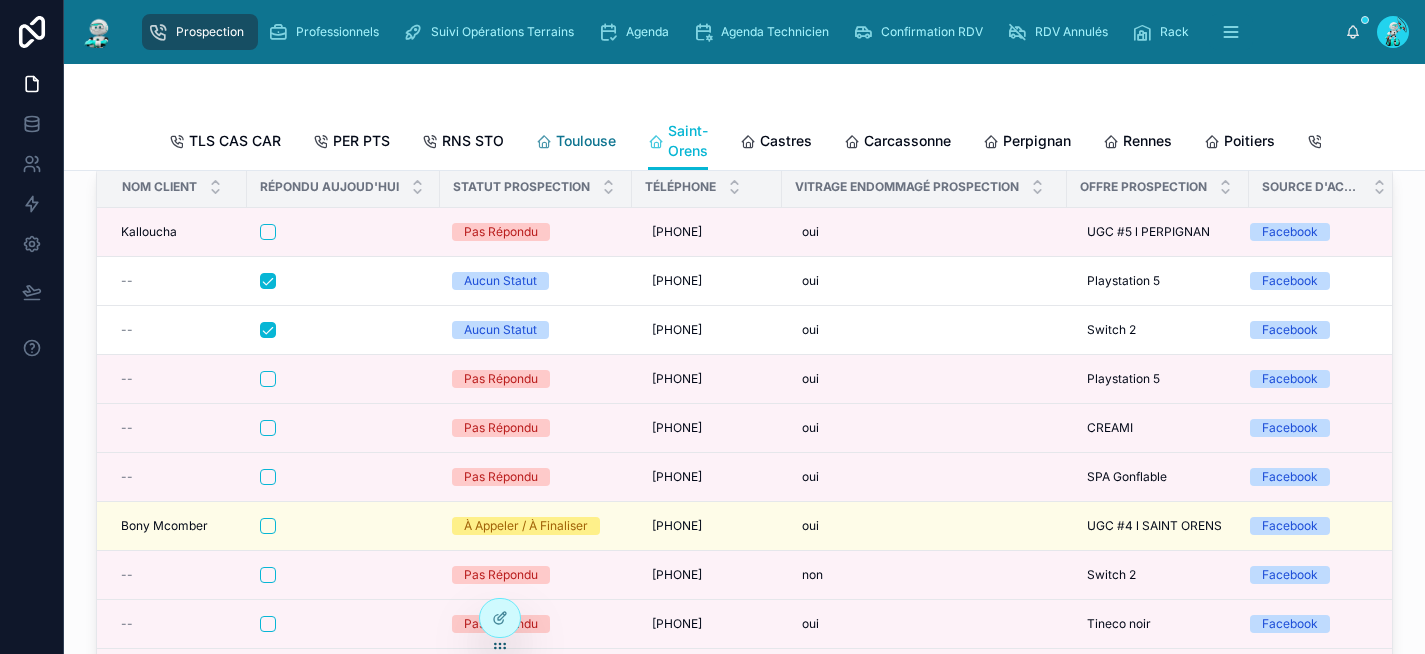 click on "Toulouse" at bounding box center [586, 141] 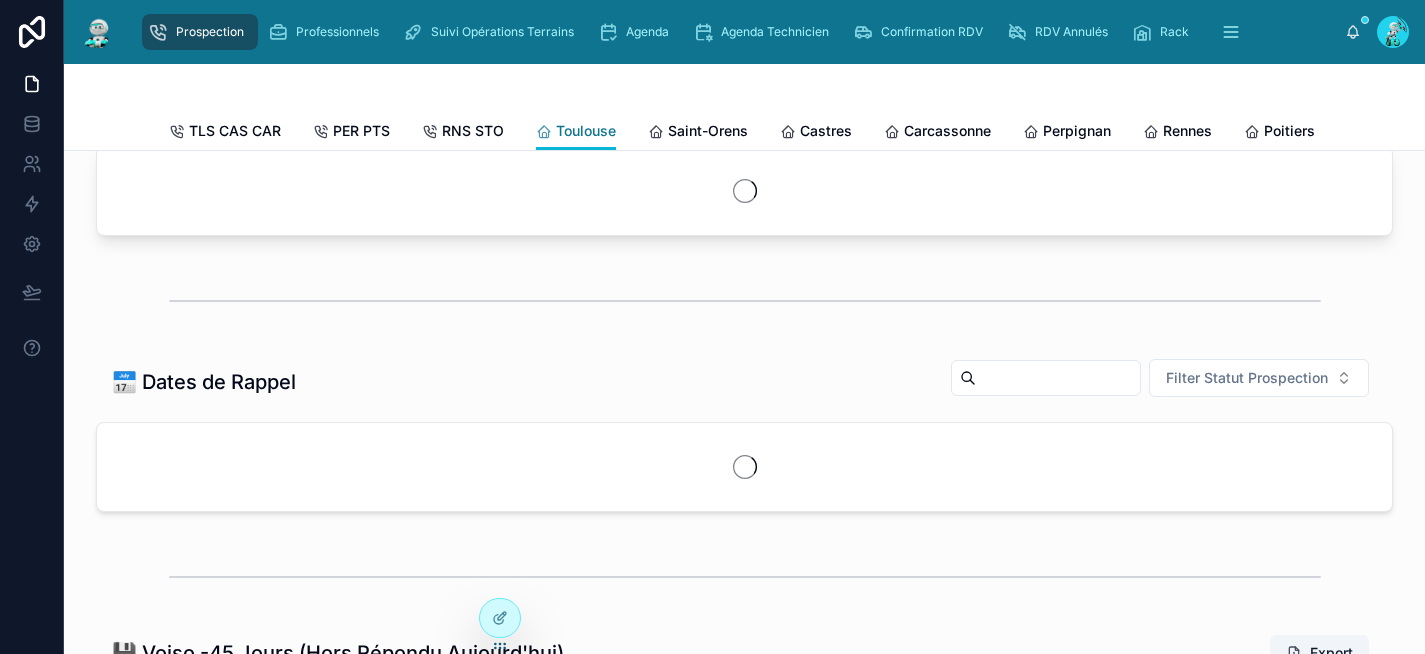 scroll, scrollTop: 71, scrollLeft: 0, axis: vertical 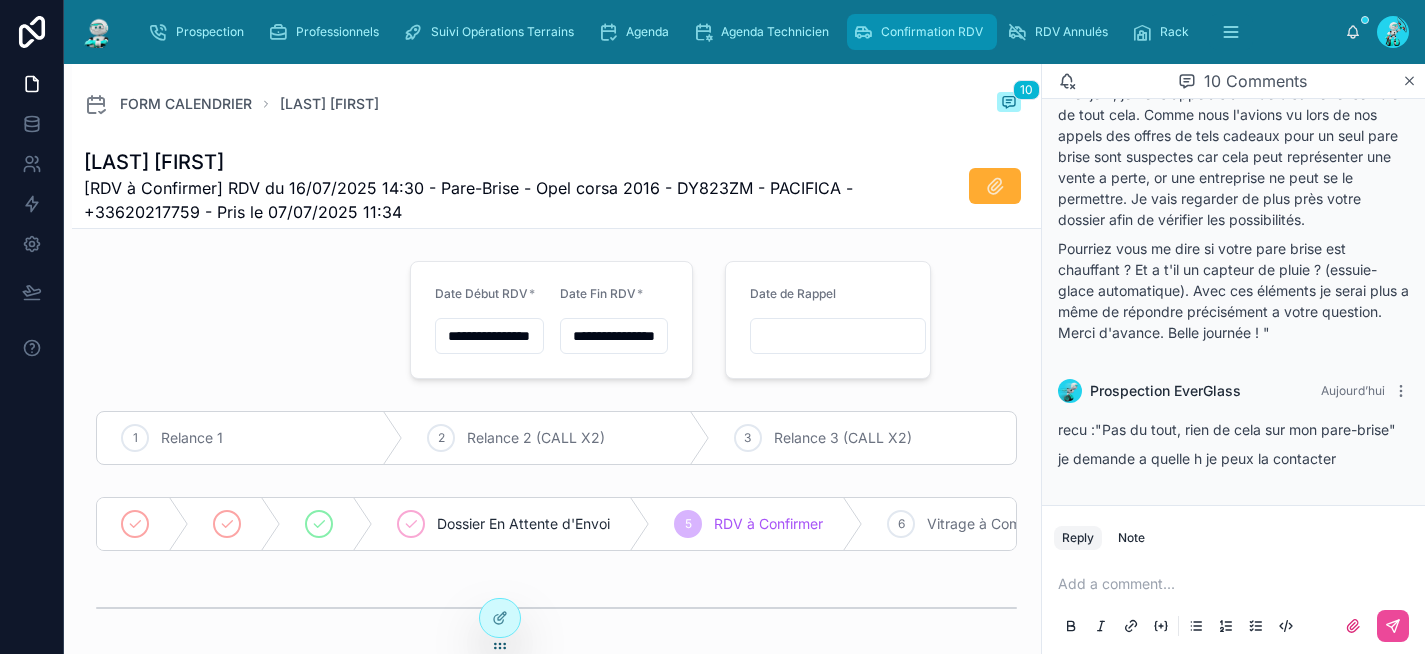 type on "**********" 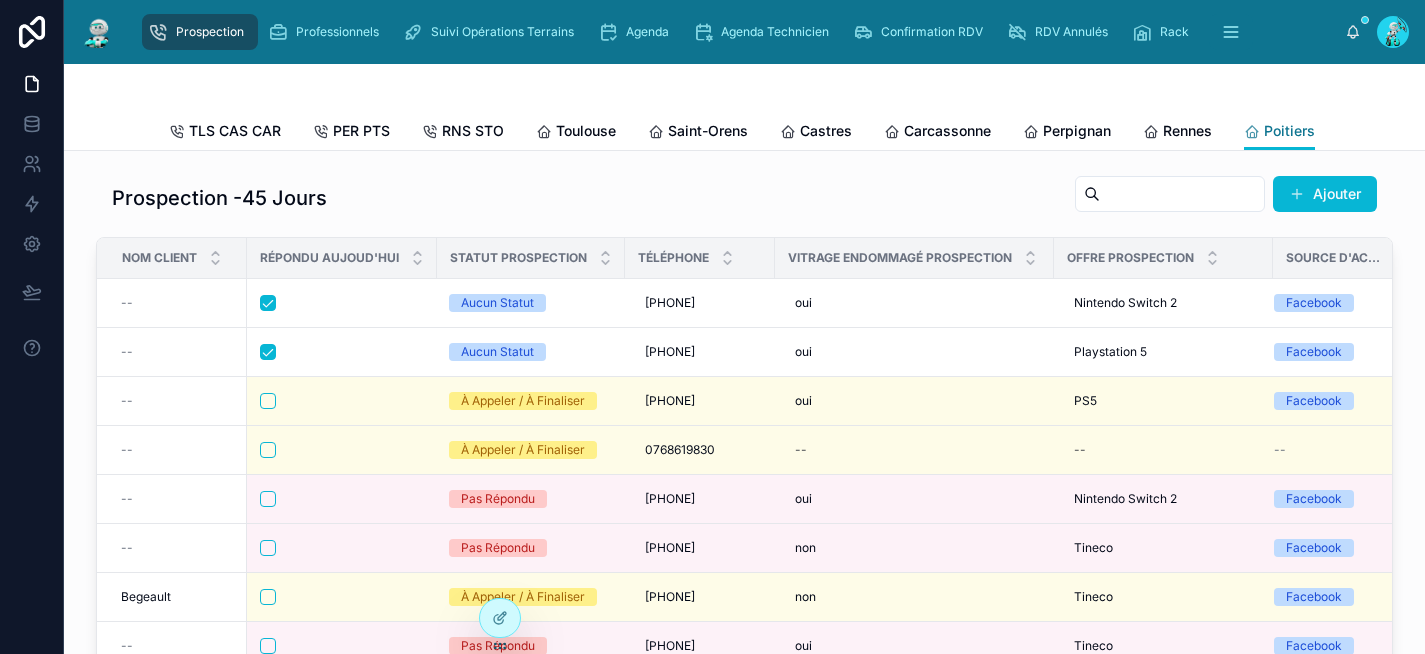 scroll, scrollTop: 0, scrollLeft: 0, axis: both 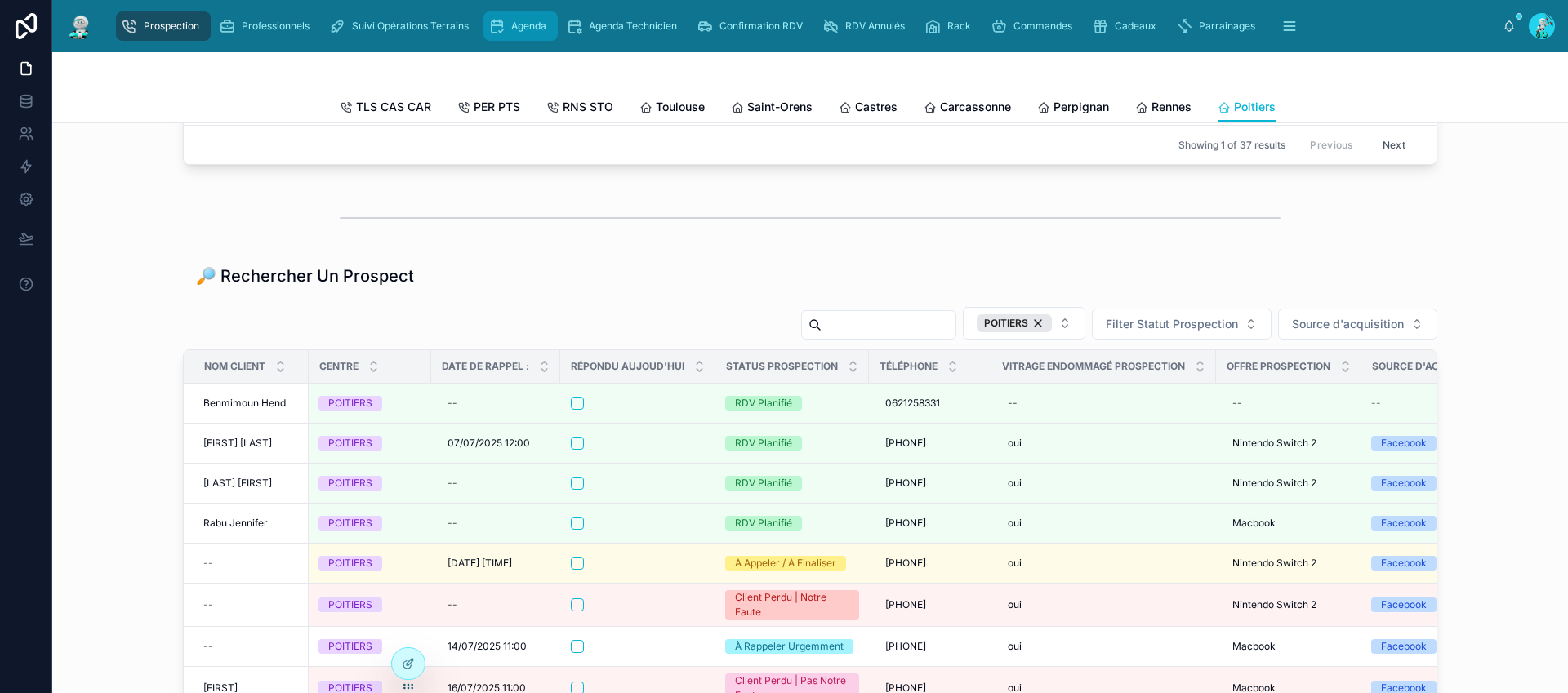 click on "Agenda" at bounding box center (528, 26) 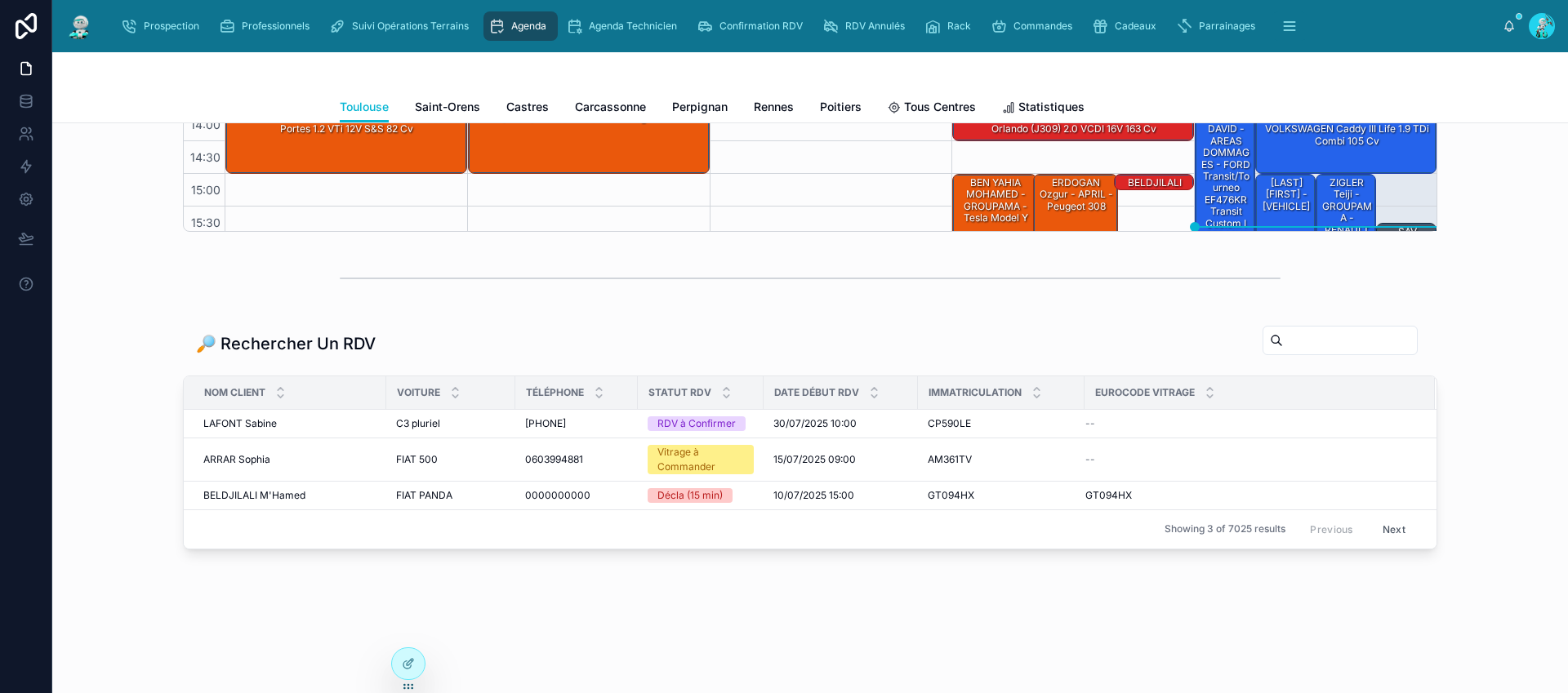 scroll, scrollTop: 0, scrollLeft: 0, axis: both 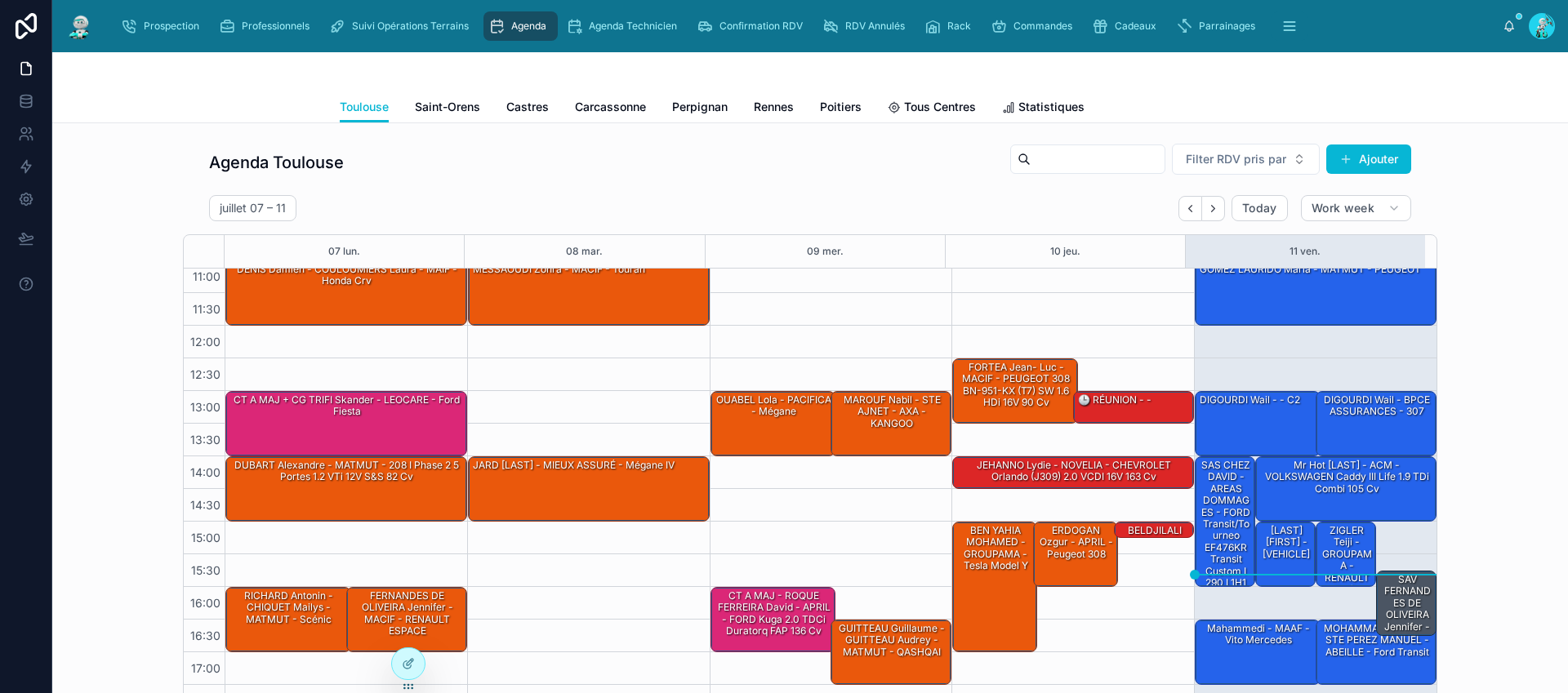 click at bounding box center [1214, 208] 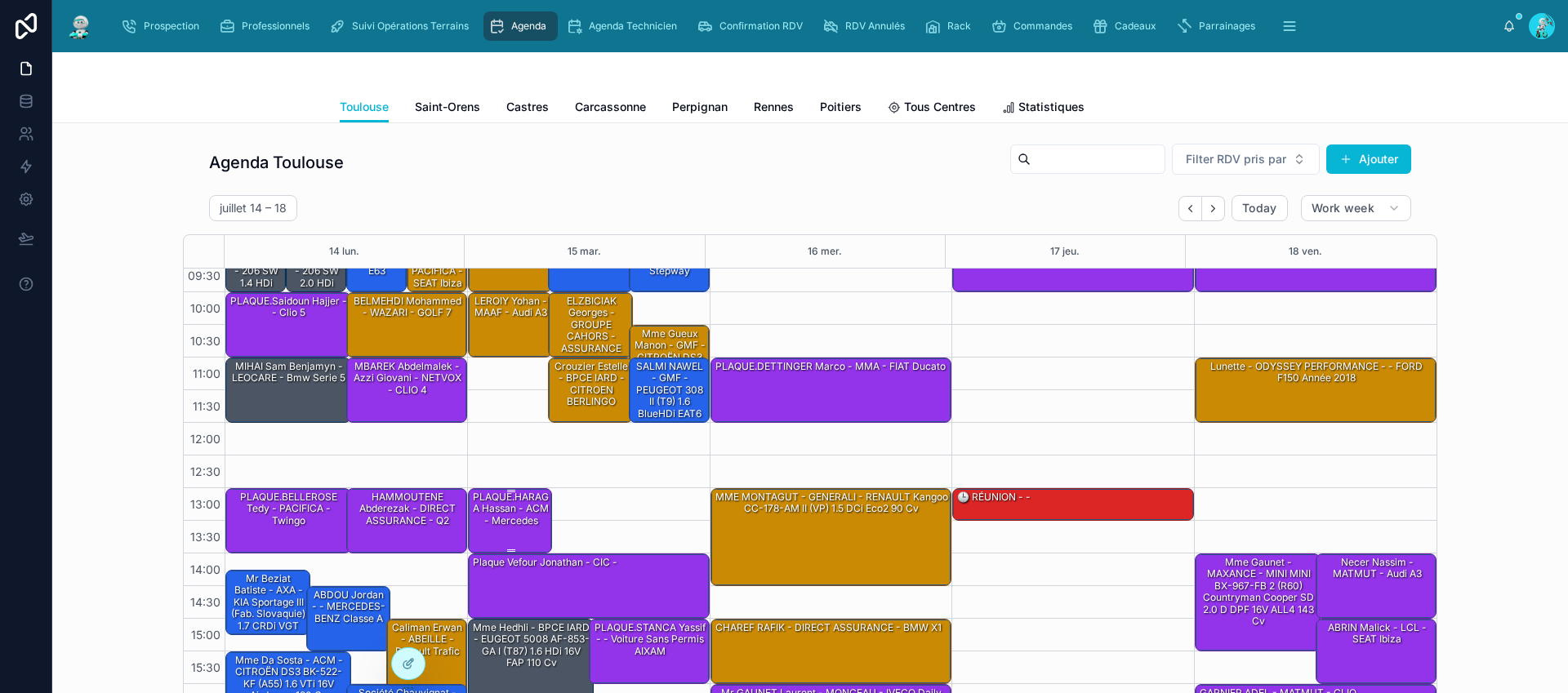 scroll, scrollTop: 139, scrollLeft: 0, axis: vertical 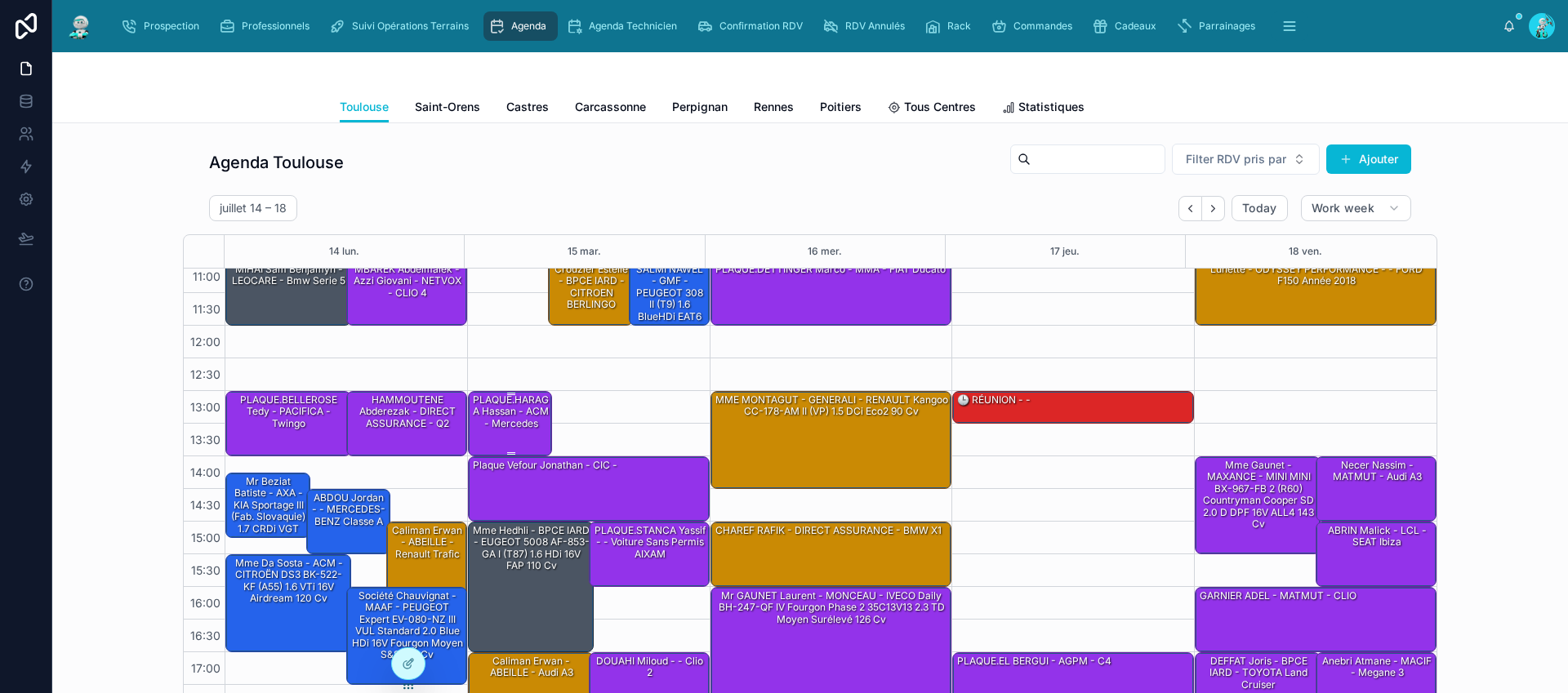 click on "PLAQUE.HARAGA Hassan - ACM - Mercedes" at bounding box center (511, 411) 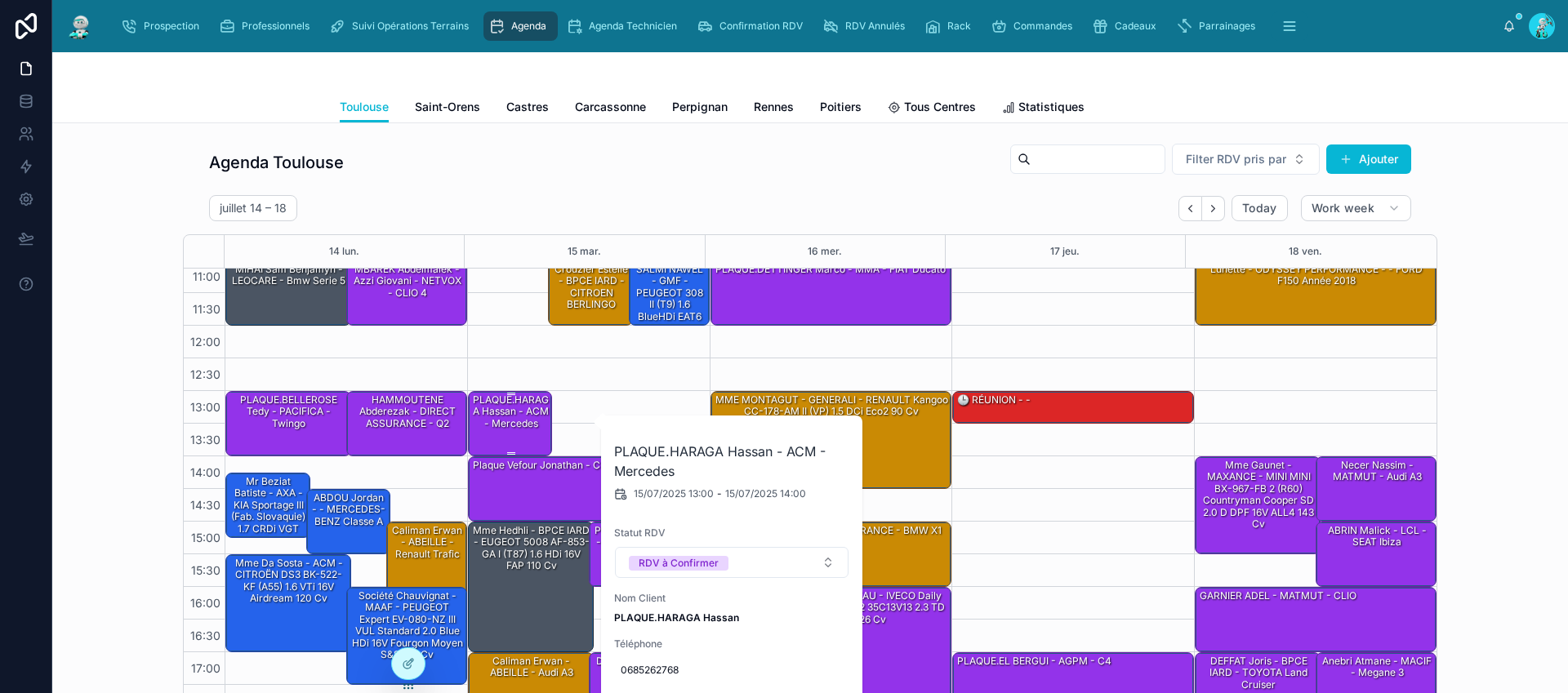 click on "PLAQUE.HARAGA Hassan - ACM - Mercedes" at bounding box center [511, 411] 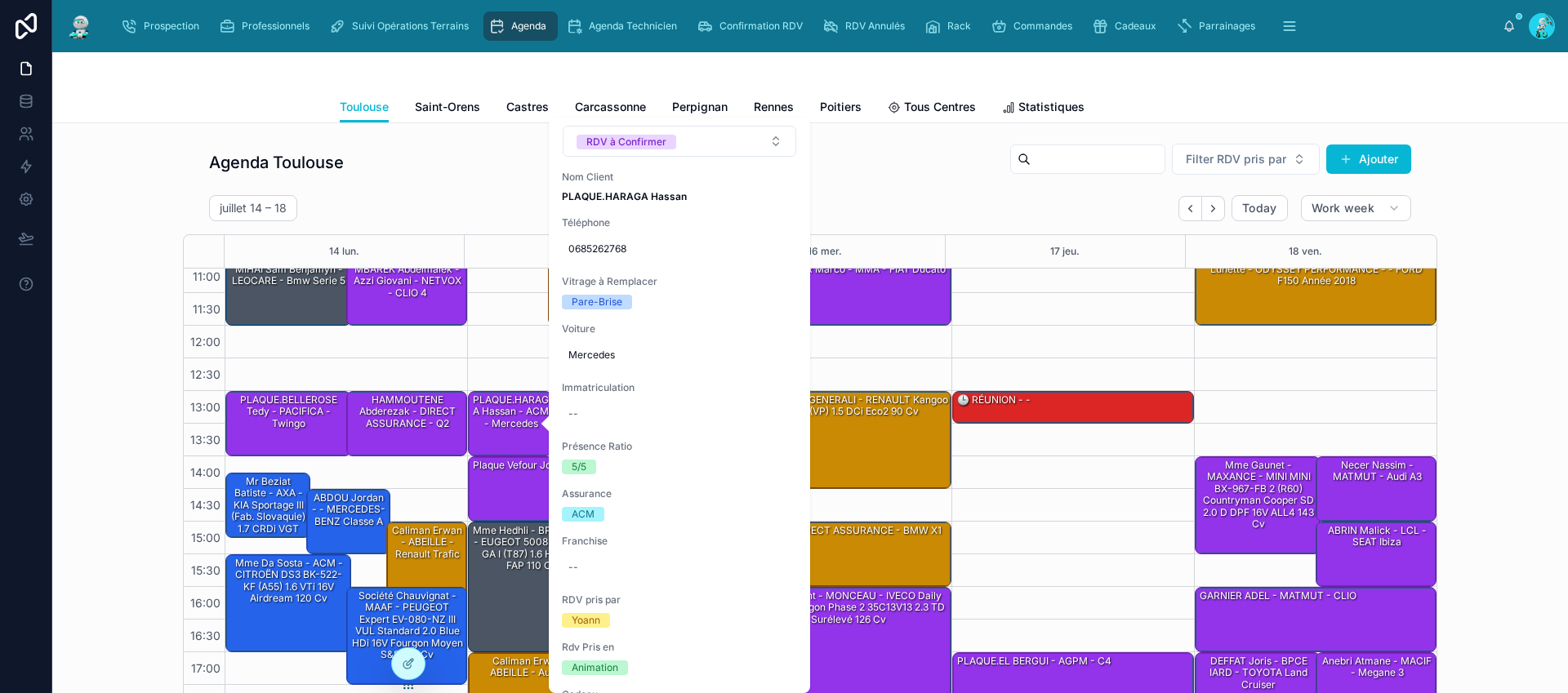 scroll, scrollTop: 198, scrollLeft: 0, axis: vertical 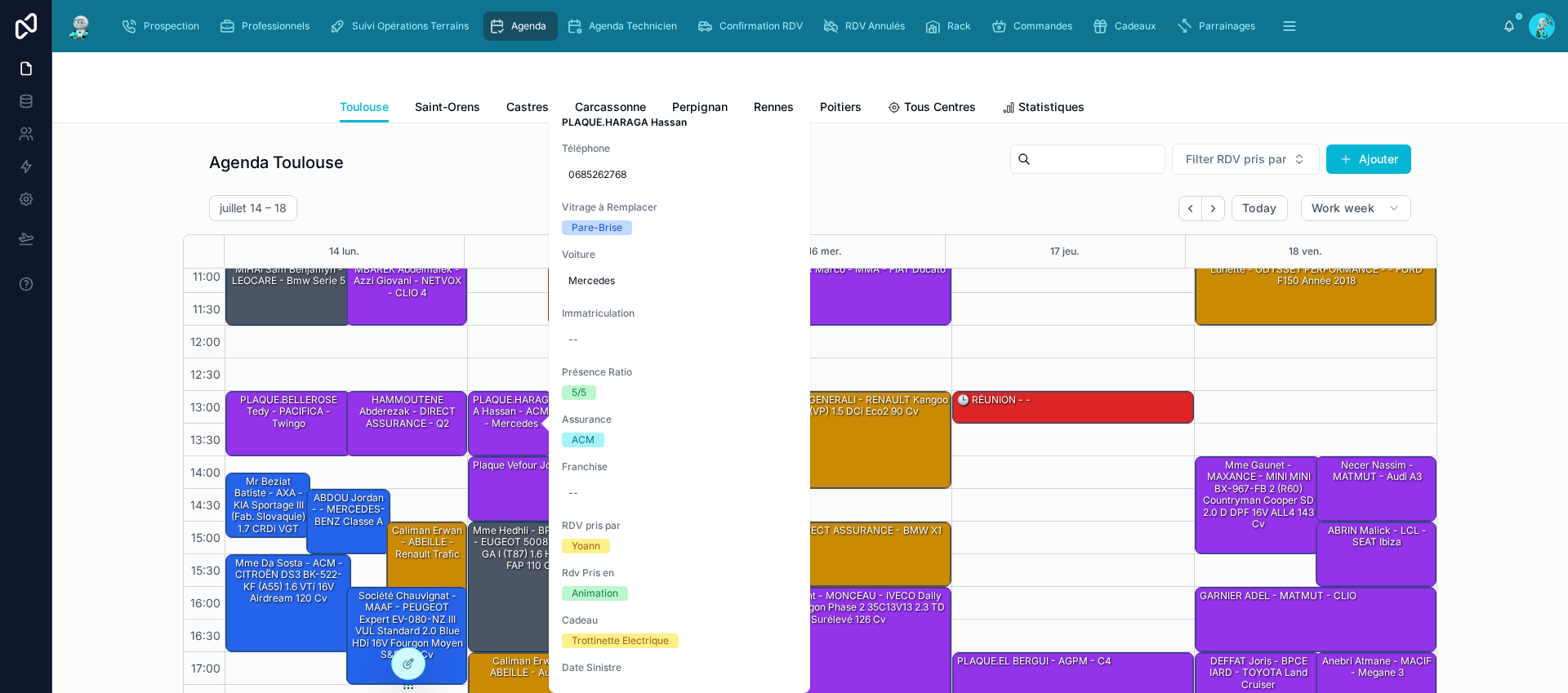 click on "Plaque Vefour Jonathan  - CIC -" at bounding box center [590, 488] 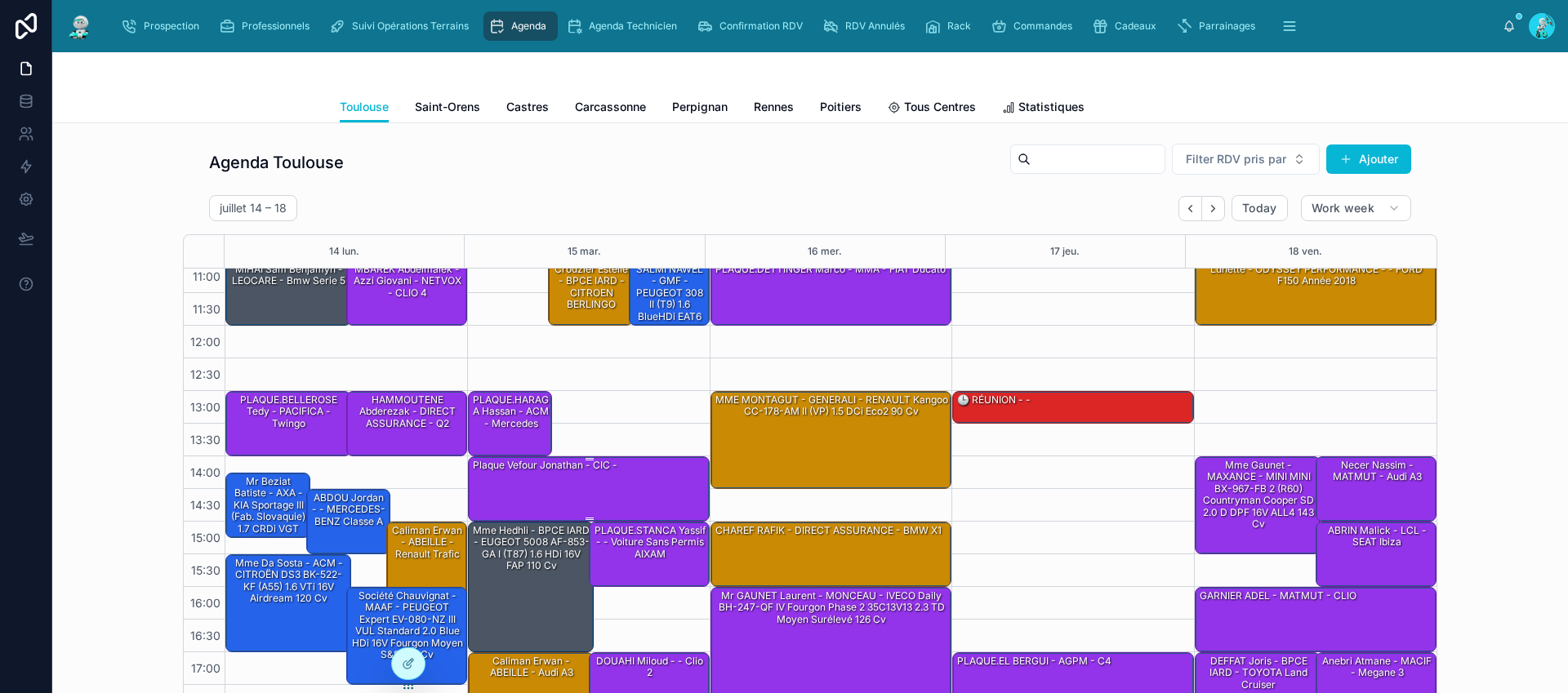 click on "Plaque Vefour Jonathan  - CIC -" at bounding box center [590, 488] 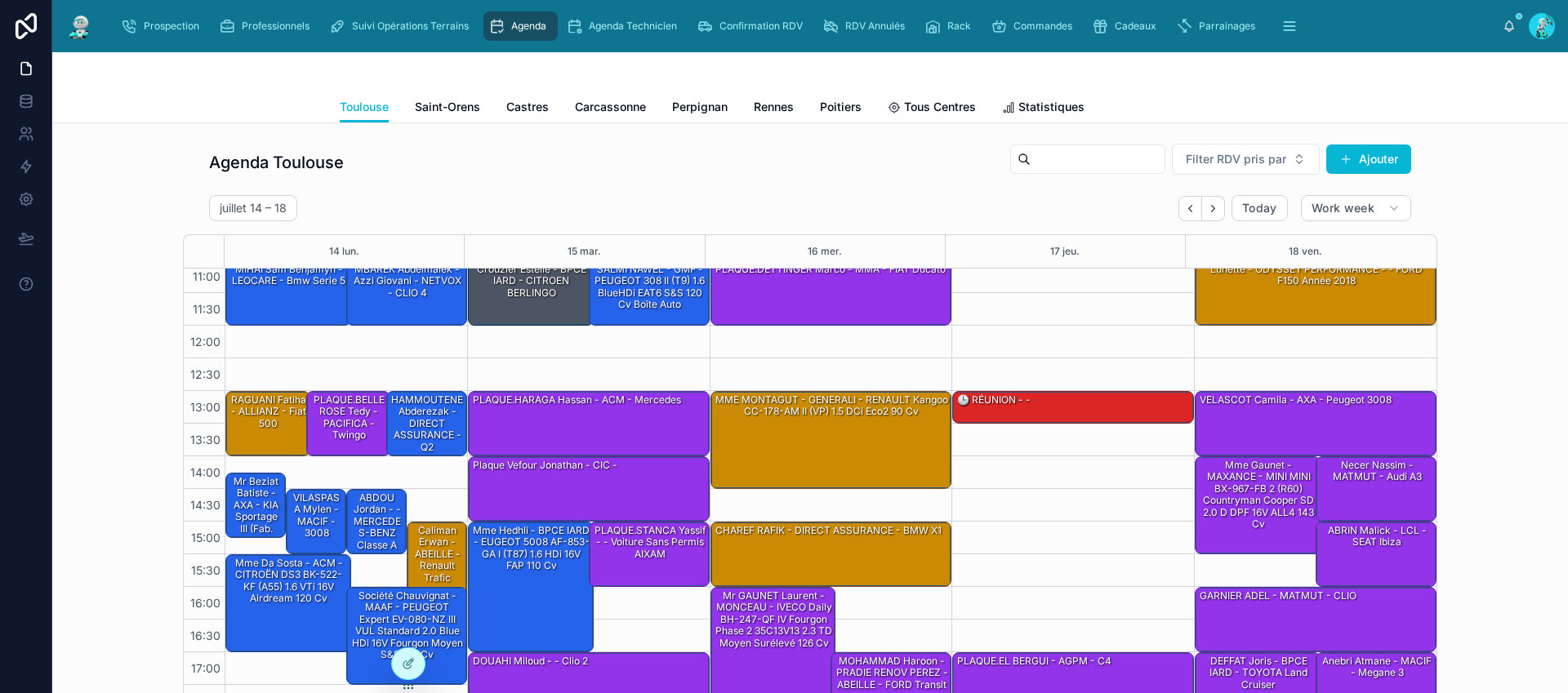 click on "Plaque Vefour Jonathan  - CIC -" at bounding box center [590, 488] 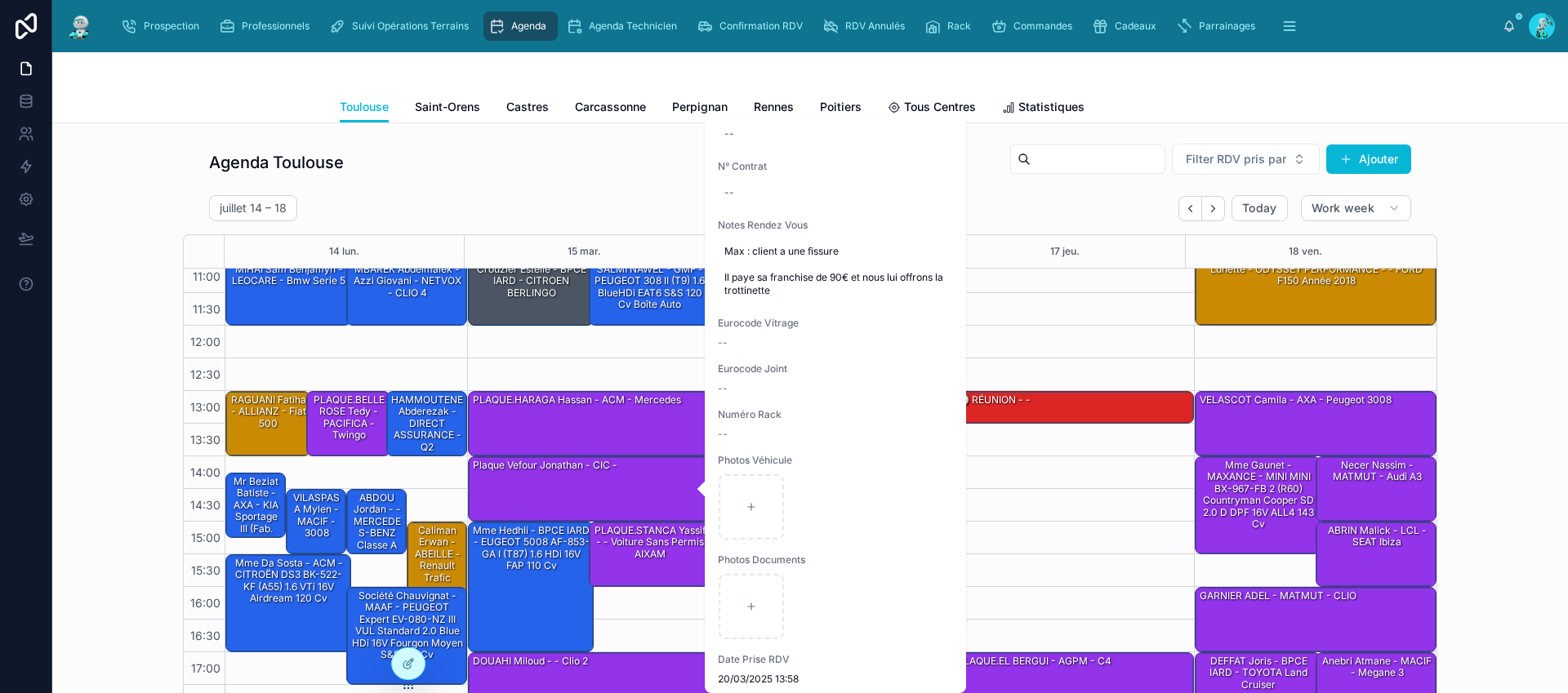 scroll, scrollTop: 855, scrollLeft: 0, axis: vertical 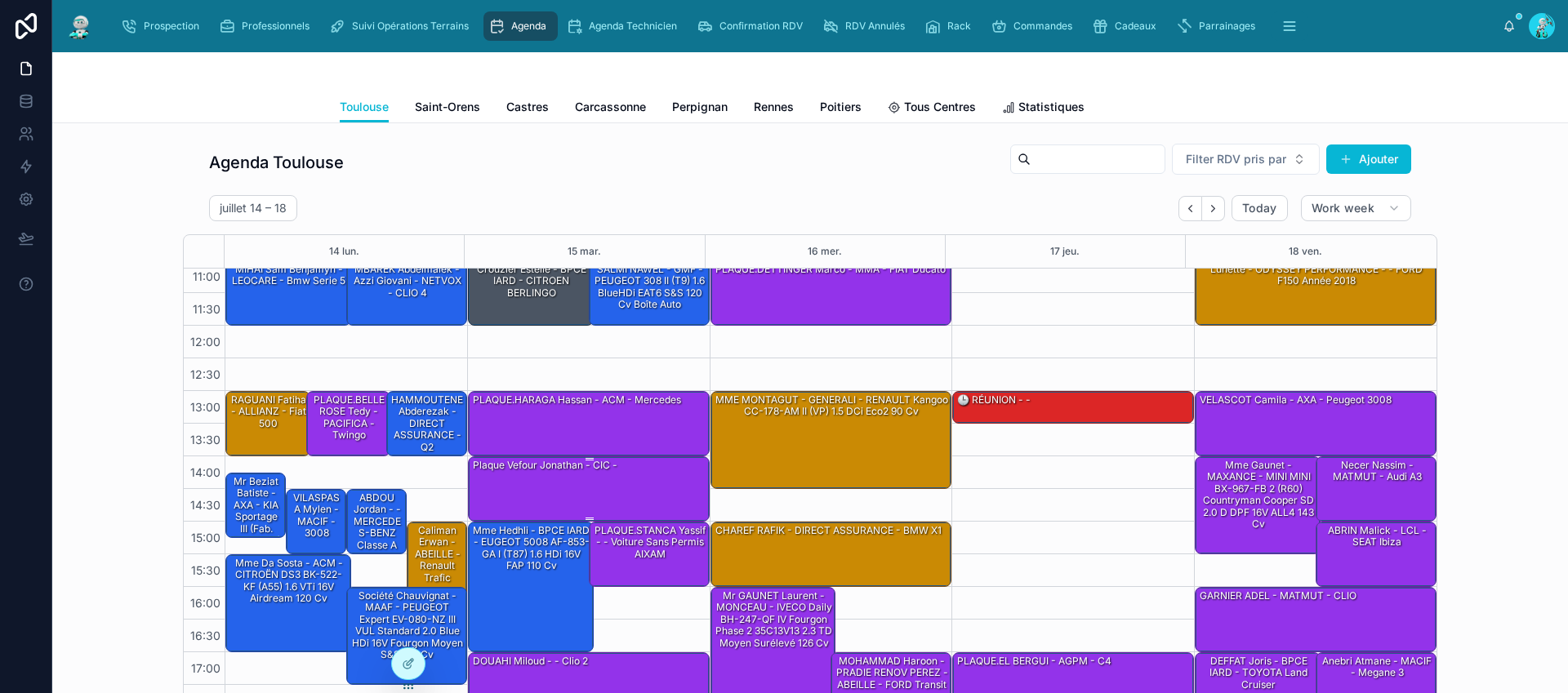click on "Plaque Vefour Jonathan  - CIC -" at bounding box center [590, 488] 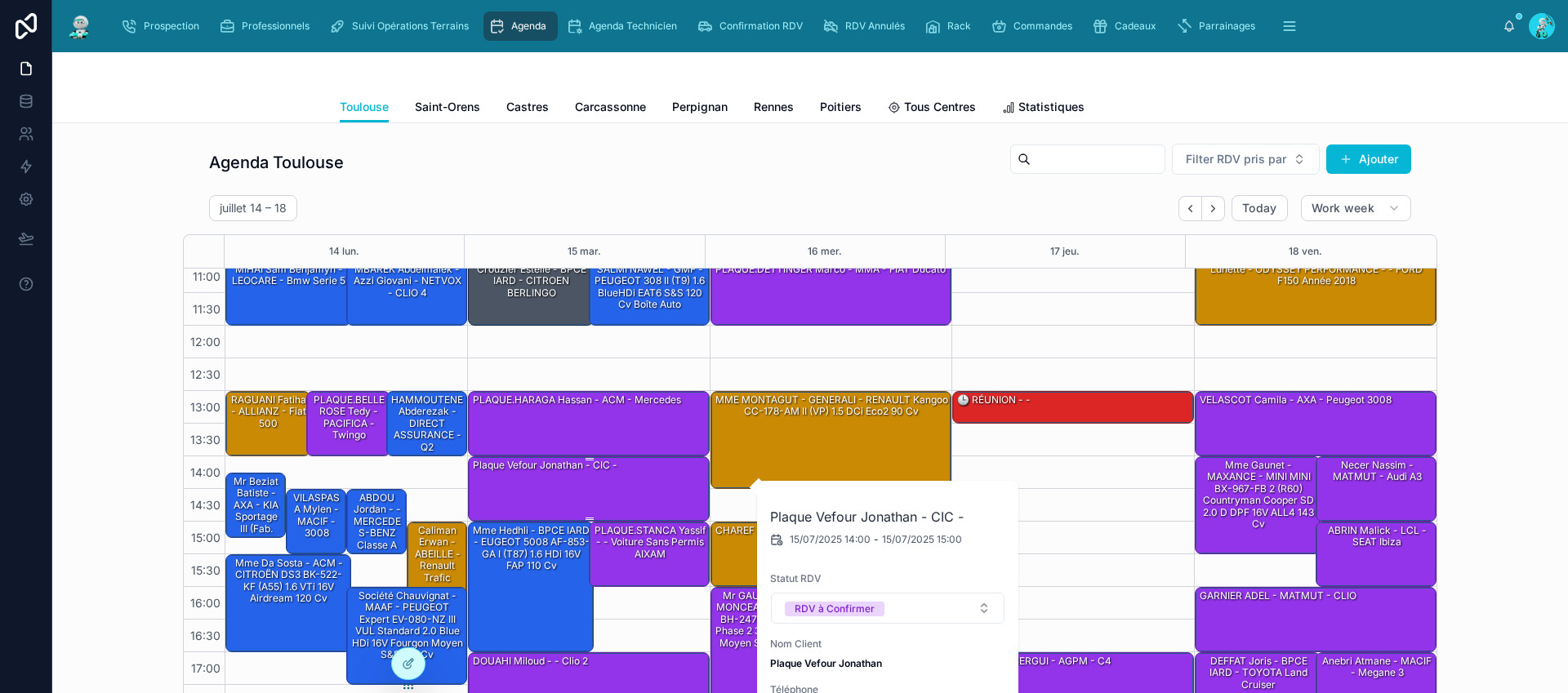 click on "Plaque Vefour Jonathan  - CIC -" at bounding box center [590, 488] 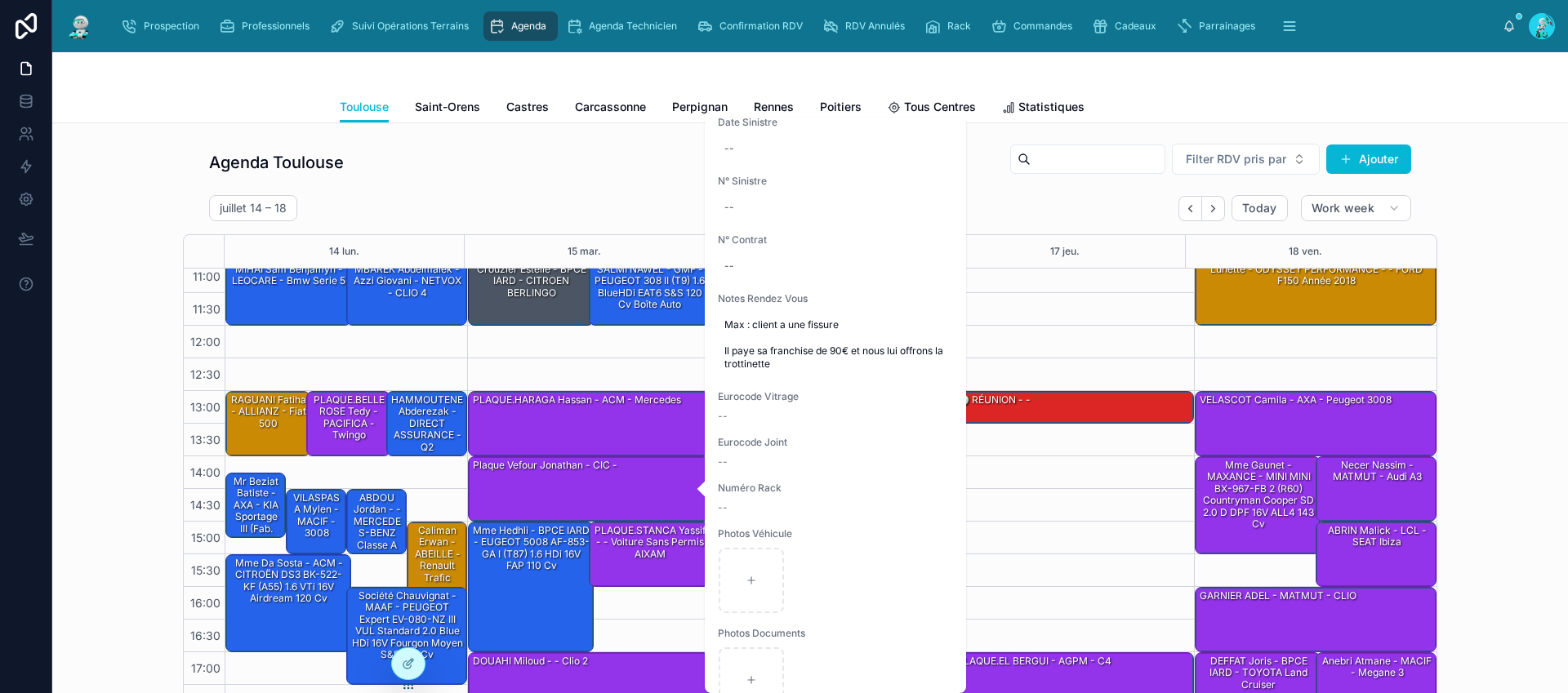 scroll, scrollTop: 855, scrollLeft: 0, axis: vertical 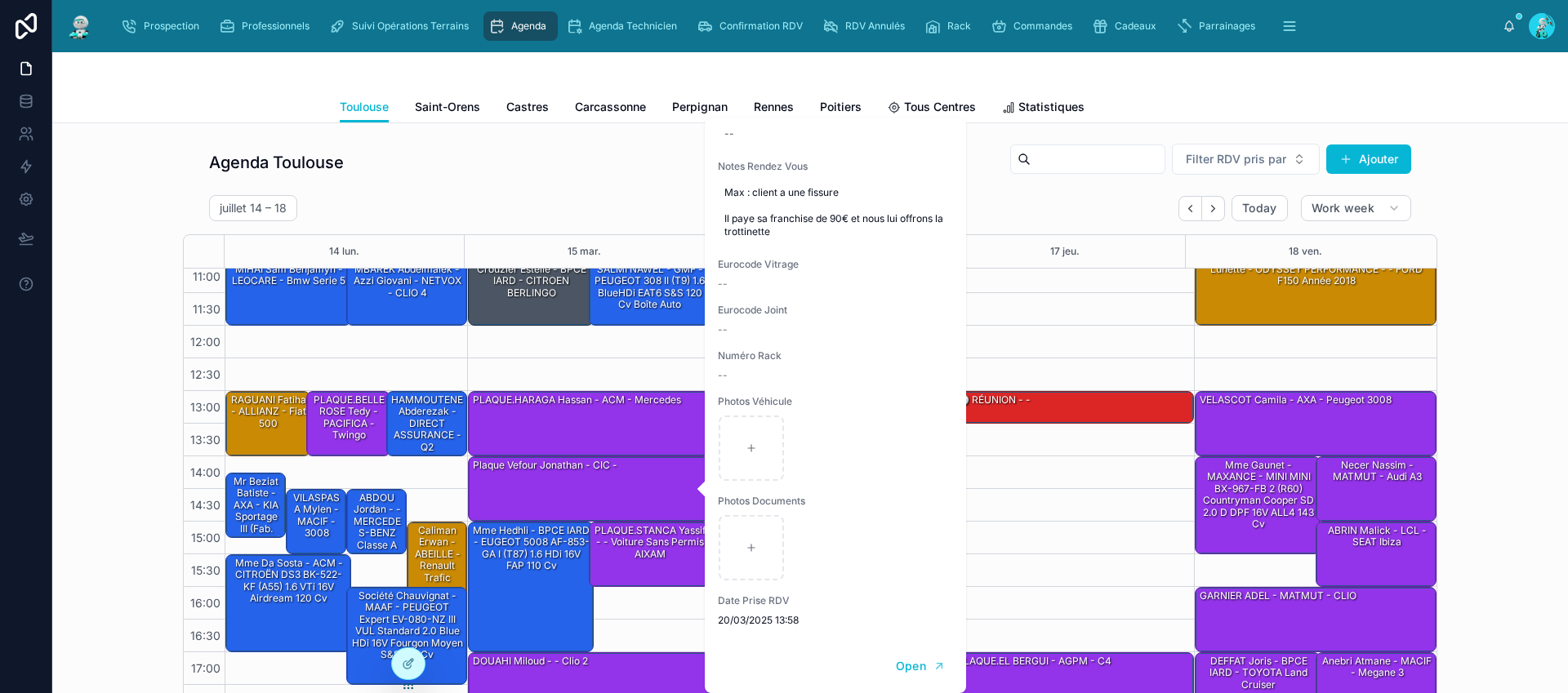 click on "[TIME] – [TIME] [LAST] [FIRST] - [COMPANY] - [VEHICLE] [TIME] – [TIME] [LAST] [FIRST] - [COMPANY] - [VEHICLE] [TIME] – [TIME] [LAST] [FIRST] - [COMPANY] - [VEHICLE] [TIME] – [TIME] [LAST] [FIRST] - [COMPANY] - [VEHICLE] [TIME] – [TIME] [TITLE] [LAST] - [COMPANY] - [VEHICLE] [TIME] – [TIME] [LAST] [FIRST] - [COMPANY] - [VEHICLE] [TIME] – [TIME] [LAST] [FIRST] - [COMPANY] - [VEHICLE] [TIME] – [TIME] [TITLE] [LAST] - [COMPANY] - [VEHICLE] [TIME] – [TIME] [LAST] [FIRST] - [COMPANY] - [VEHICLE]" at bounding box center [588, 424] 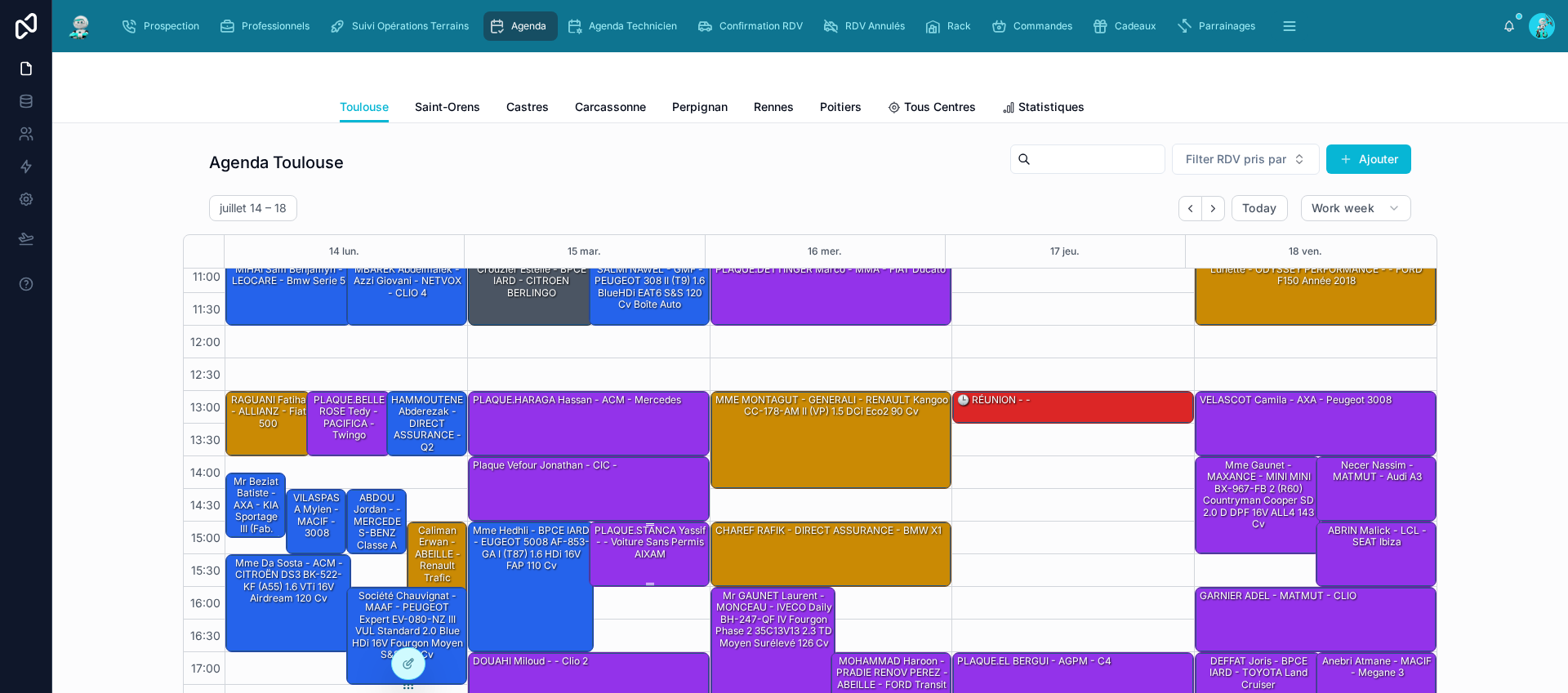 click on "PLAQUE.STANCA Yassif  -  - Voiture sans permis AIXAM" at bounding box center [650, 542] 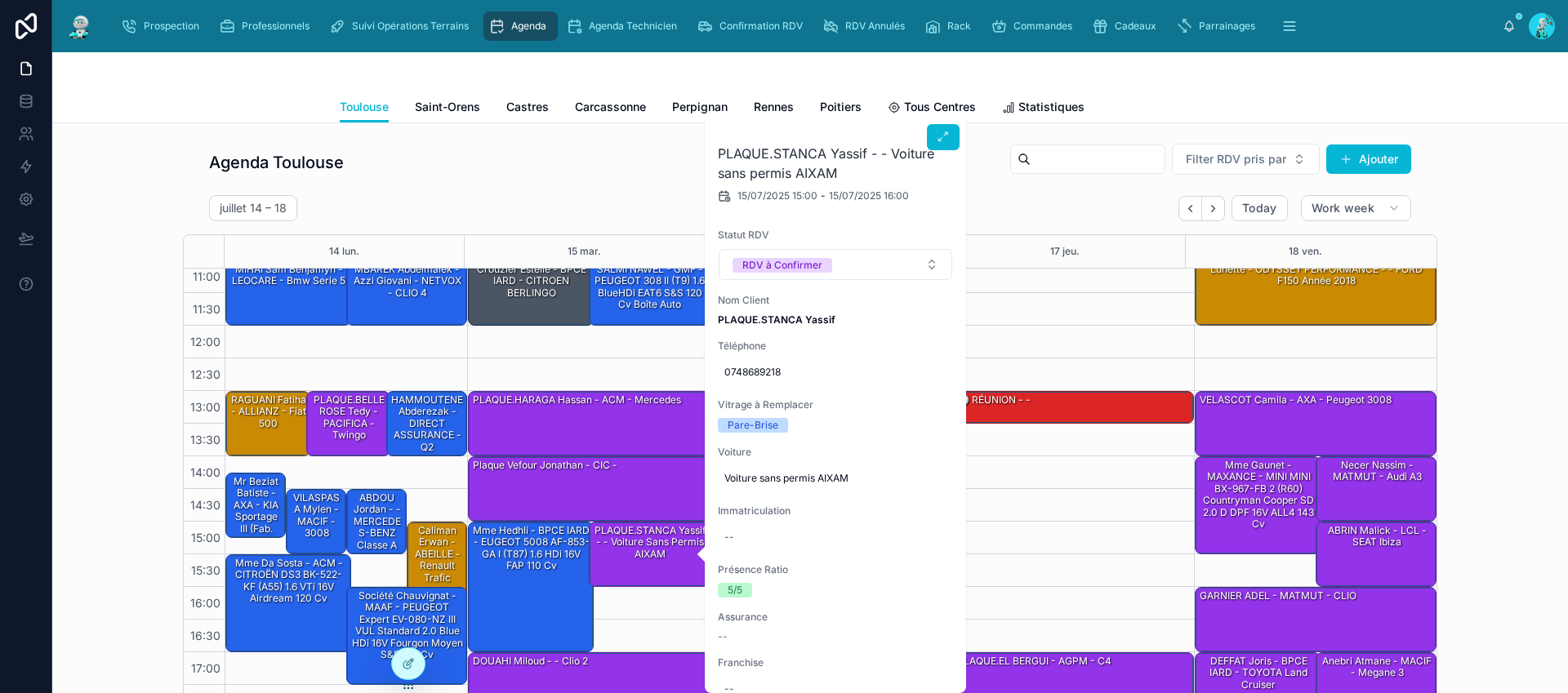scroll, scrollTop: 327, scrollLeft: 0, axis: vertical 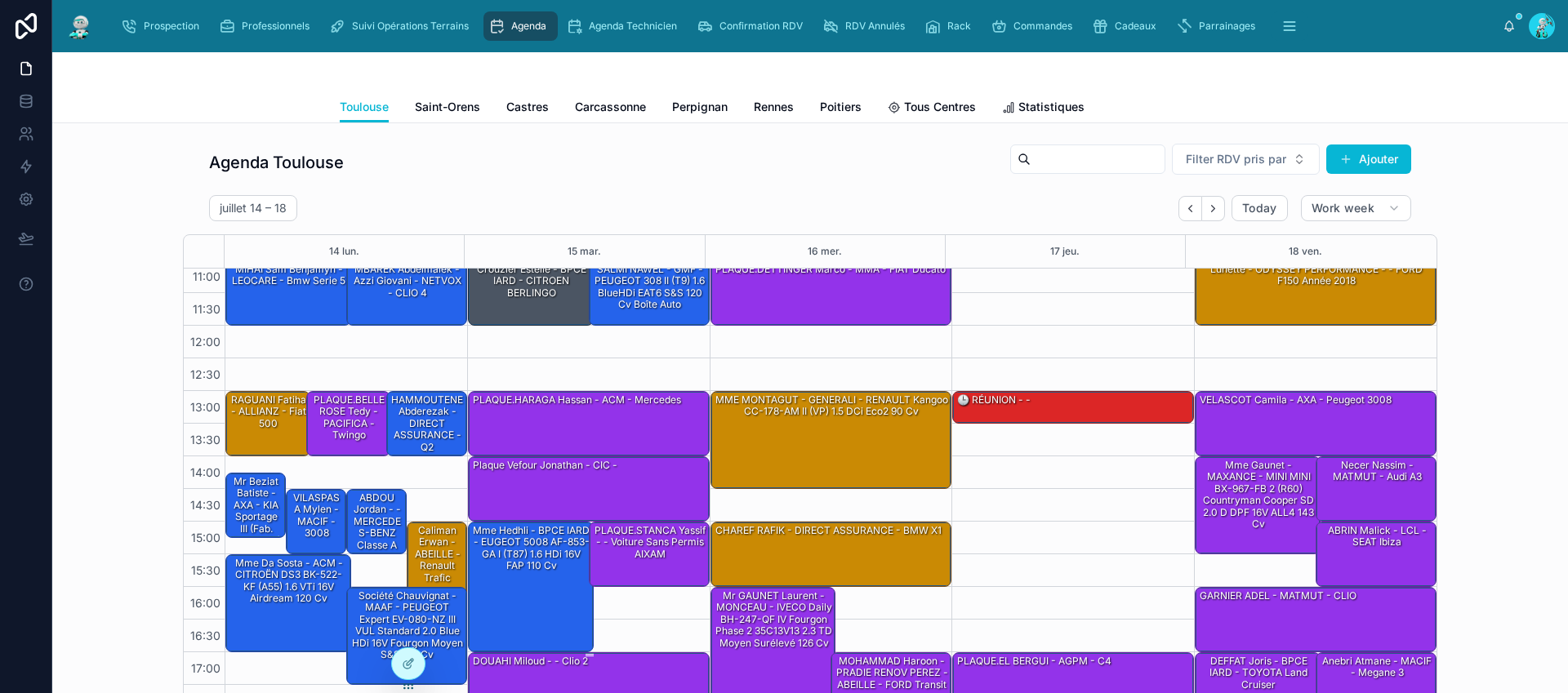 click on "DOUAHI Miloud -  - Clio 2" at bounding box center (590, 684) 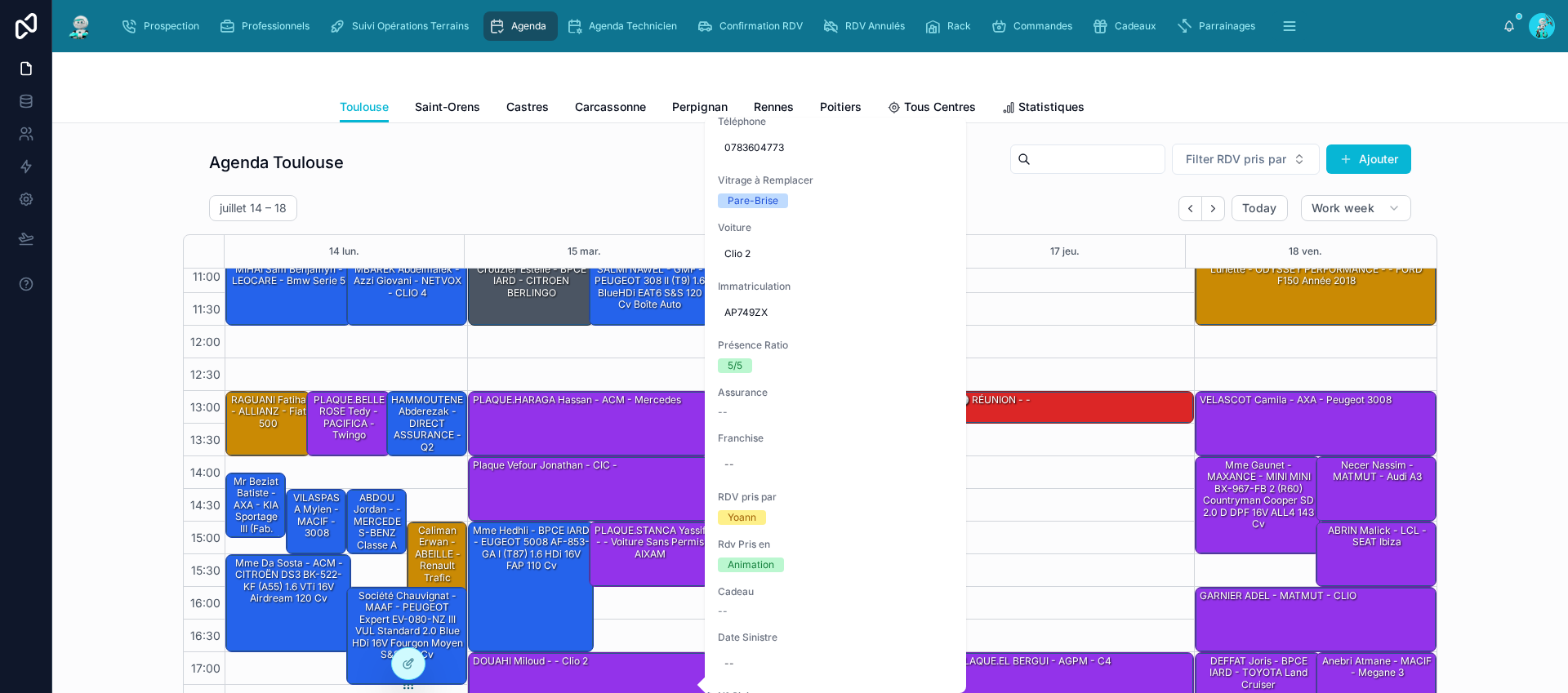 scroll, scrollTop: 284, scrollLeft: 0, axis: vertical 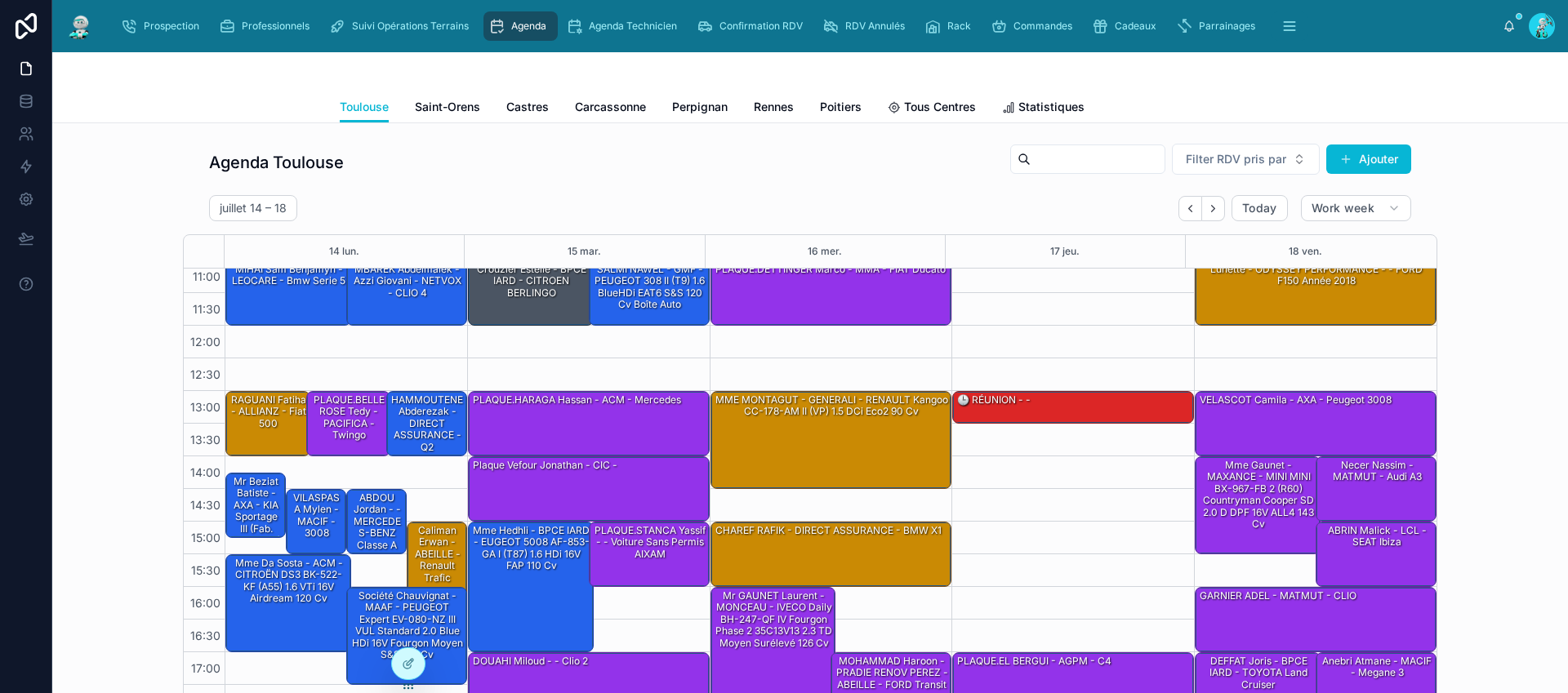 click on "[TIME] – [TIME] [LAST] [FIRST] - [COMPANY] - [VEHICLE] [TIME] – [TIME] [LAST] [FIRST] - [COMPANY] - [VEHICLE] [TIME] – [TIME] [LAST] [FIRST] - [COMPANY] - [VEHICLE] [TIME] – [TIME] [LAST] [FIRST] - [COMPANY] - [VEHICLE] [TIME] – [TIME] [TITLE] [LAST] - [COMPANY] - [VEHICLE] [TIME] – [TIME] [LAST] [FIRST] - [COMPANY] - [VEHICLE] [TIME] – [TIME] [LAST] [FIRST] - [COMPANY] - [VEHICLE] [TIME] – [TIME] [TITLE] [LAST] - [COMPANY] - [VEHICLE] [TIME] – [TIME] [LAST] [FIRST] - [COMPANY] - [VEHICLE]" at bounding box center (588, 424) 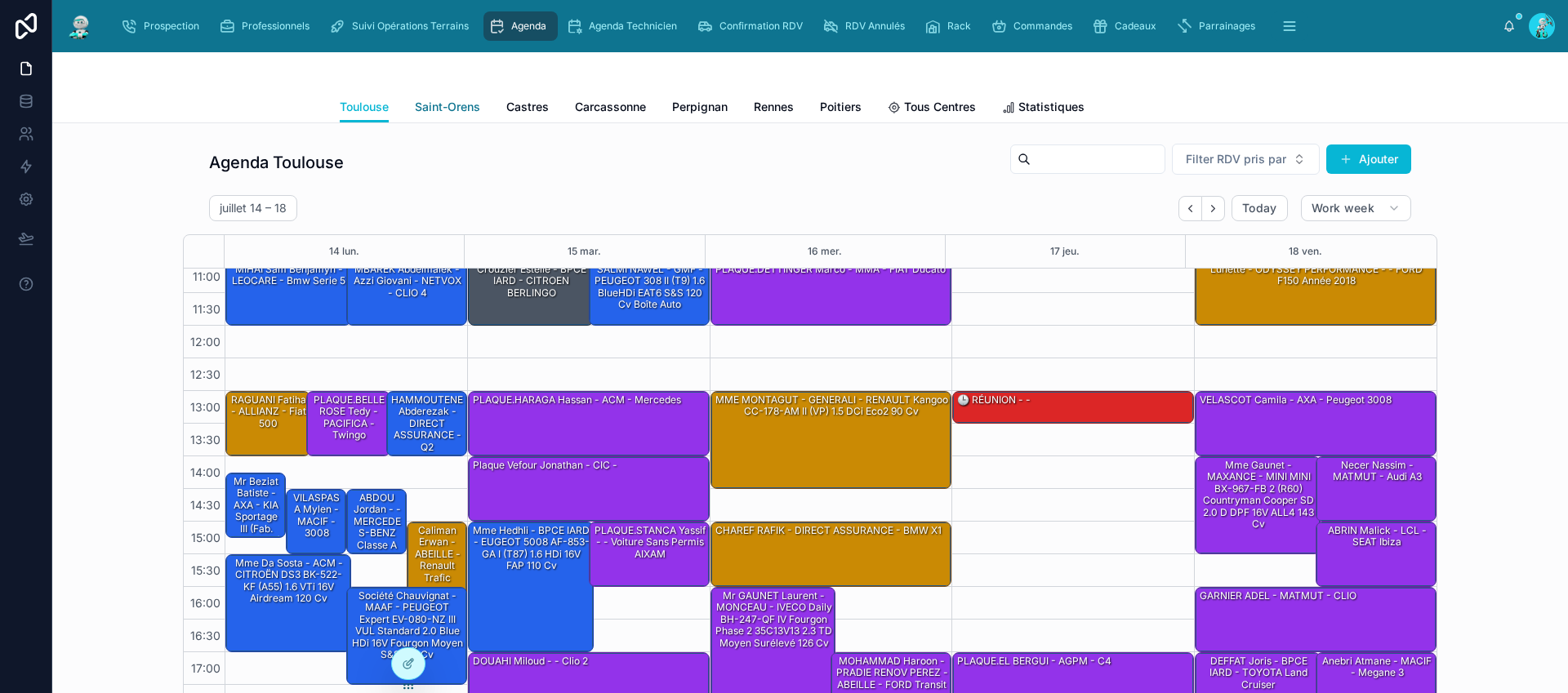 click on "Saint-Orens" at bounding box center (448, 107) 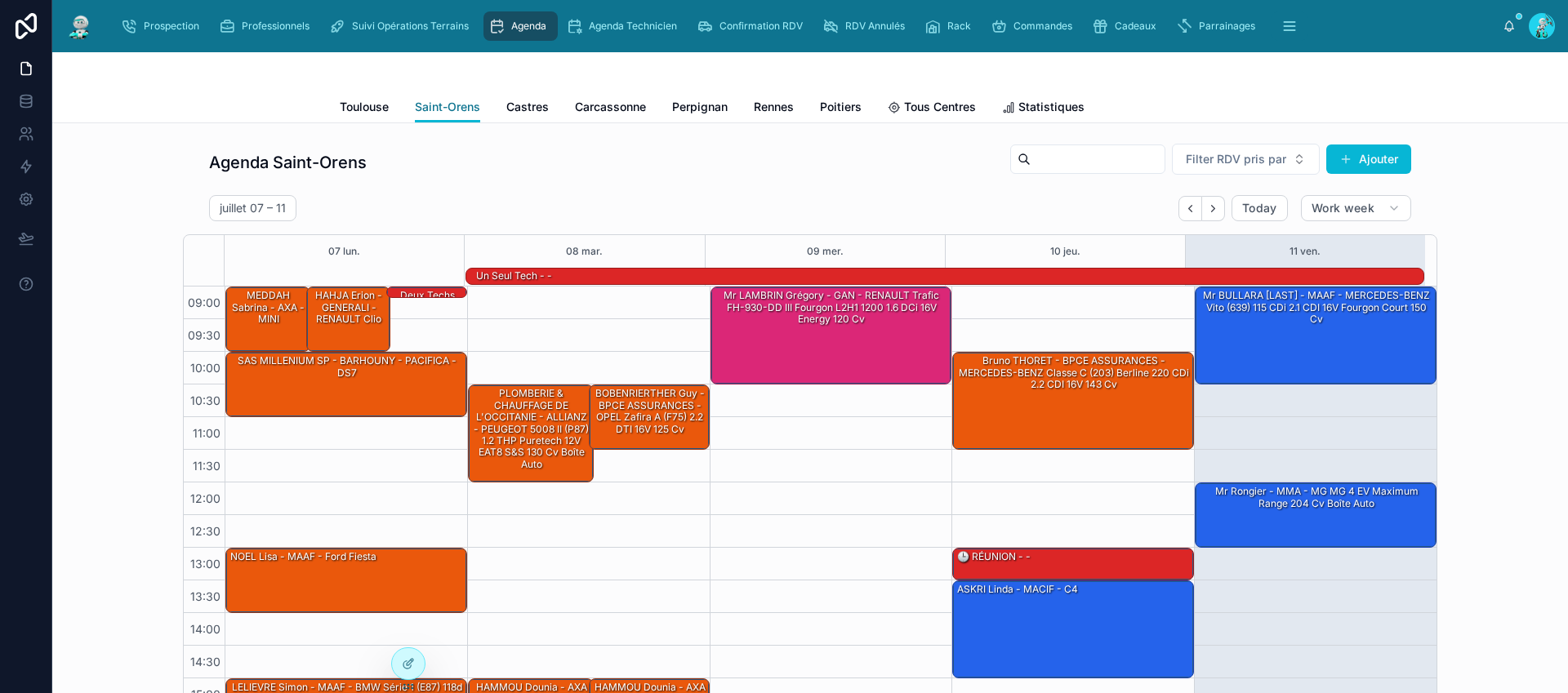 scroll, scrollTop: 158, scrollLeft: 0, axis: vertical 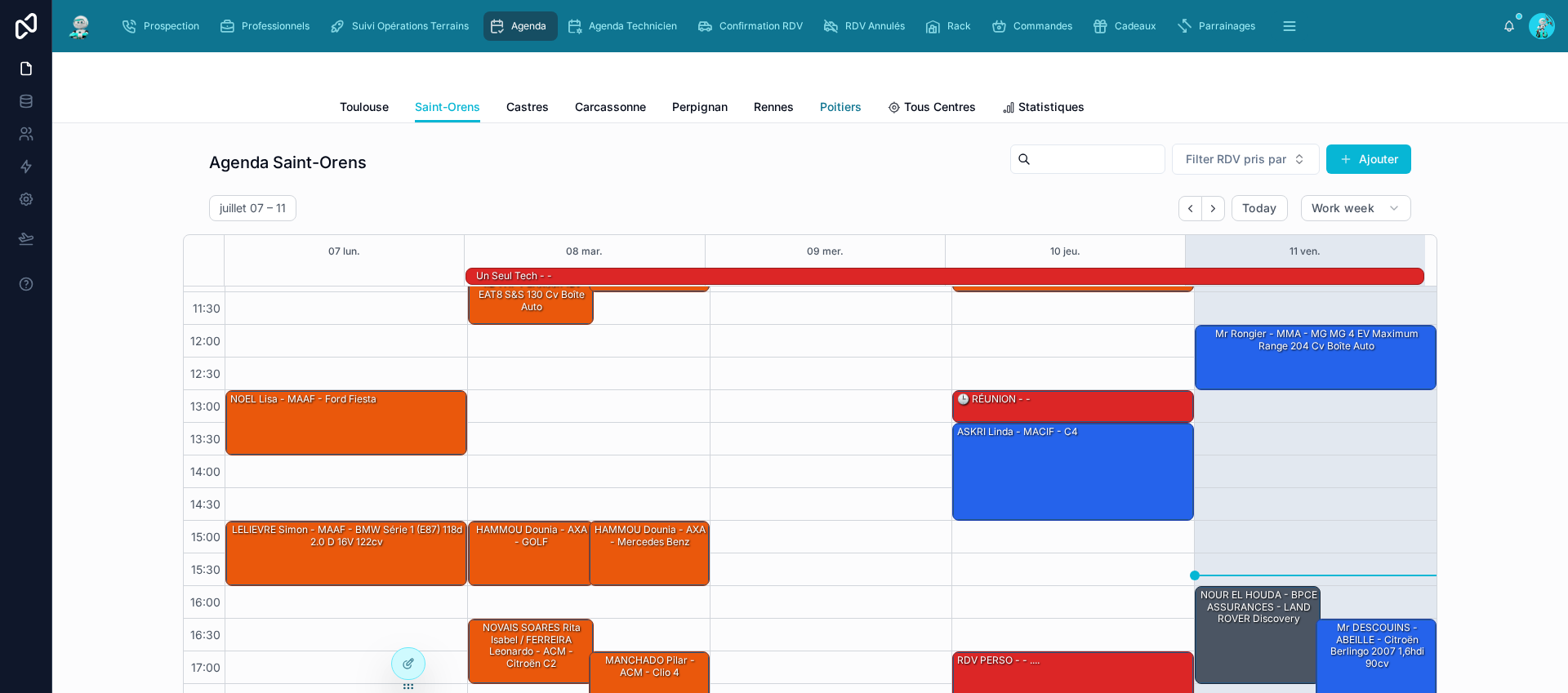 click on "Poitiers" at bounding box center [840, 107] 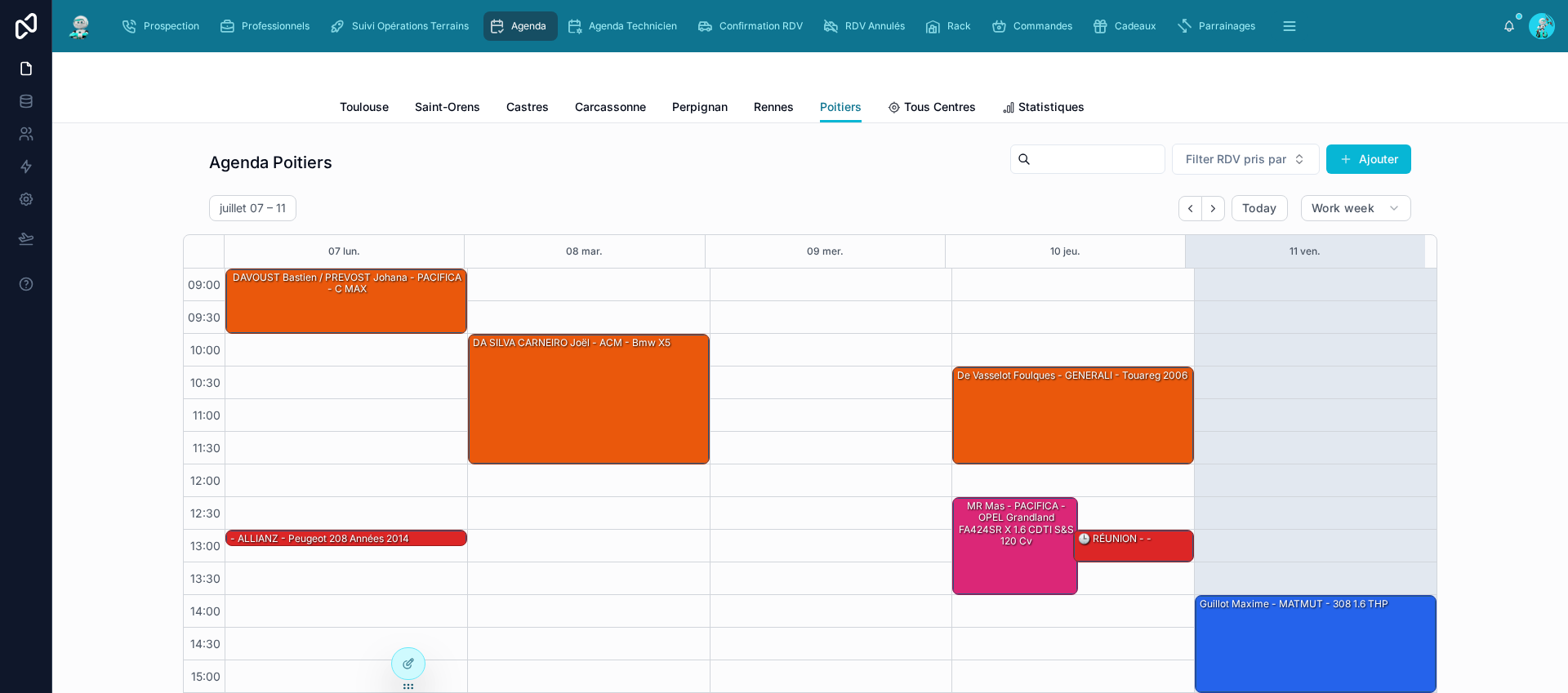 scroll, scrollTop: 139, scrollLeft: 0, axis: vertical 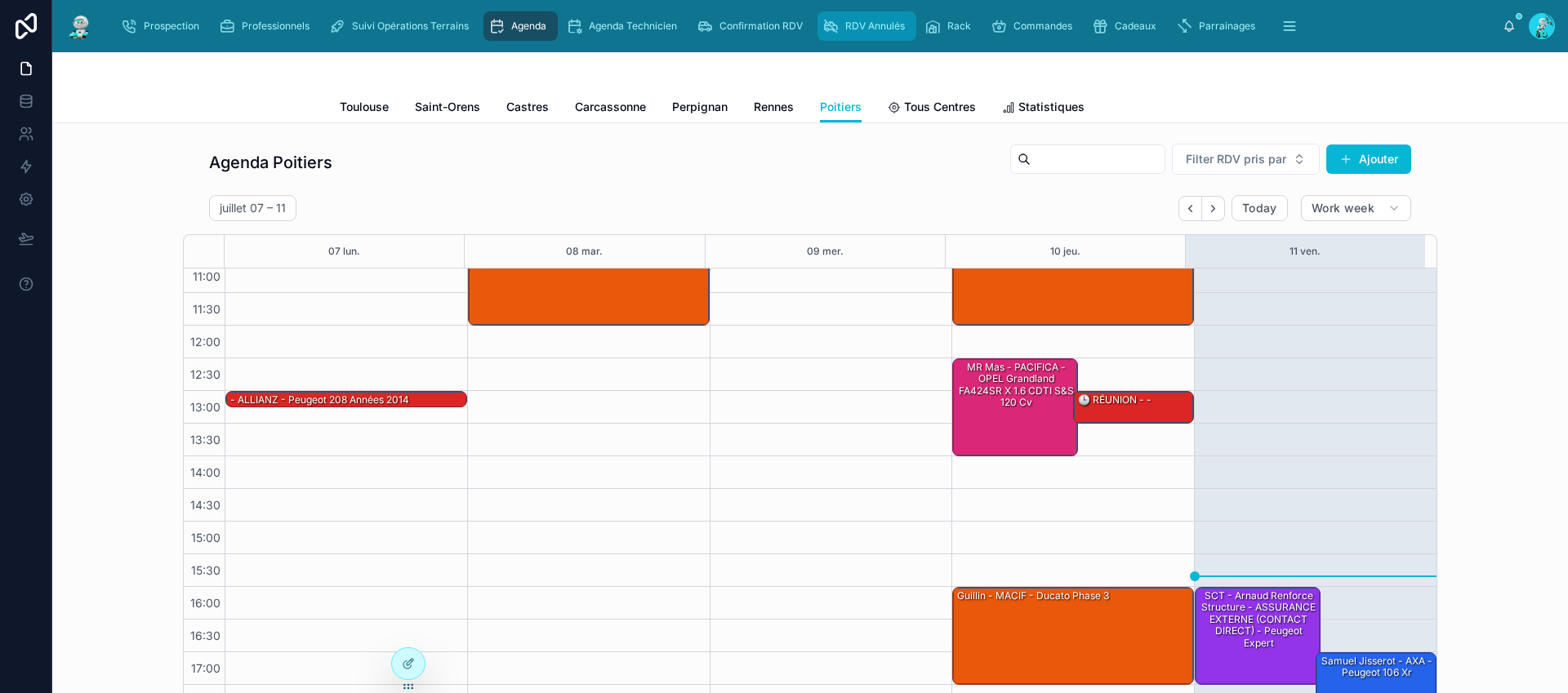 click on "RDV Annulés" at bounding box center [875, 26] 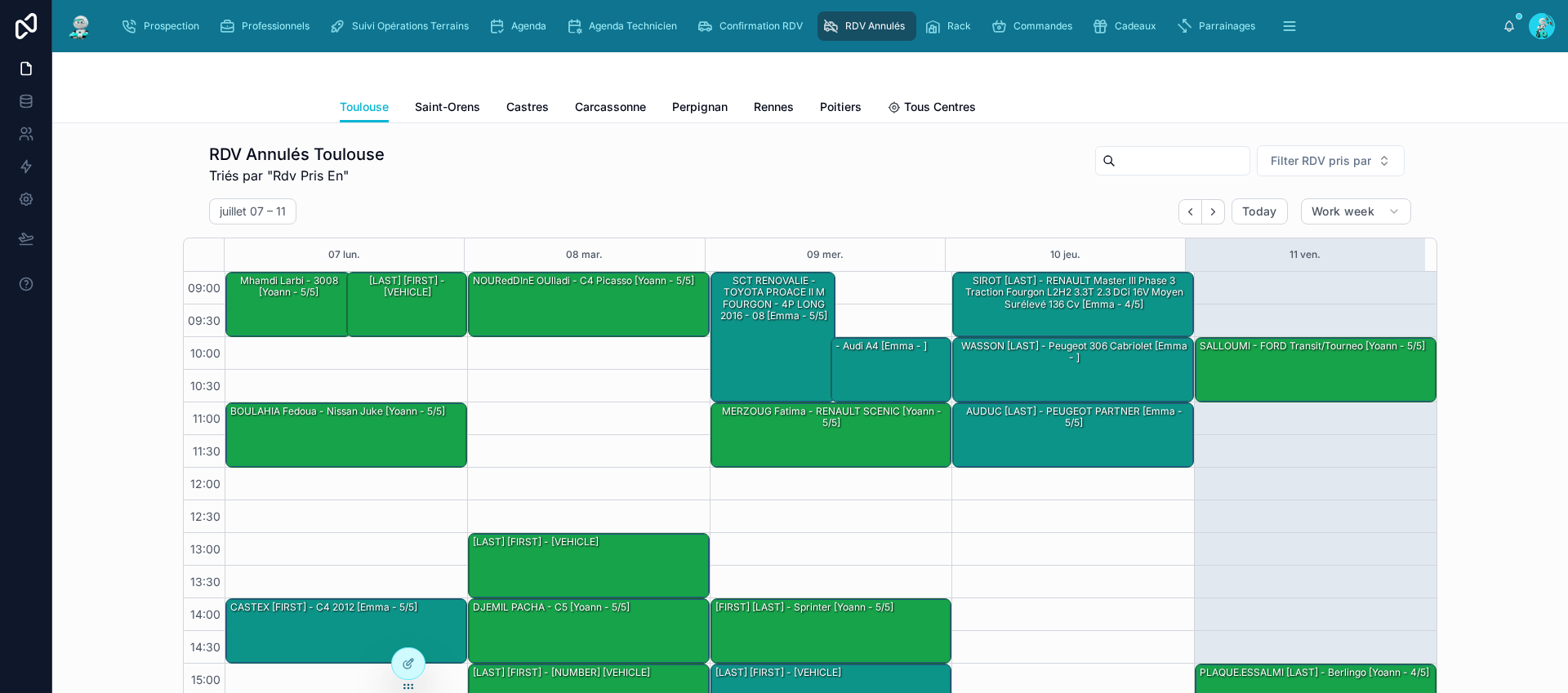 scroll, scrollTop: 142, scrollLeft: 0, axis: vertical 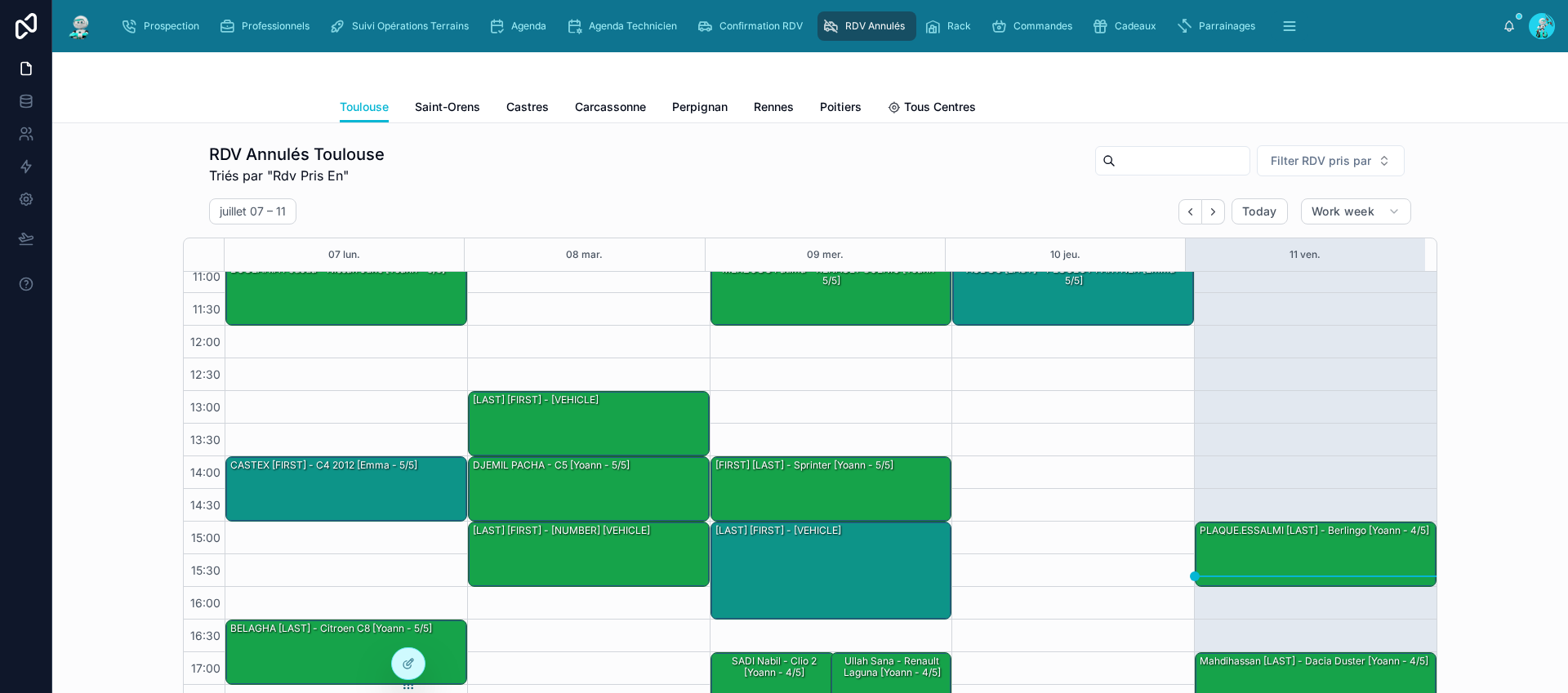 click on "Toulouse Saint-Orens Castres Carcassonne Perpignan Rennes Poitiers Tous Centres" at bounding box center (810, 107) 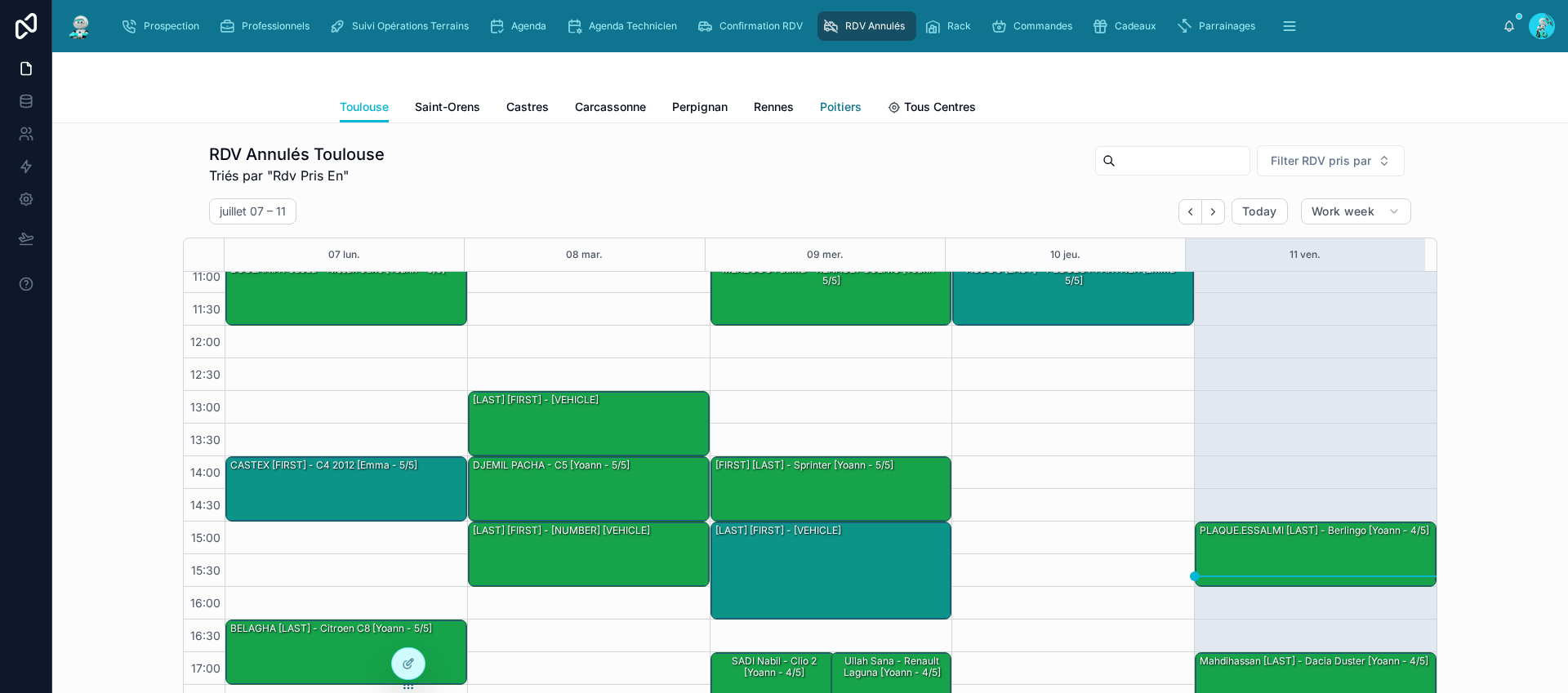 click on "Poitiers" at bounding box center [840, 107] 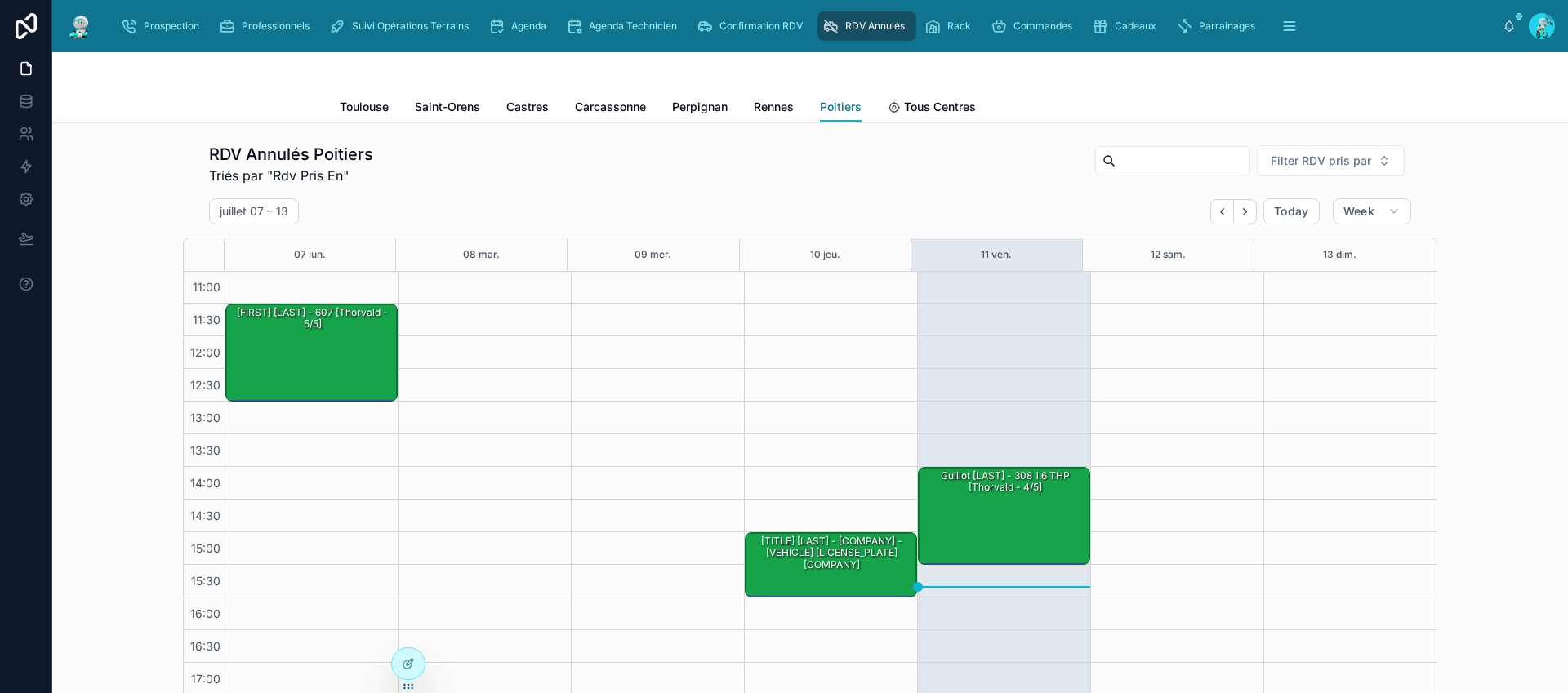 scroll, scrollTop: 142, scrollLeft: 0, axis: vertical 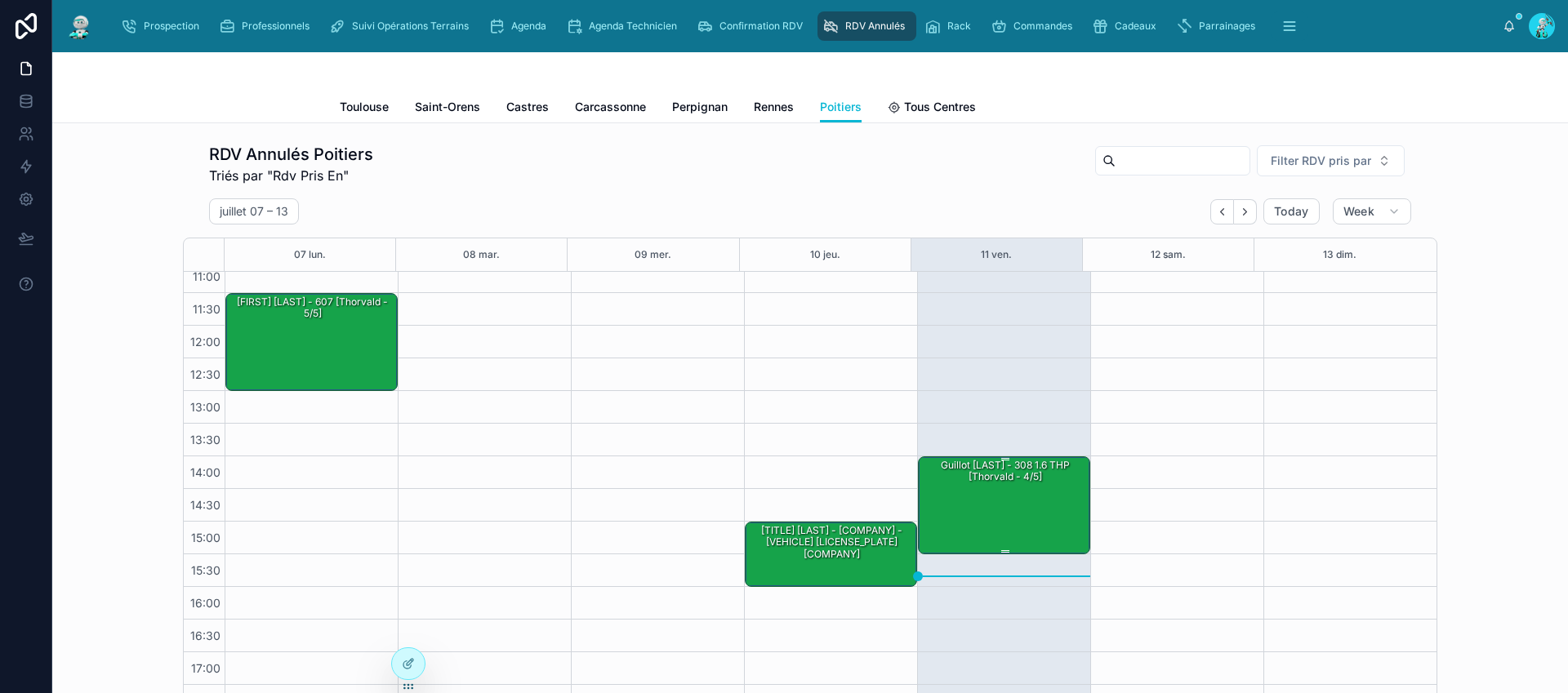 click on "Guillot [LAST] - 308 1.6 THP [Thorvald - 4/5]" at bounding box center [1004, 504] 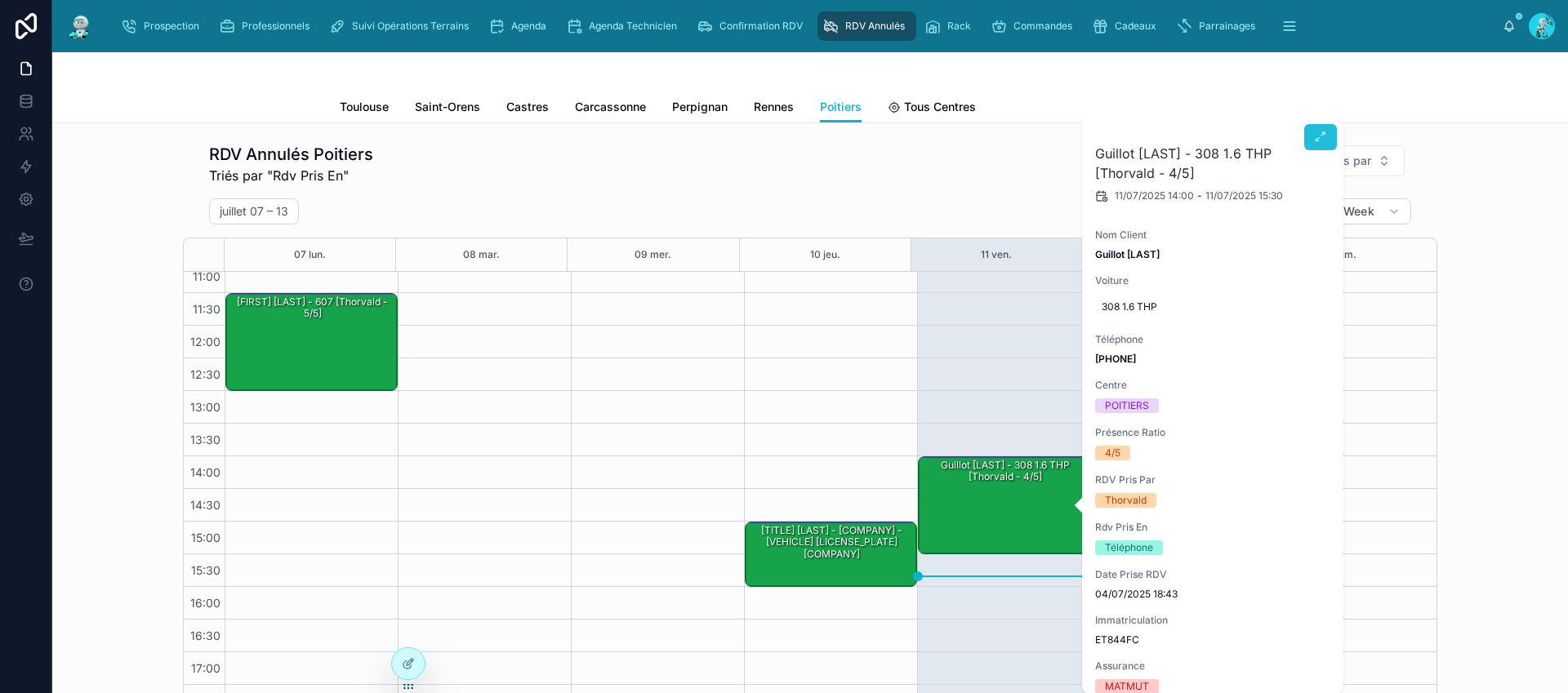 click at bounding box center [1321, 137] 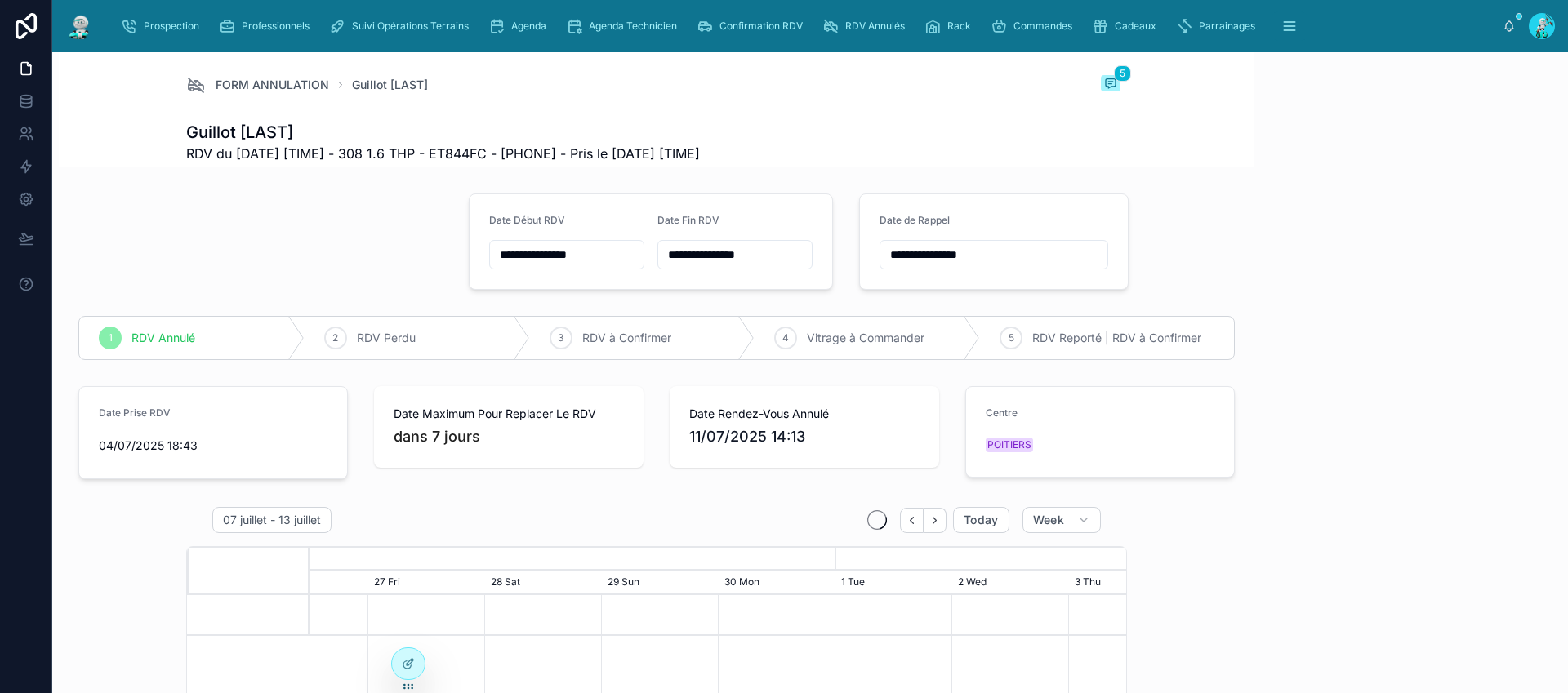 scroll, scrollTop: 0, scrollLeft: 1225, axis: horizontal 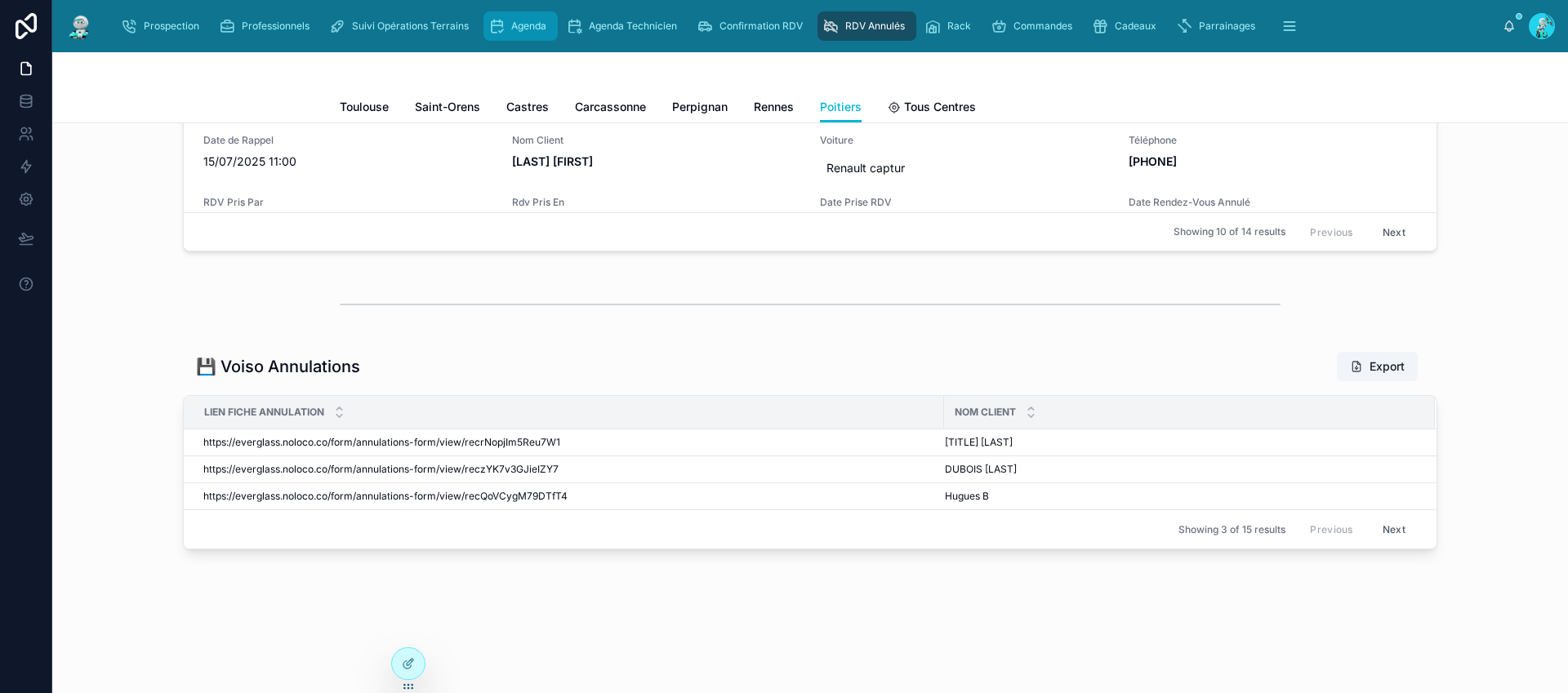 click on "Agenda" at bounding box center (520, 26) 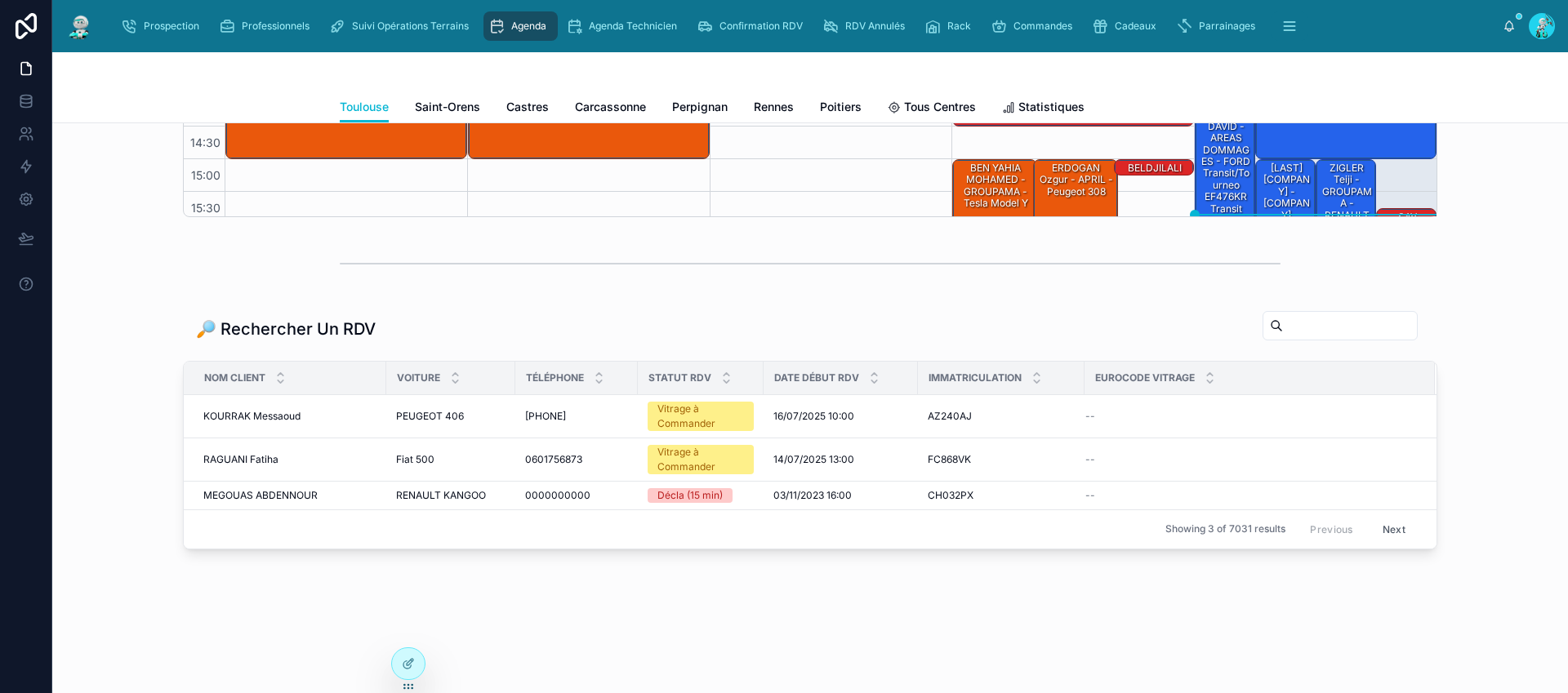 scroll, scrollTop: 0, scrollLeft: 0, axis: both 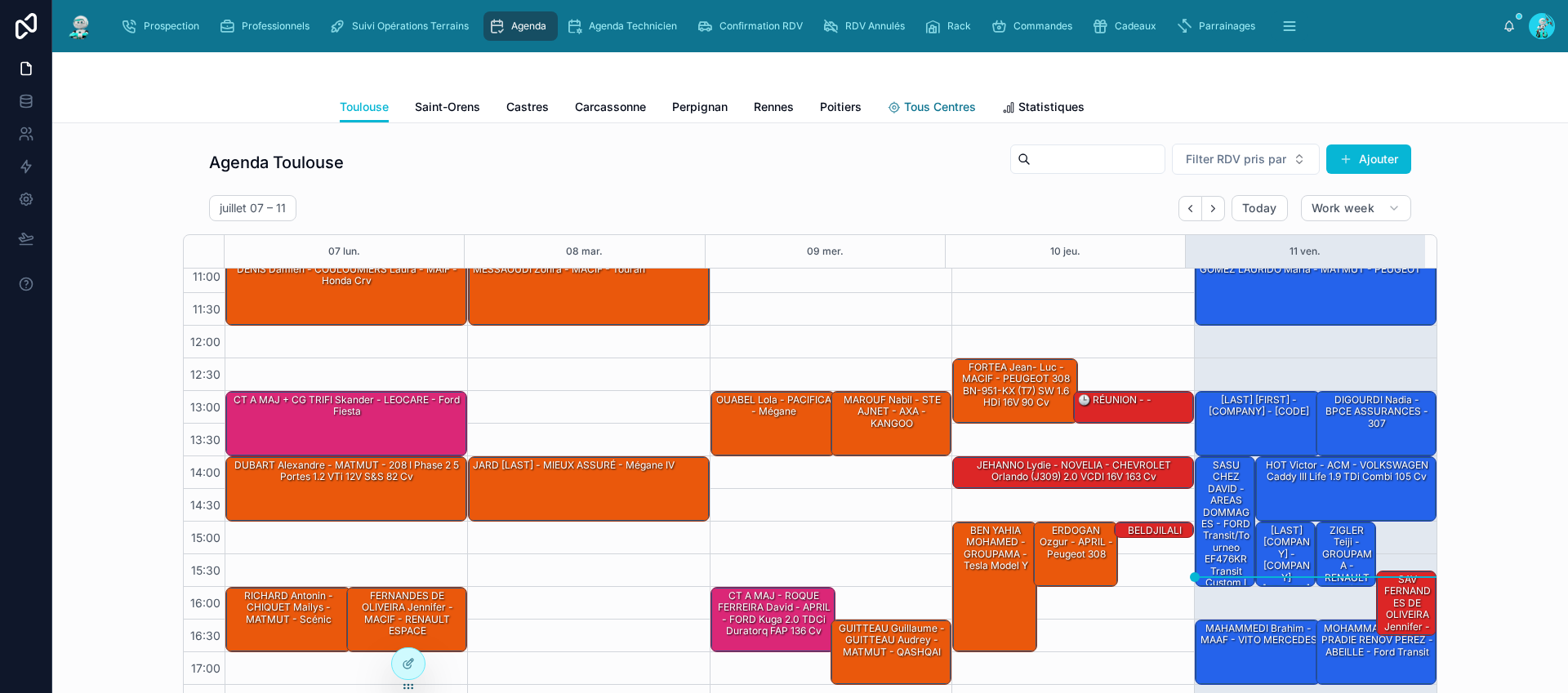 click on "Tous Centres" at bounding box center [940, 107] 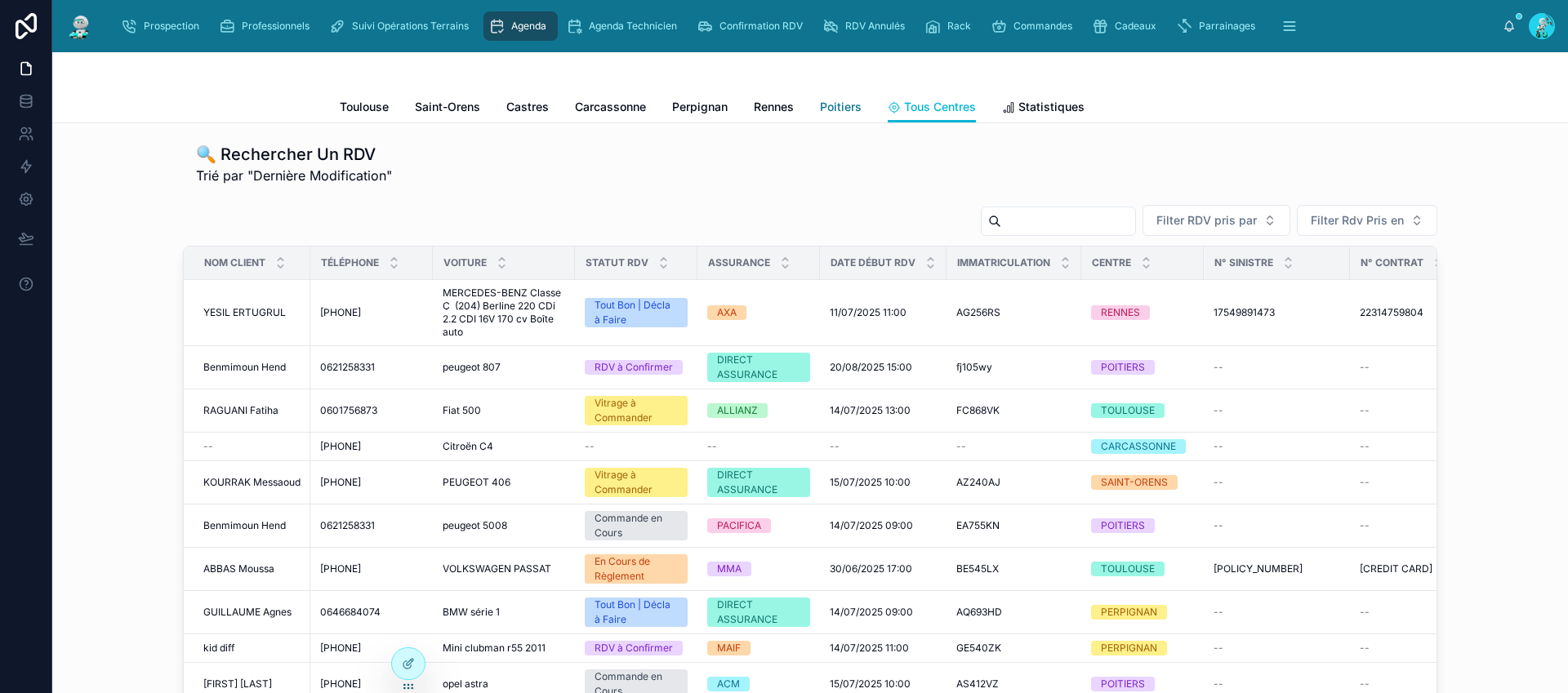 click on "Poitiers" at bounding box center [840, 107] 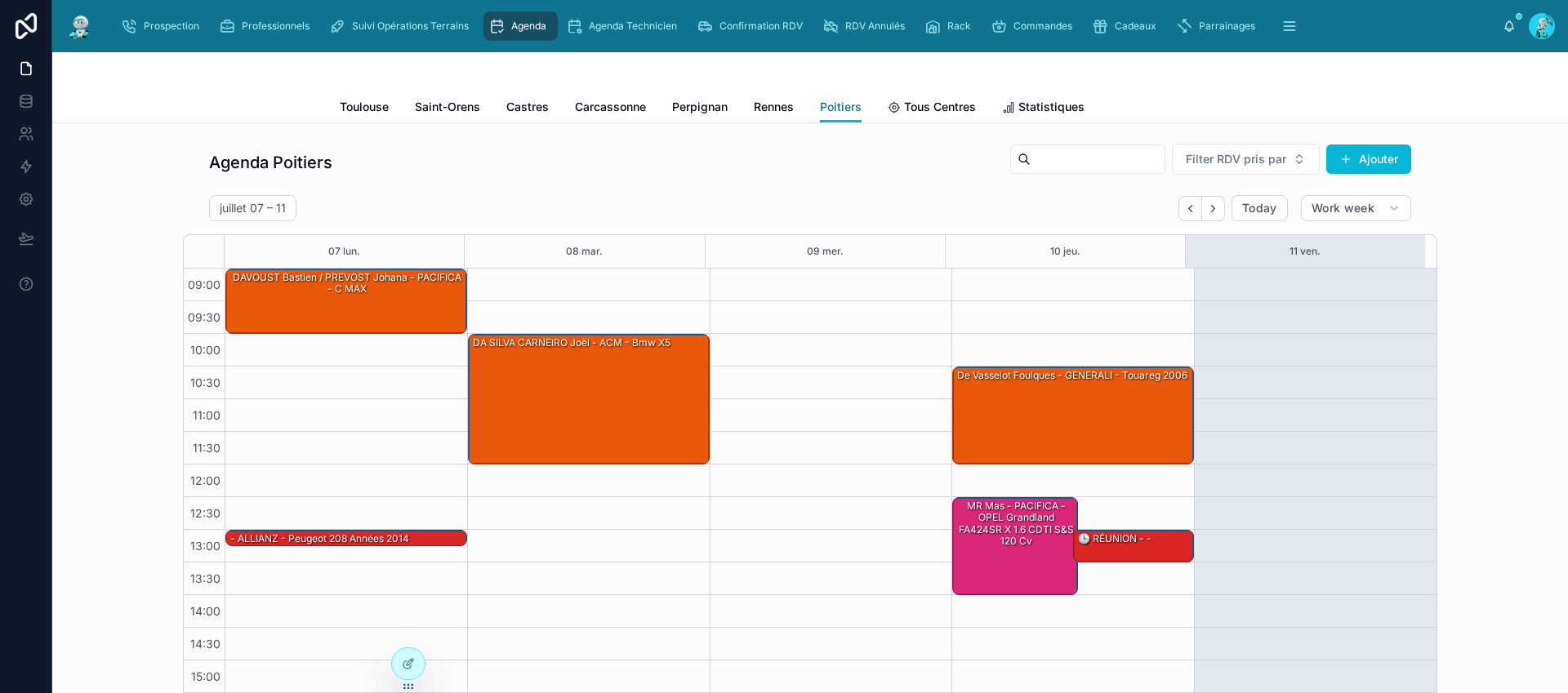scroll, scrollTop: 139, scrollLeft: 0, axis: vertical 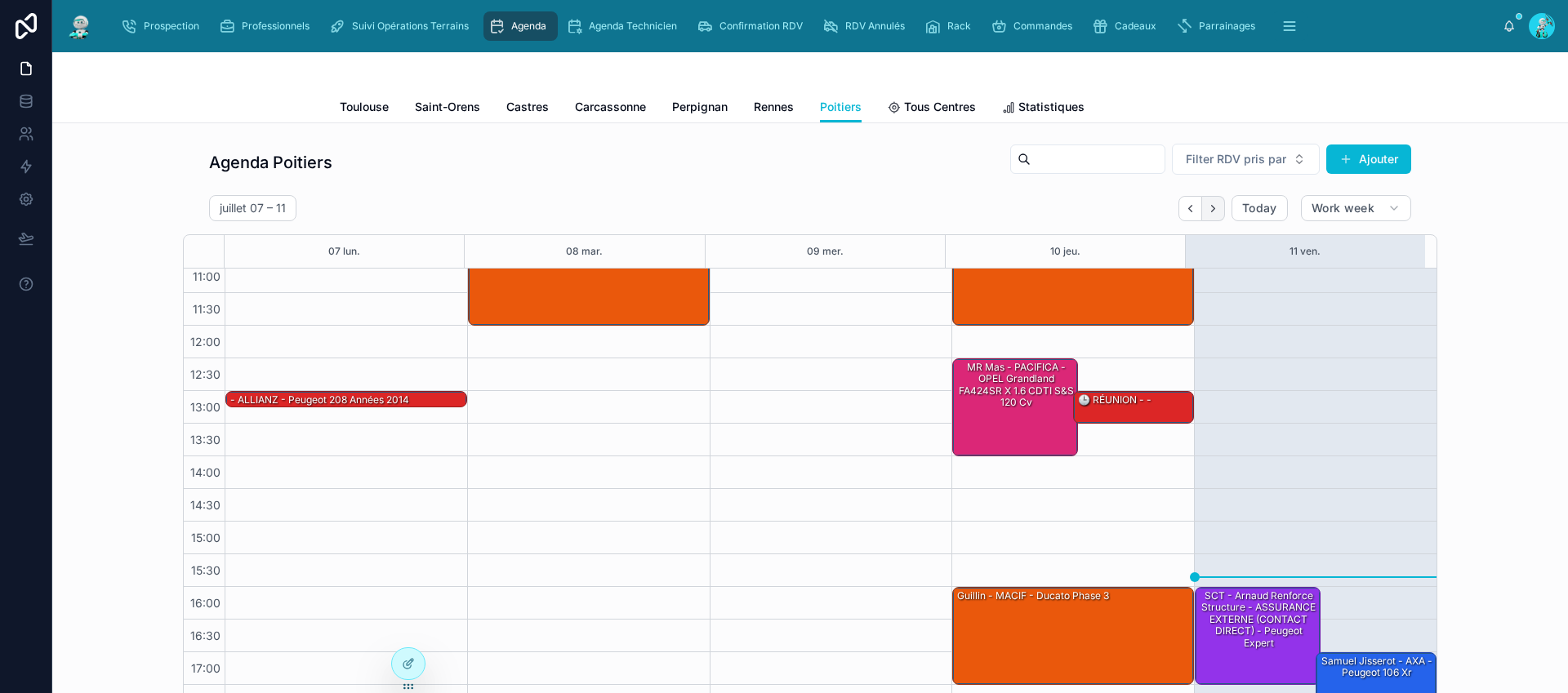 click 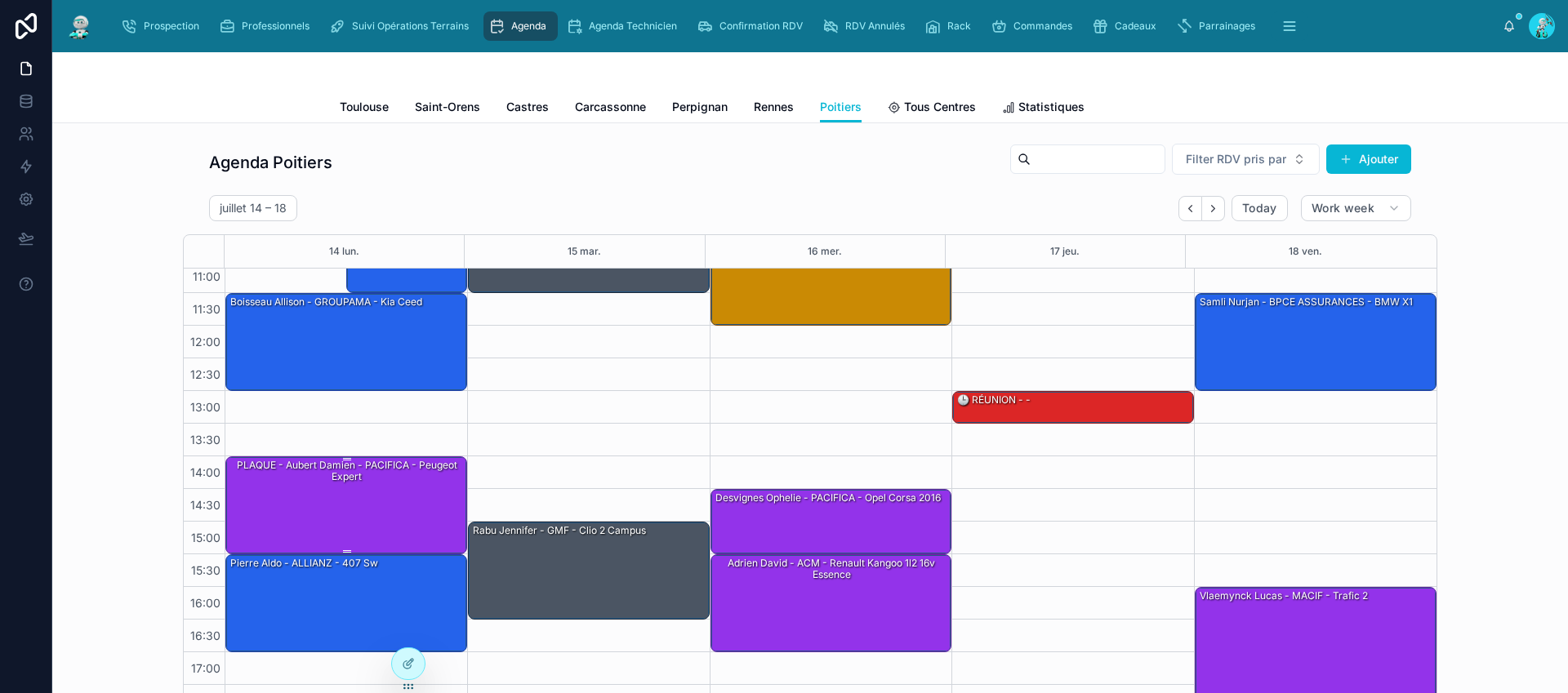 click on "PLAQUE - aubert damien  - PACIFICA - Peugeot expert" at bounding box center (347, 504) 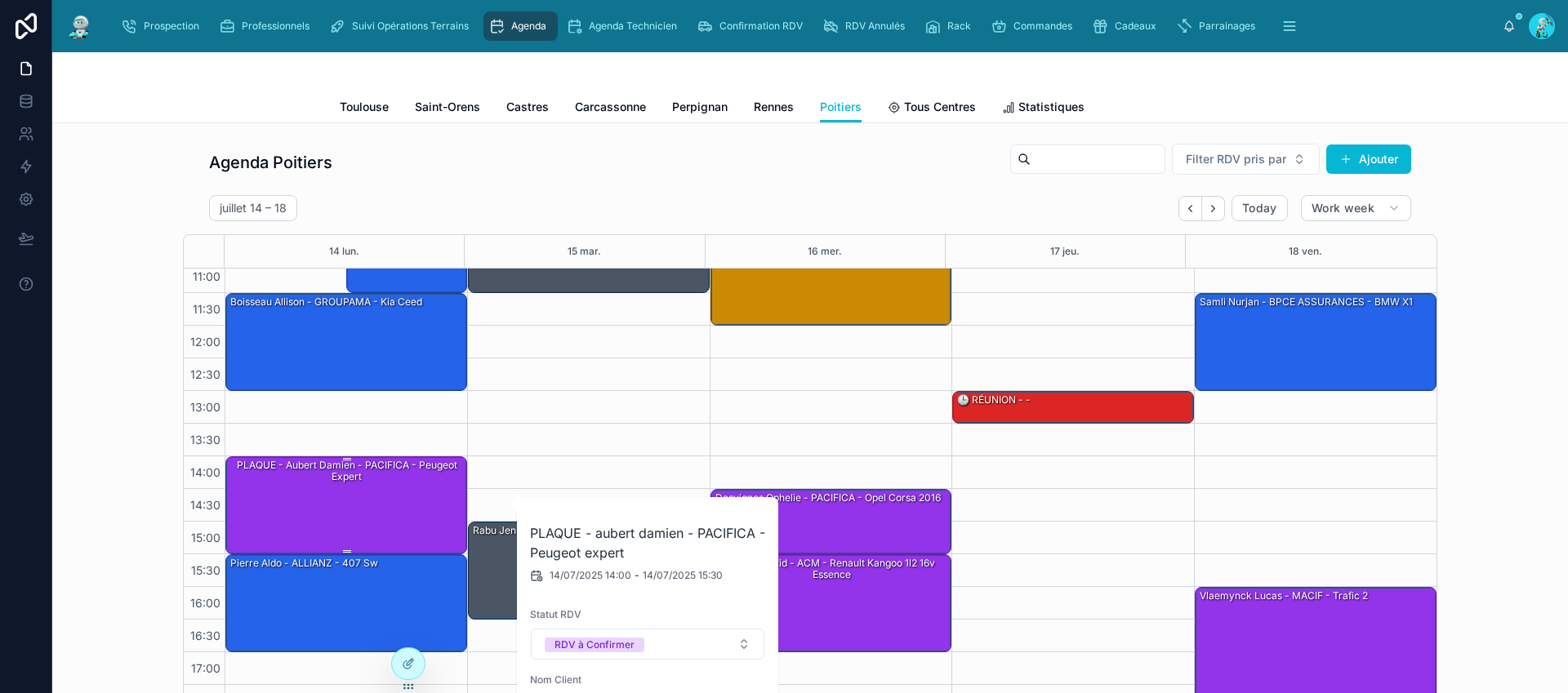 click on "PLAQUE - aubert damien  - PACIFICA - Peugeot expert" at bounding box center (347, 504) 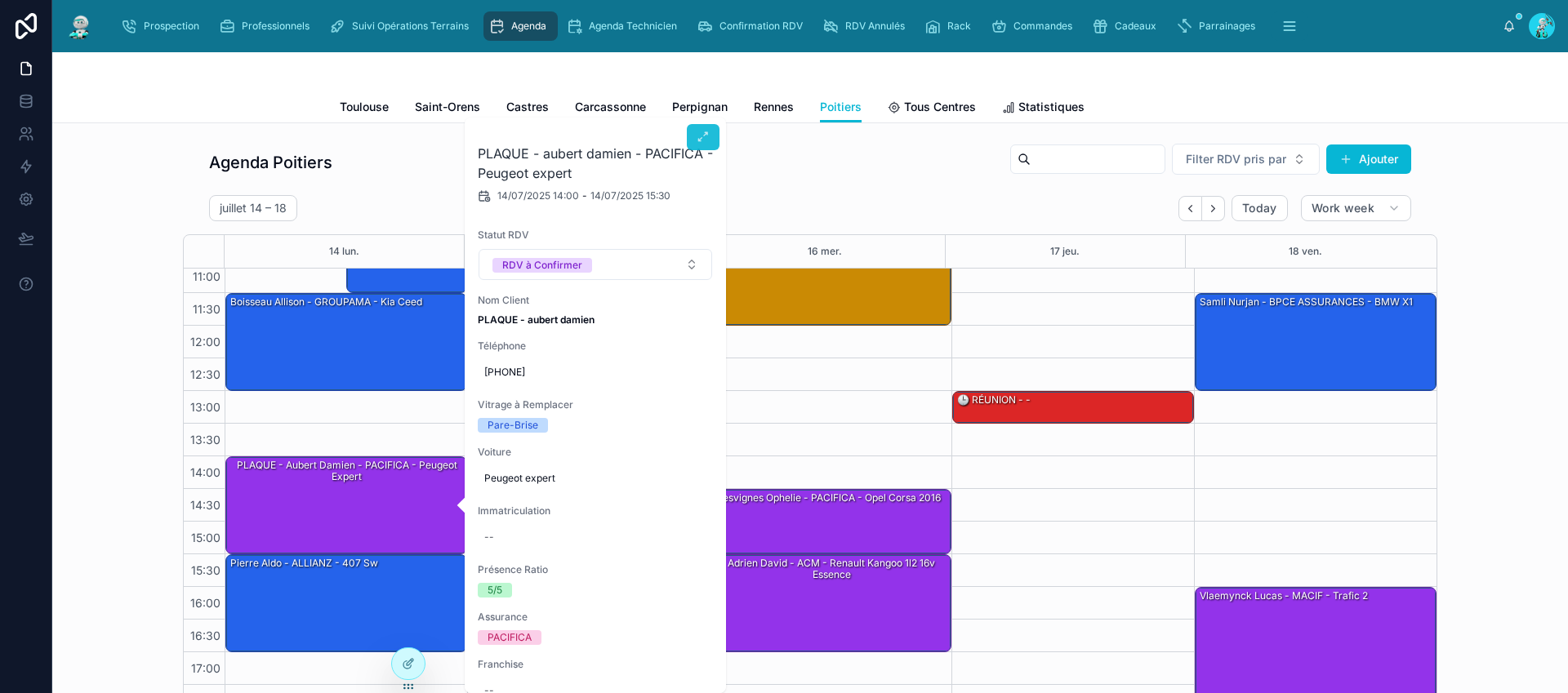click at bounding box center [703, 137] 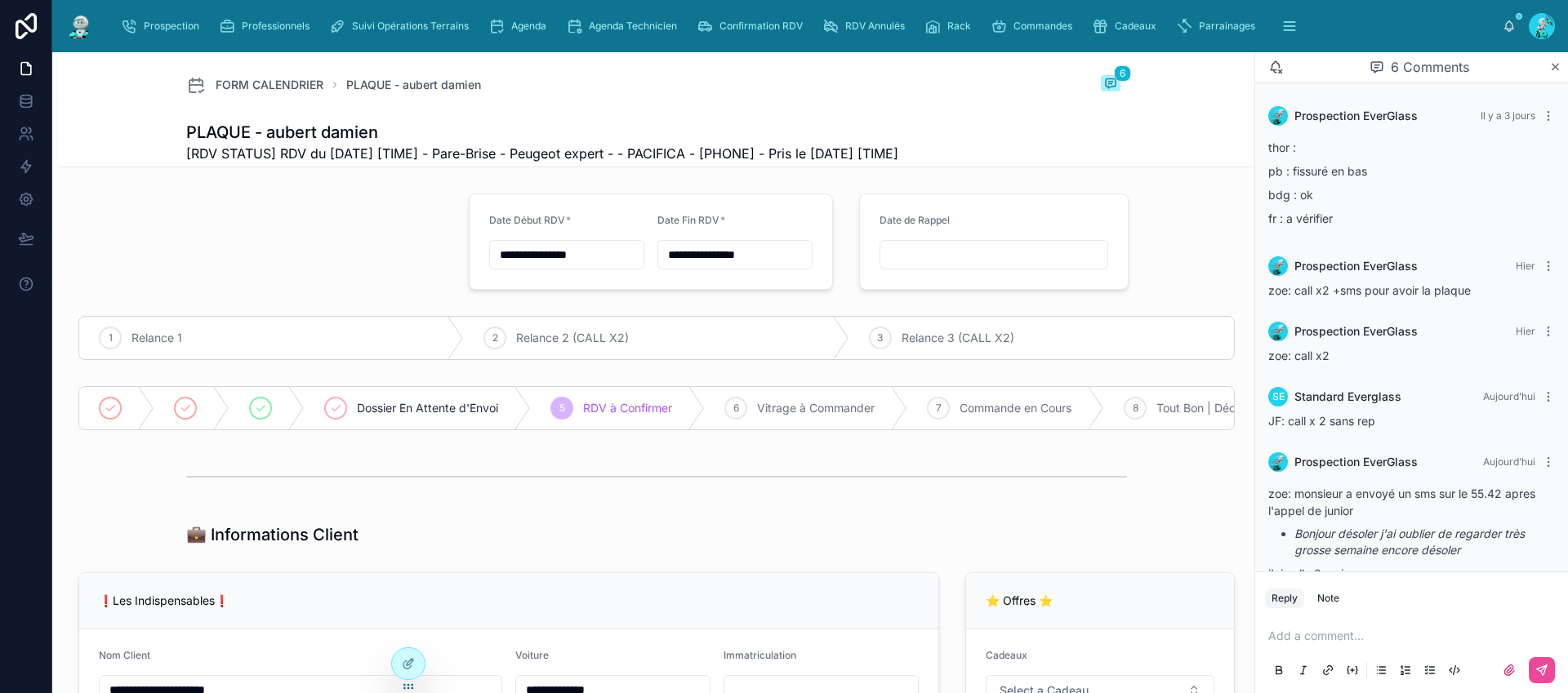 scroll, scrollTop: 129, scrollLeft: 0, axis: vertical 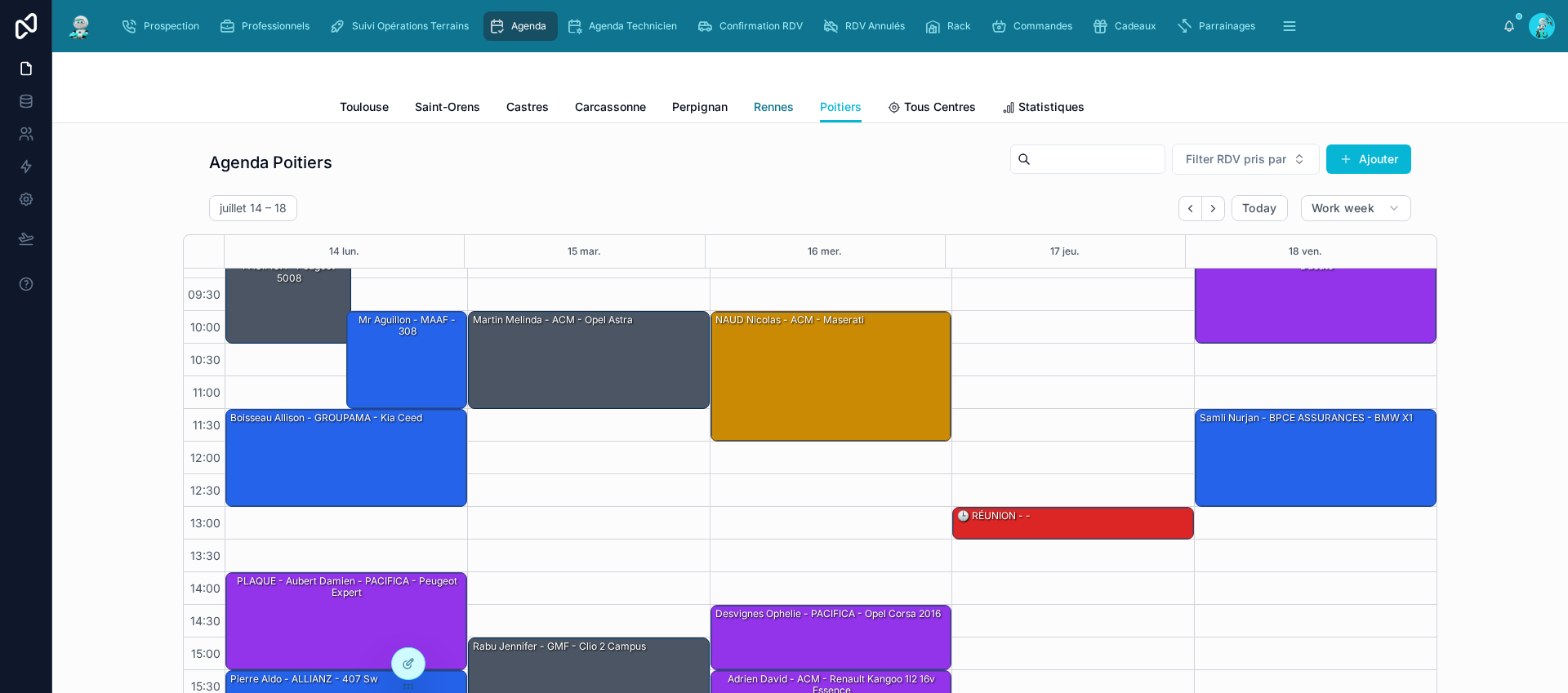 click on "Rennes" at bounding box center (773, 107) 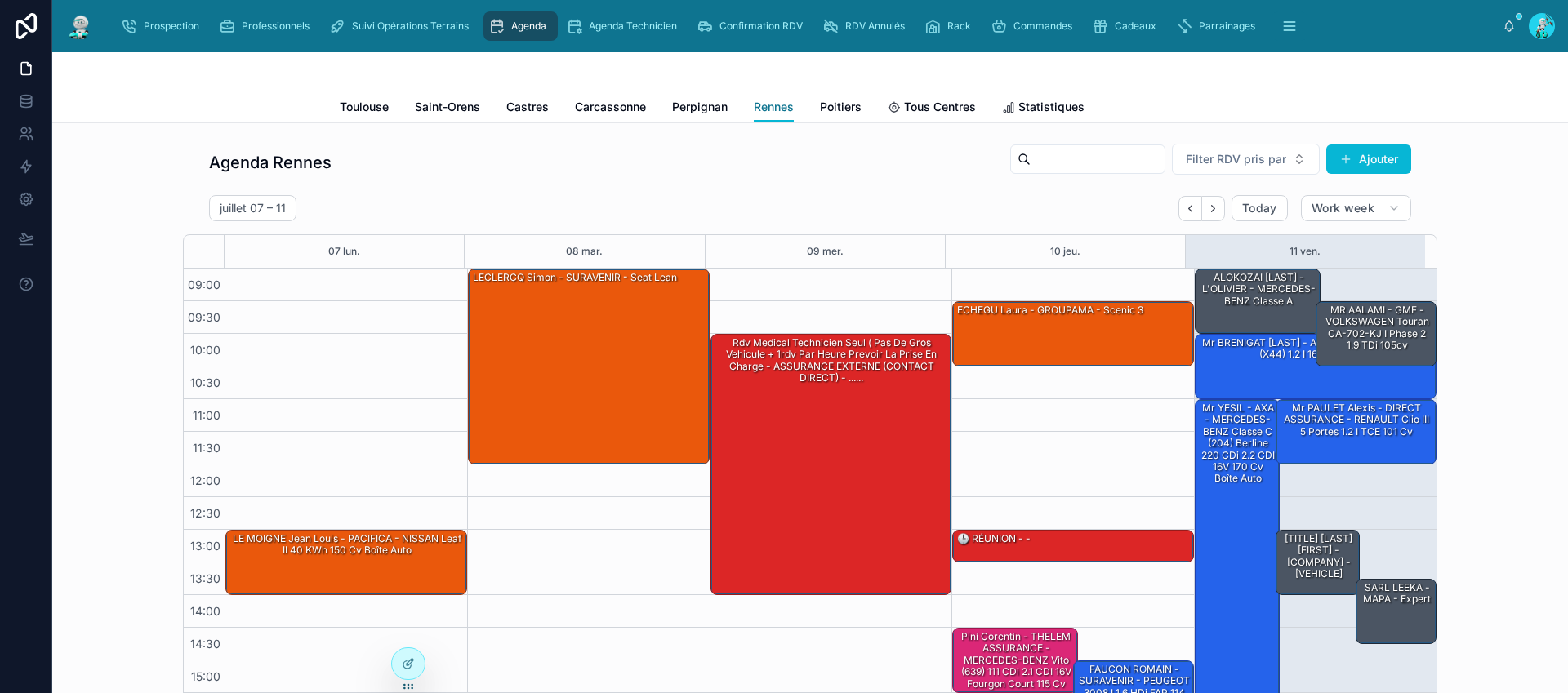 scroll, scrollTop: 139, scrollLeft: 0, axis: vertical 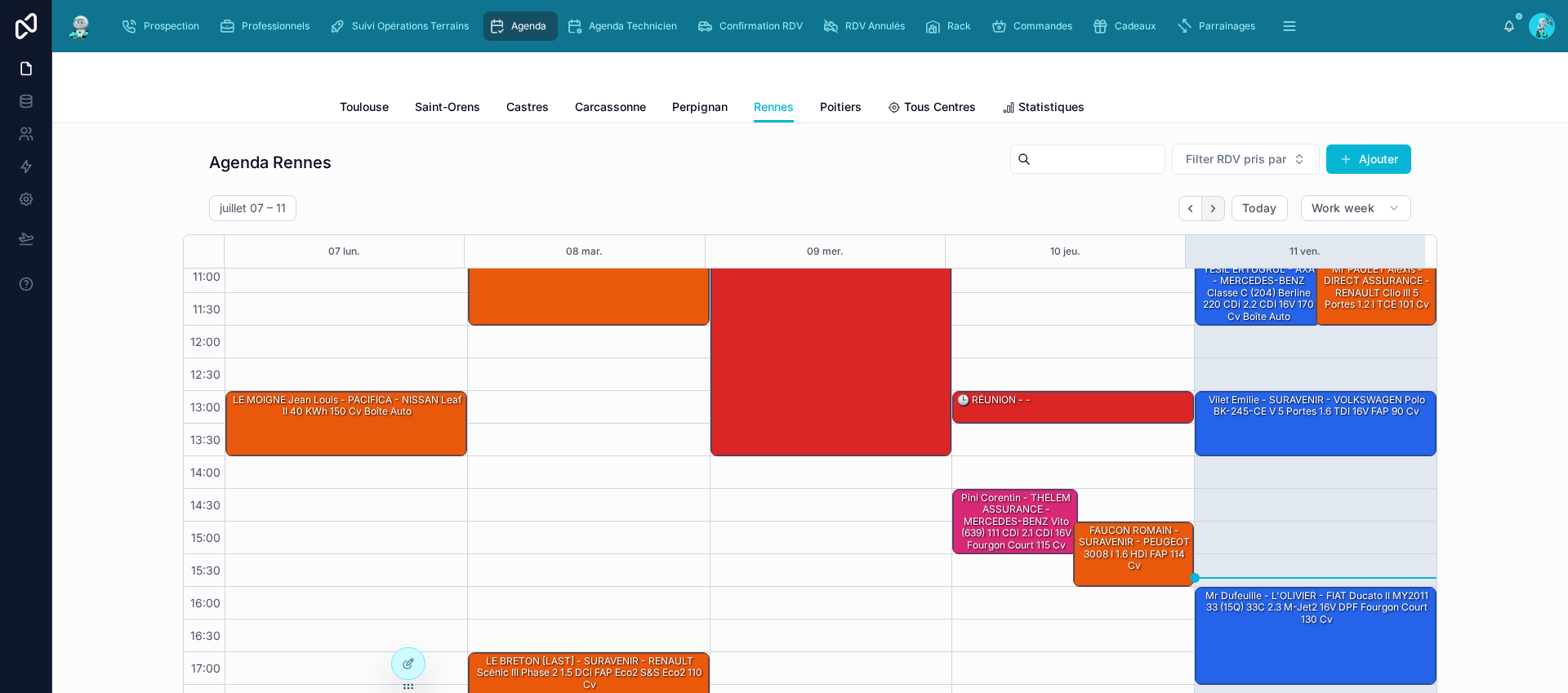 click 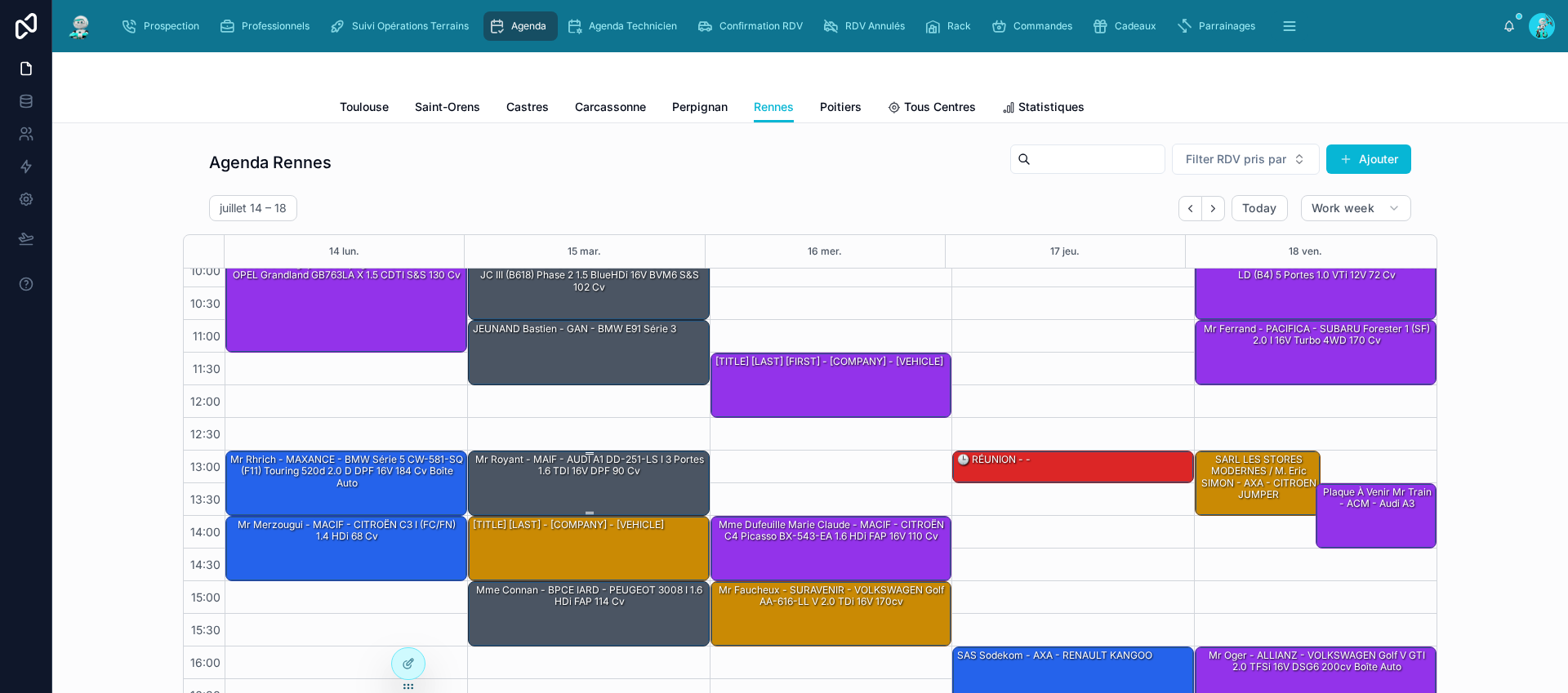 scroll, scrollTop: 0, scrollLeft: 0, axis: both 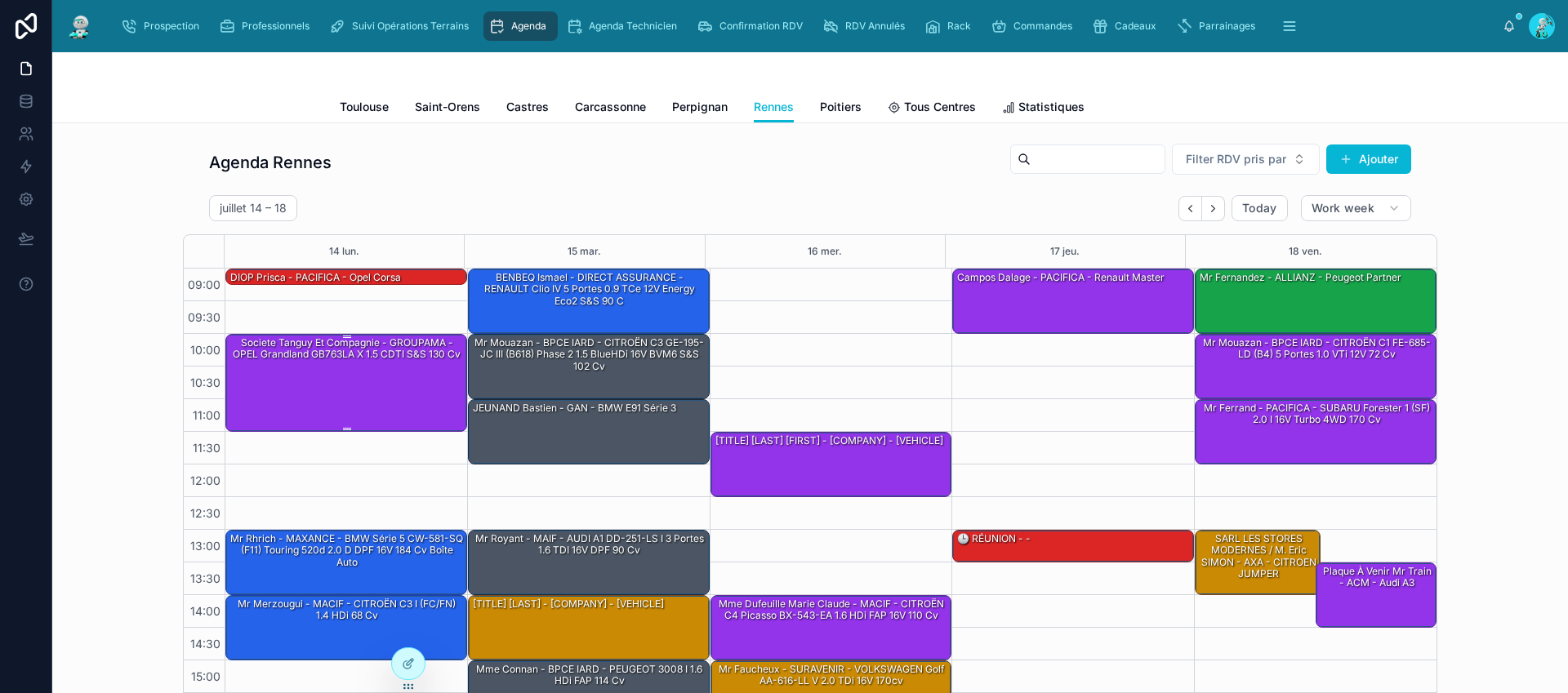 click on "Societe Tanguy et compagnie - GROUPAMA - OPEL Grandland  GB763LA  X 1.5 CDTI S&S 130 cv" at bounding box center (347, 382) 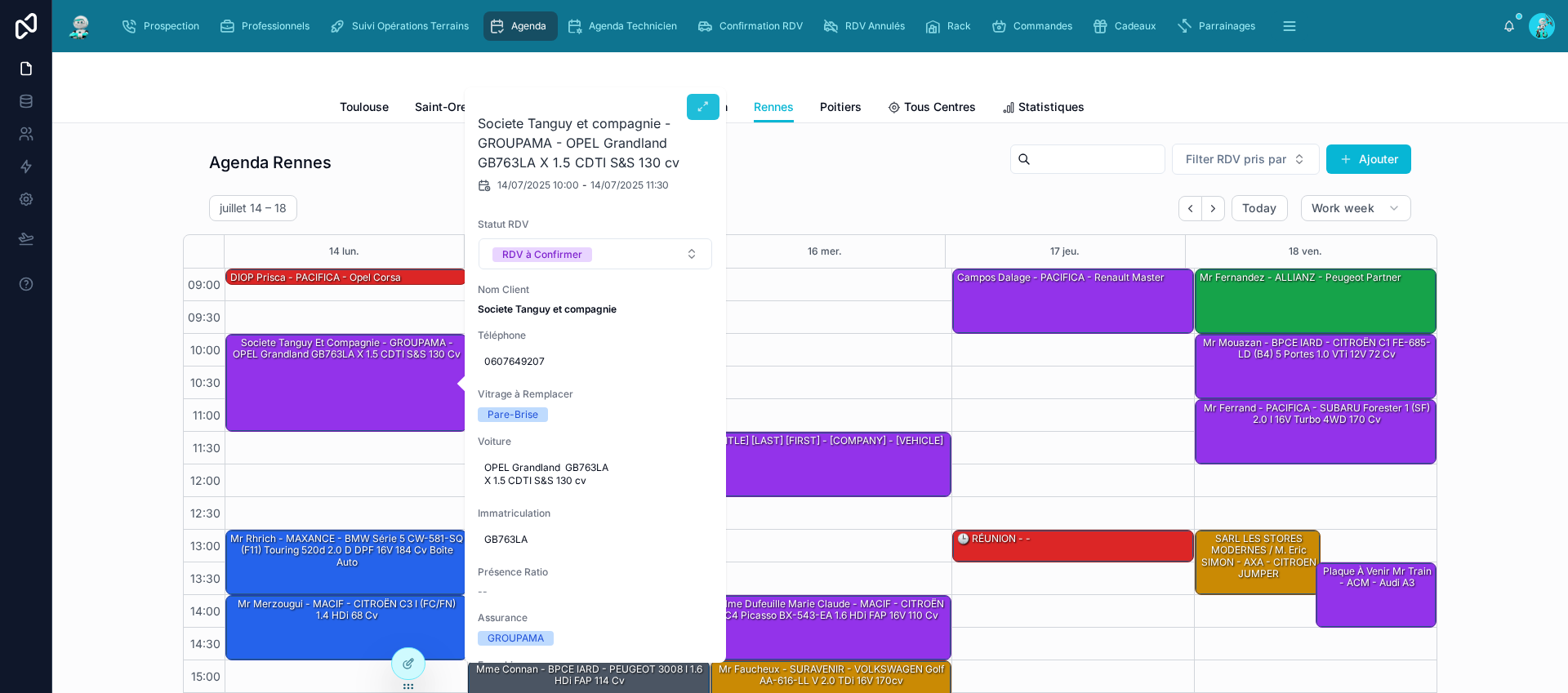 click at bounding box center [703, 107] 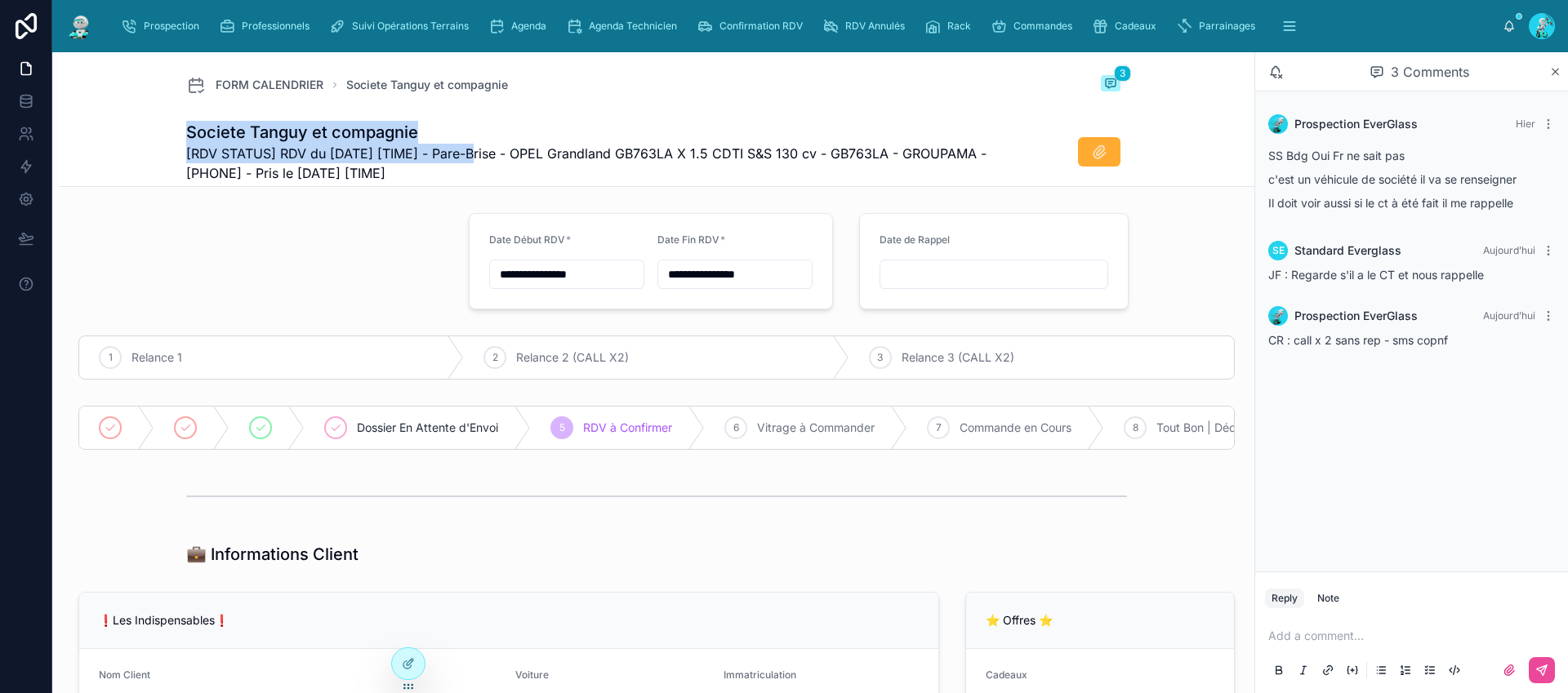 drag, startPoint x: 457, startPoint y: 153, endPoint x: 170, endPoint y: 141, distance: 287.25076 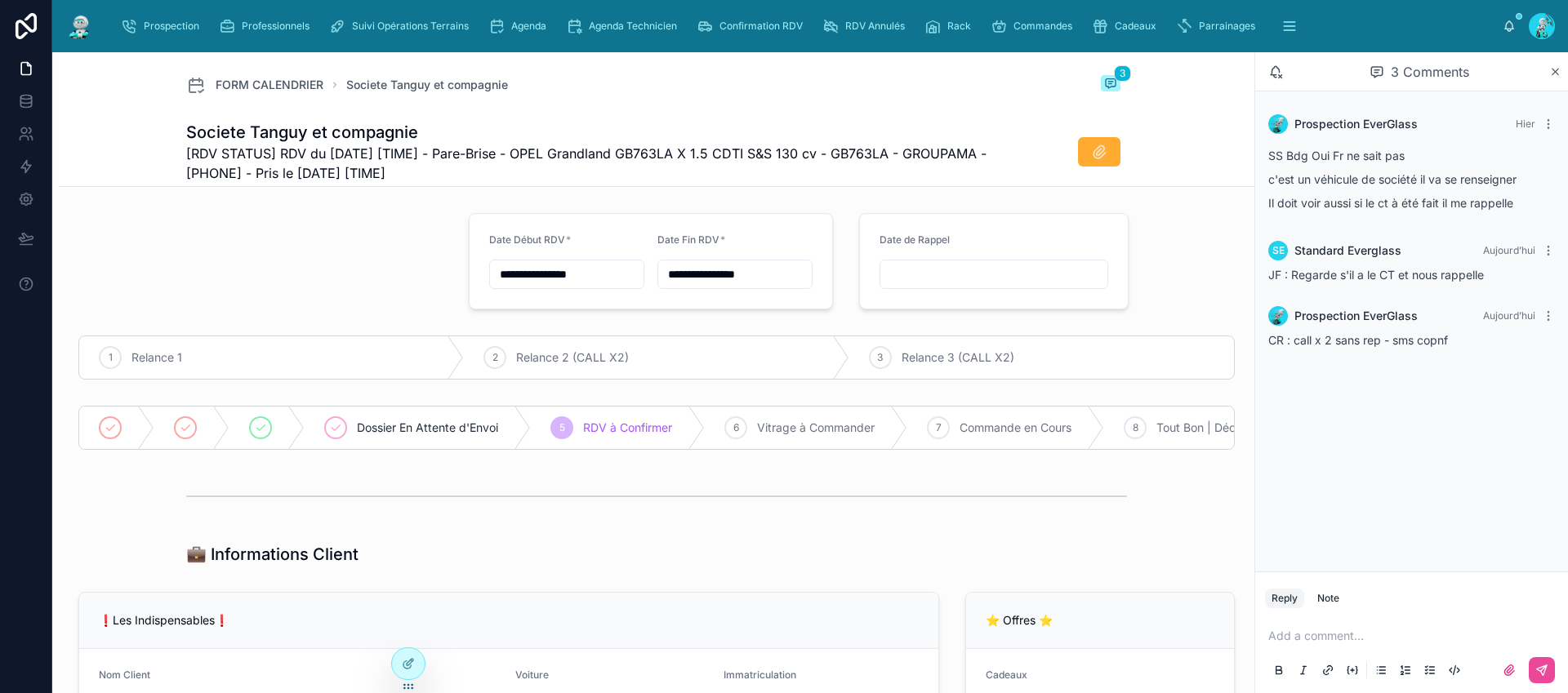 click at bounding box center (261, 261) 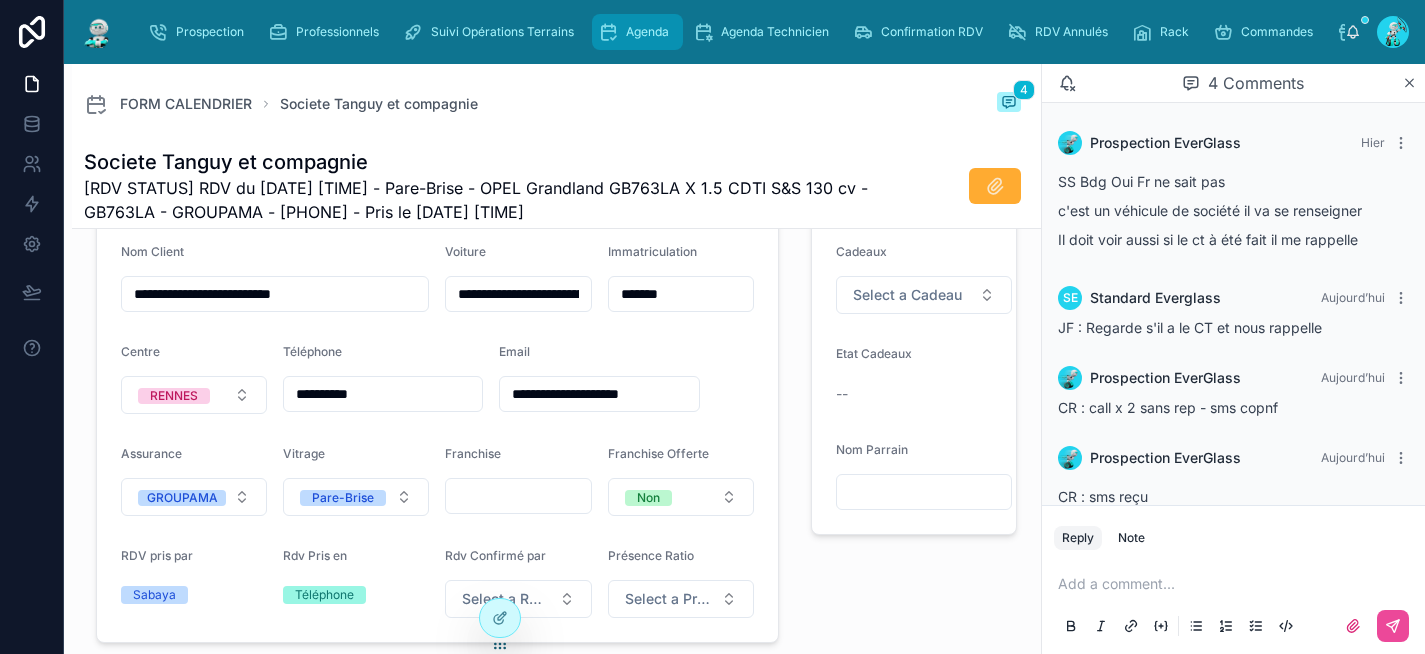 scroll, scrollTop: 575, scrollLeft: 0, axis: vertical 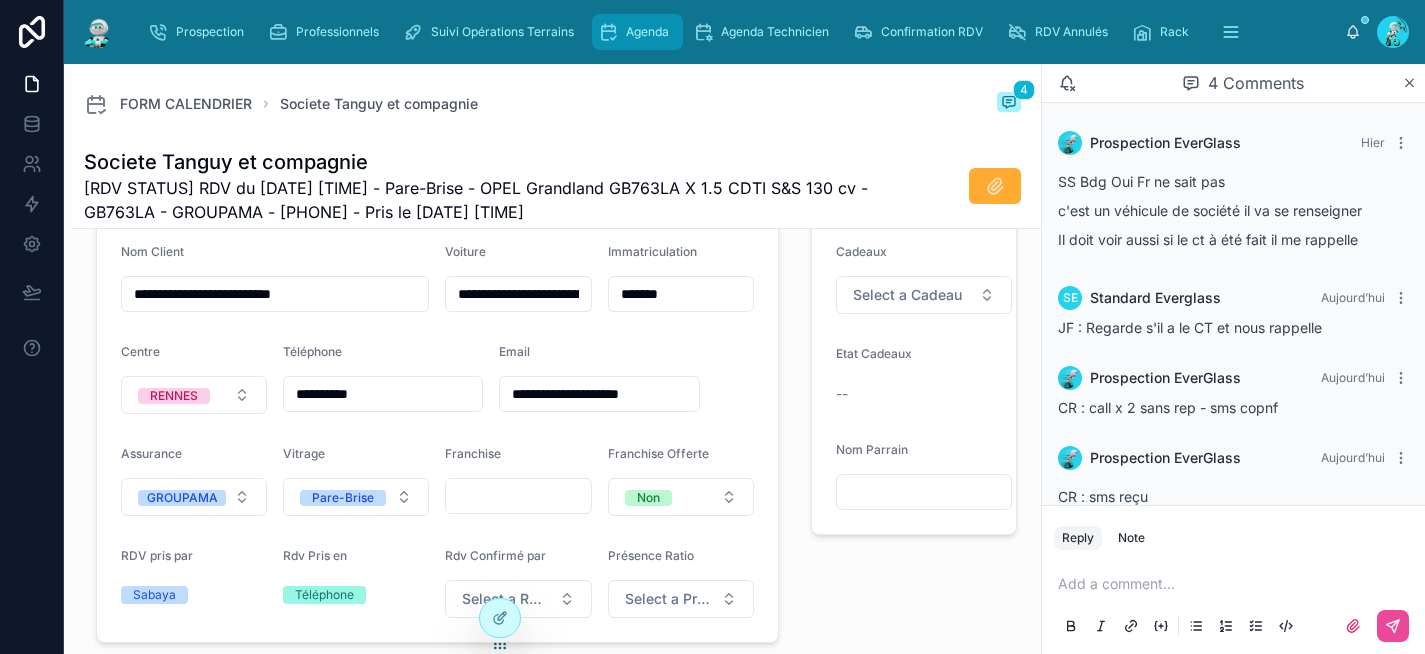 click on "Agenda" at bounding box center [647, 32] 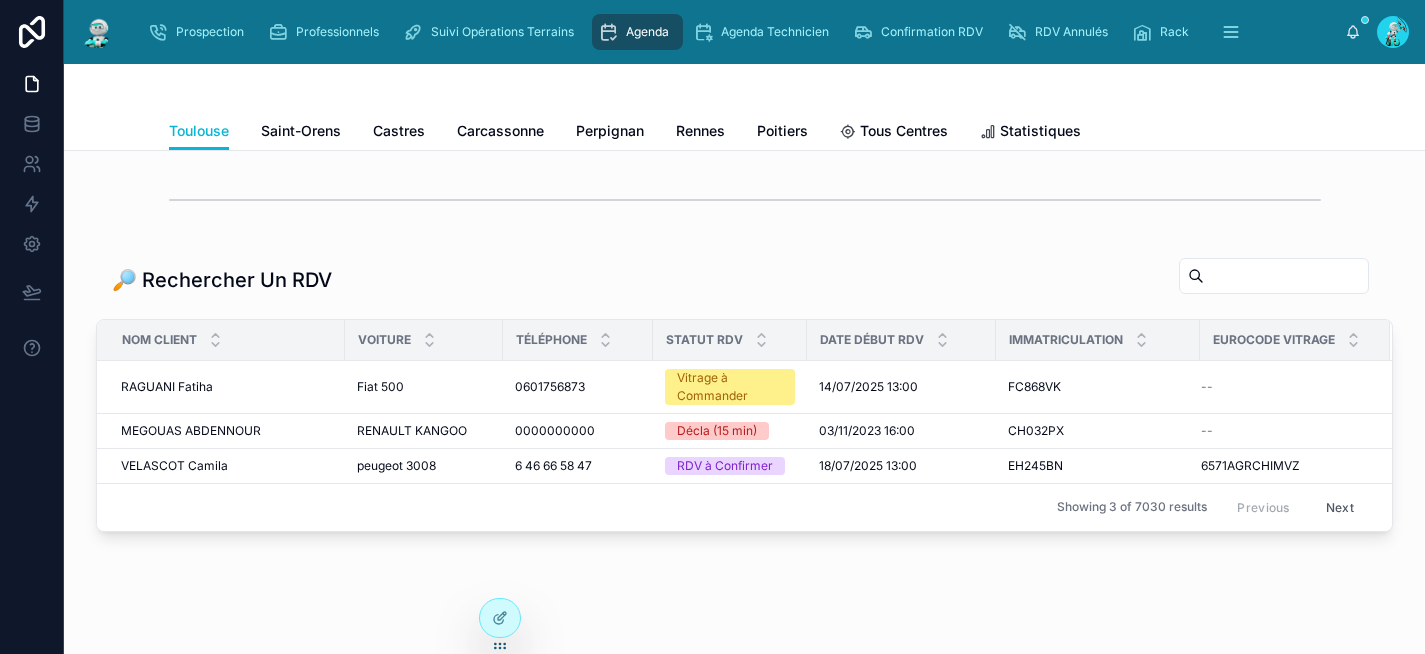 scroll, scrollTop: 0, scrollLeft: 0, axis: both 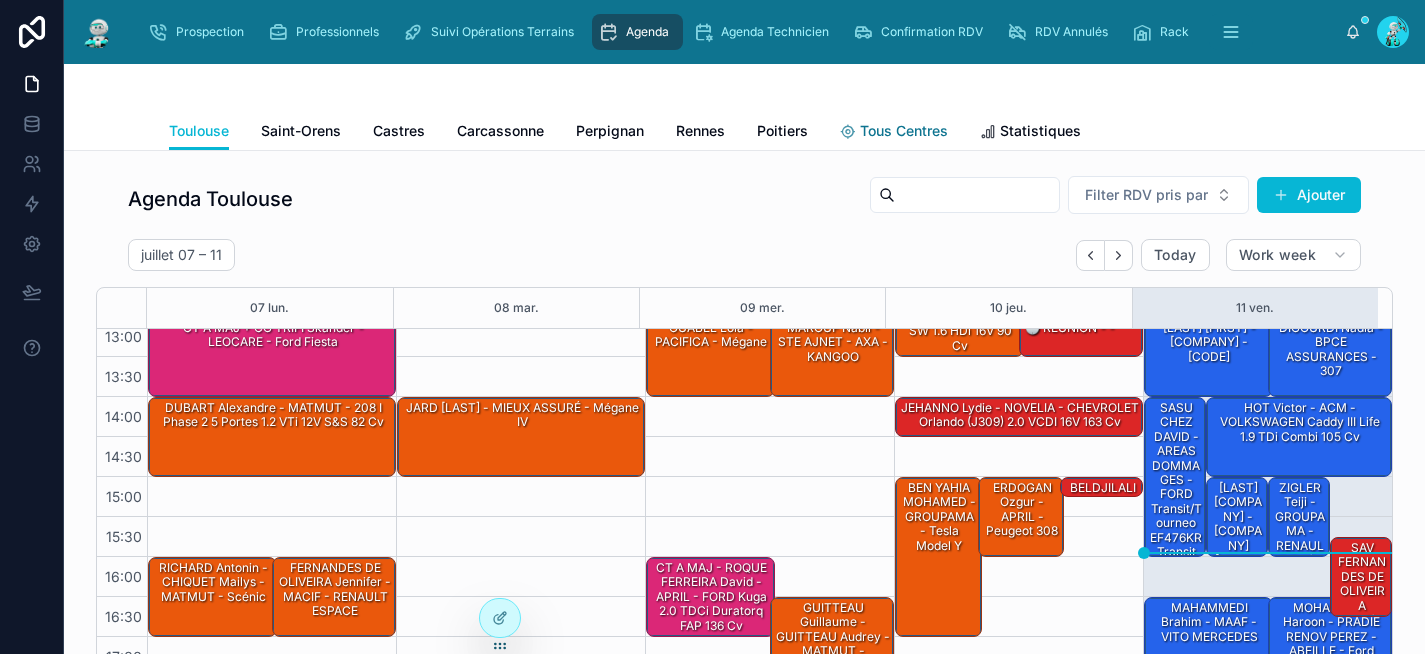 click on "Tous Centres" at bounding box center (904, 131) 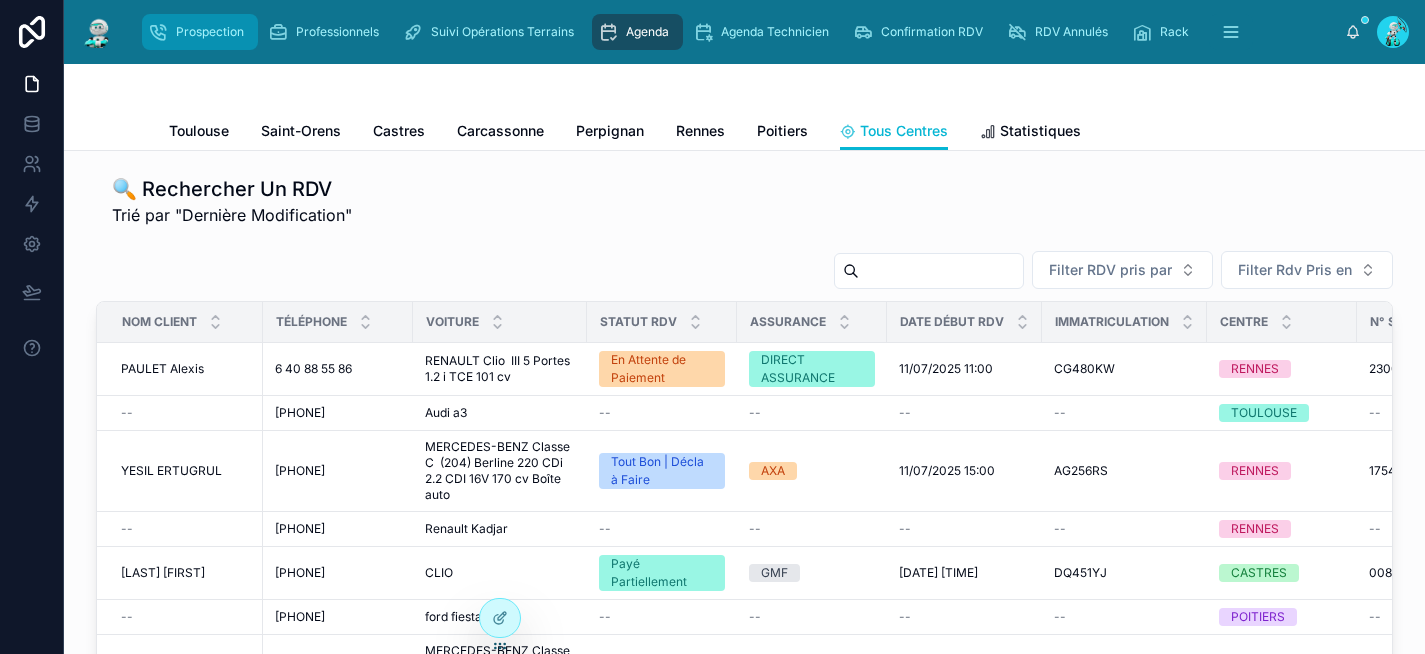 click on "Prospection" at bounding box center (210, 32) 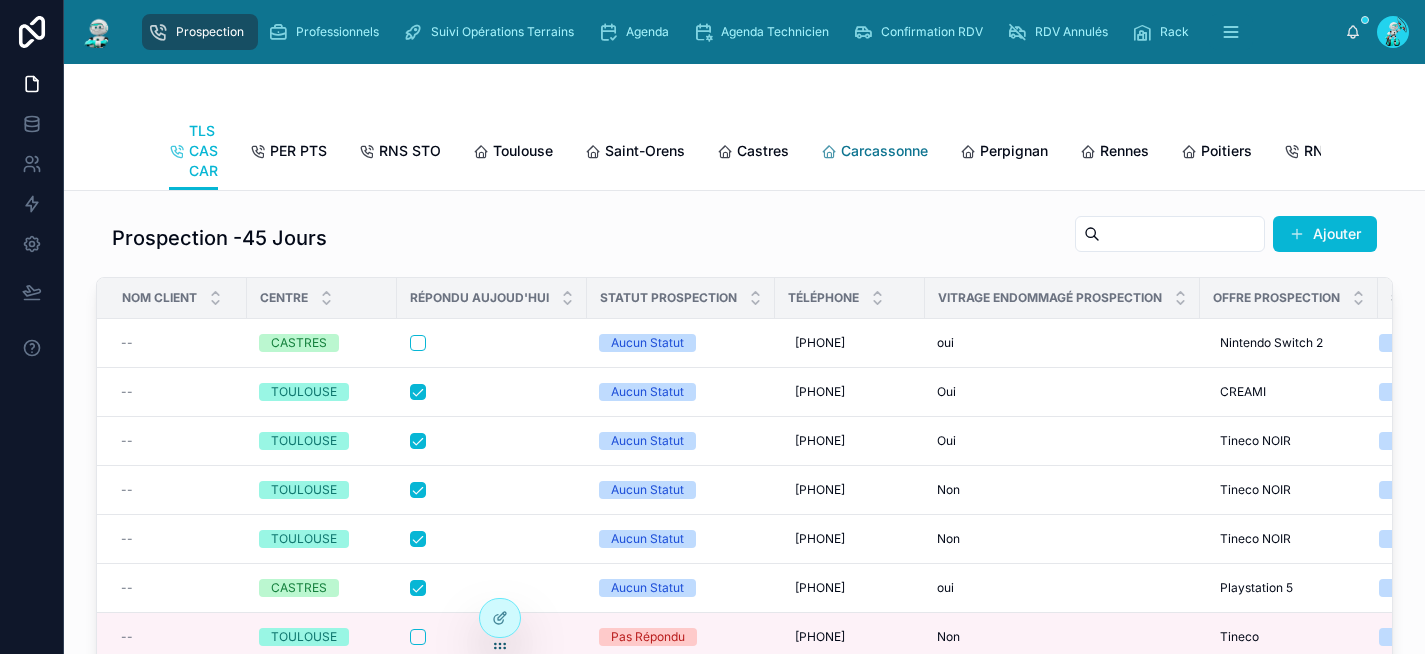 click on "Carcassonne" at bounding box center [884, 151] 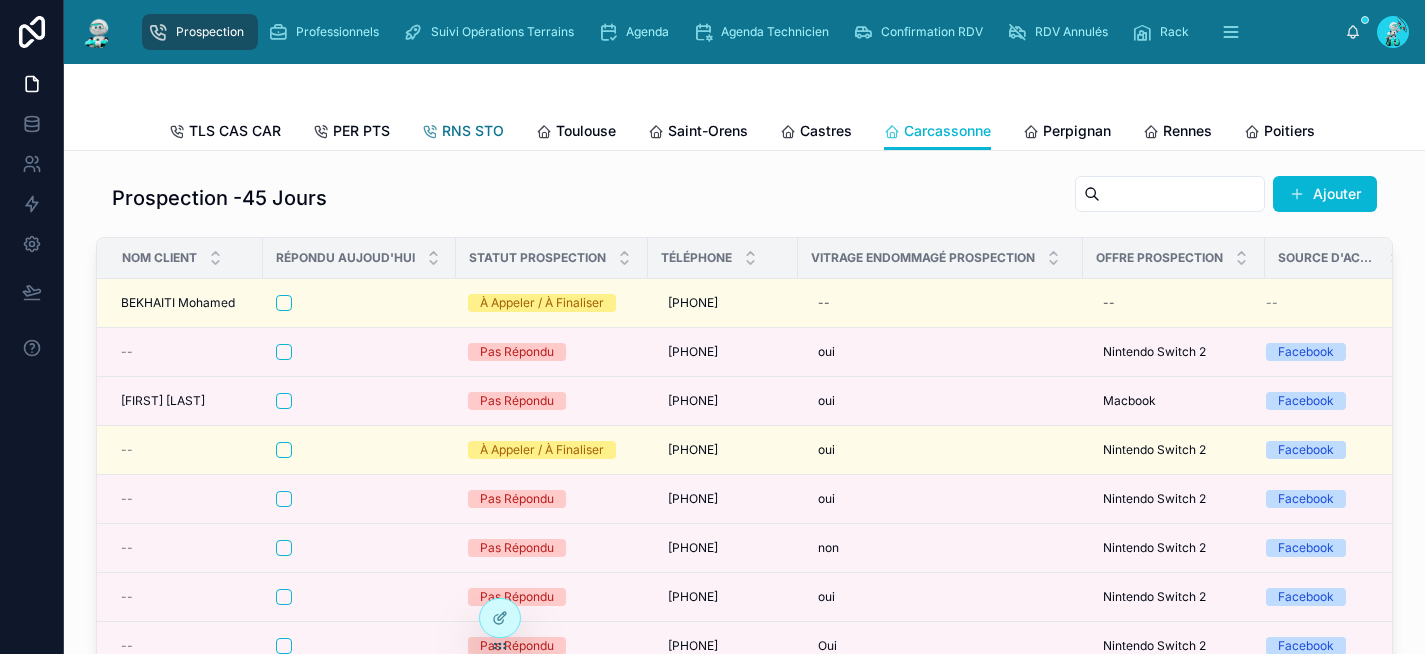 click on "RNS STO" at bounding box center [473, 131] 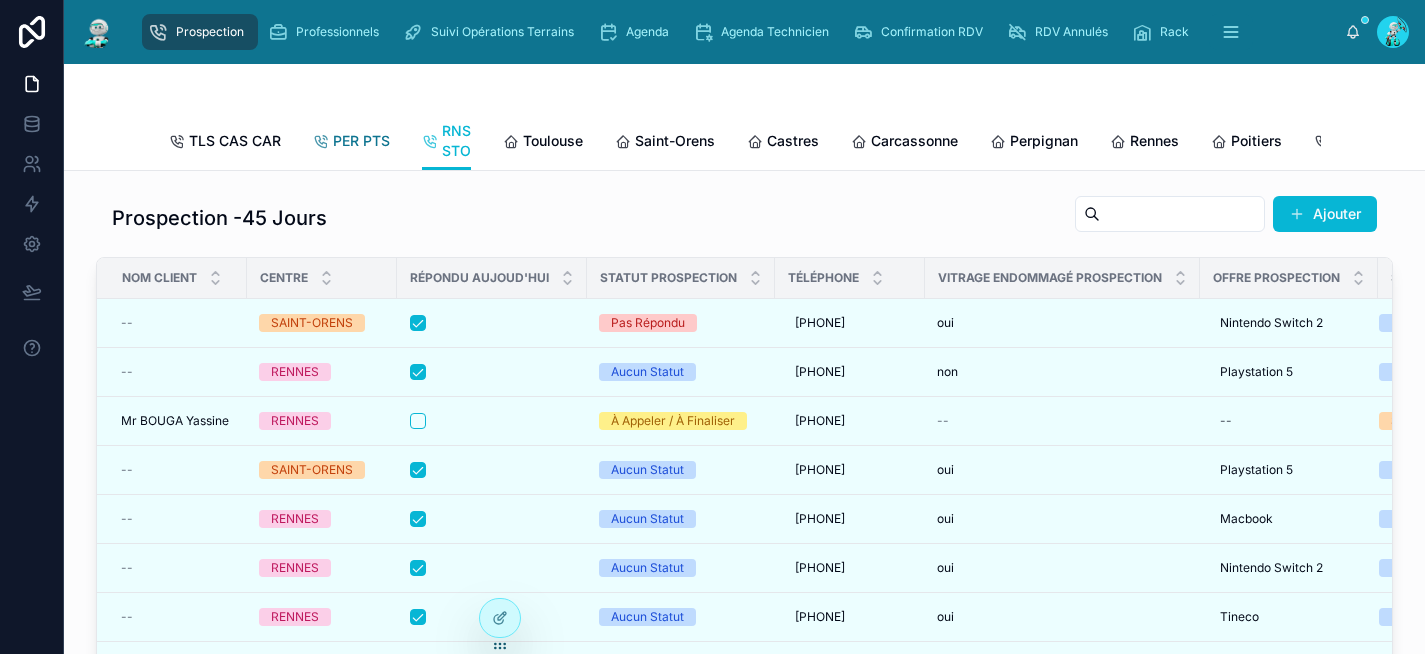 click on "PER PTS" at bounding box center [361, 141] 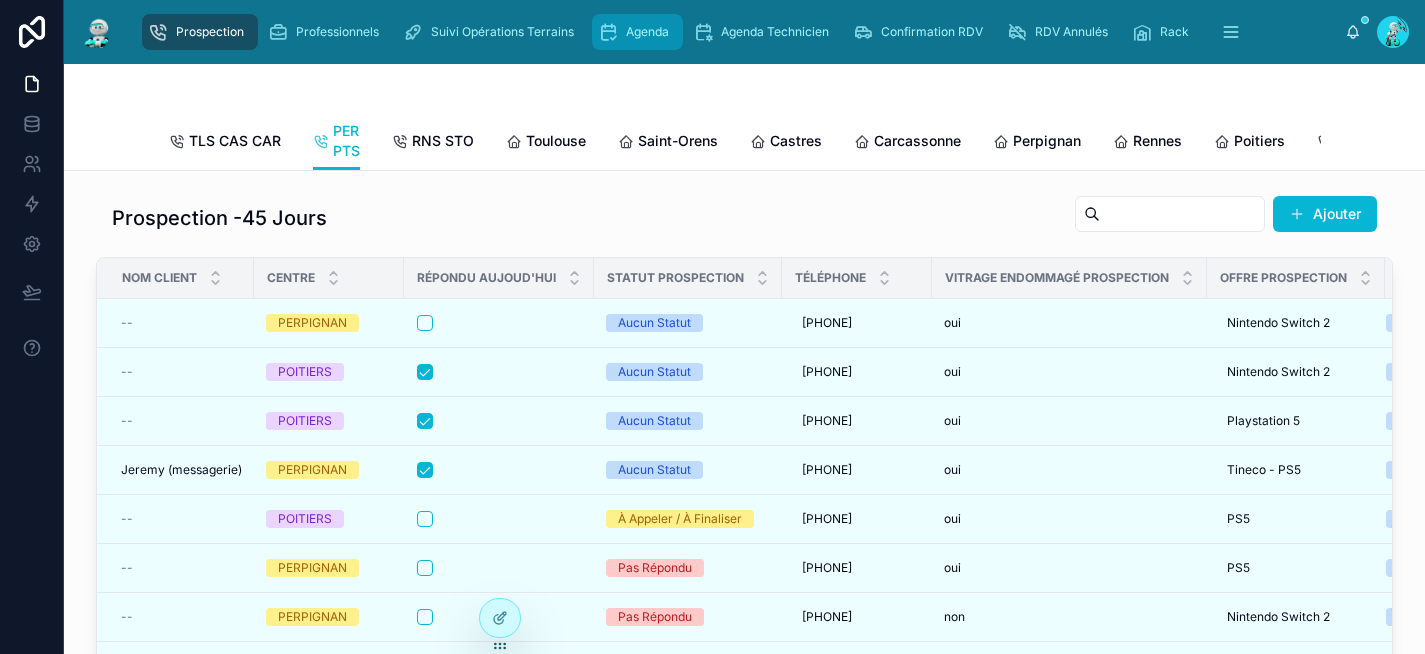 click on "Agenda" at bounding box center [647, 32] 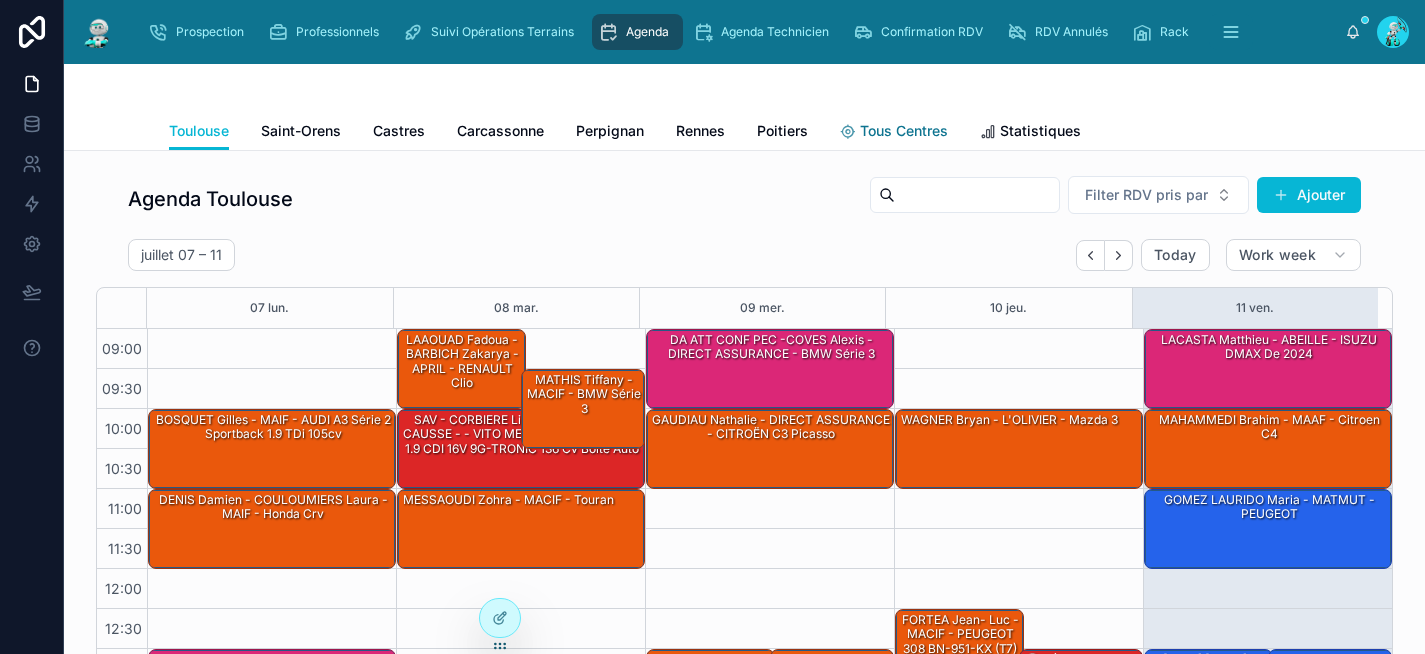 scroll, scrollTop: 332, scrollLeft: 0, axis: vertical 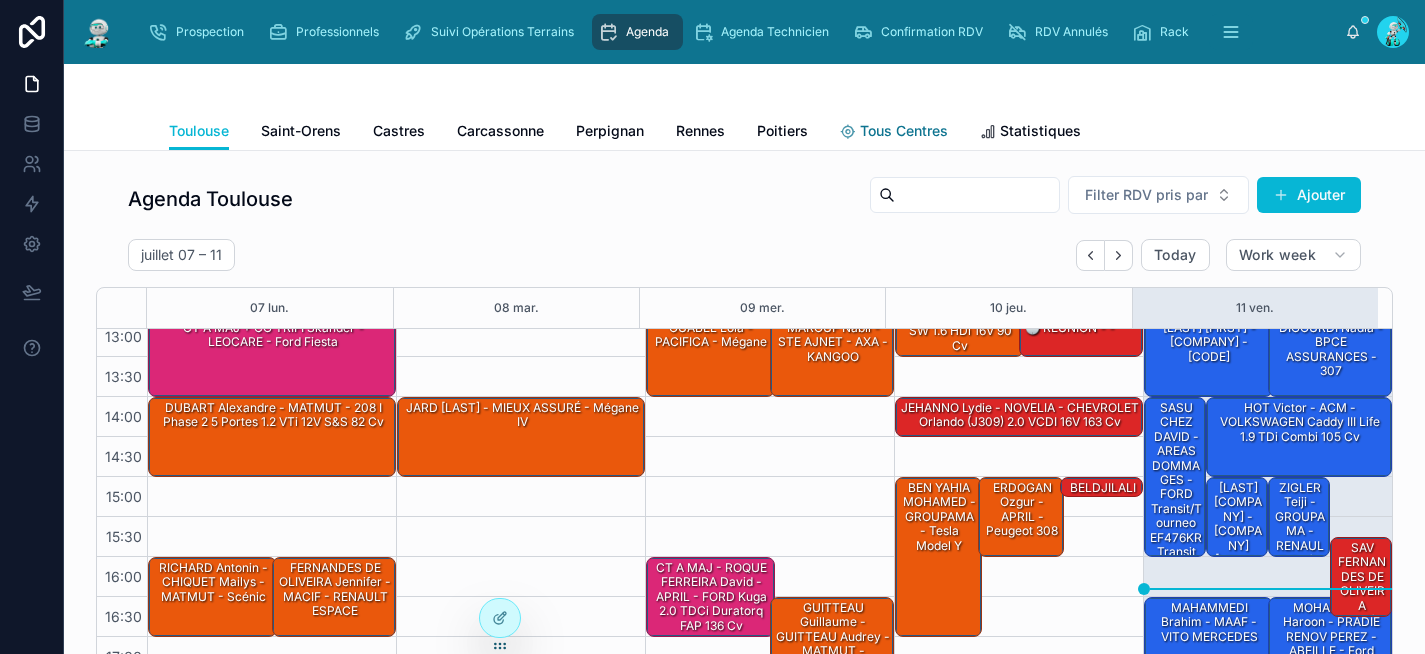 click on "Tous Centres" at bounding box center (904, 131) 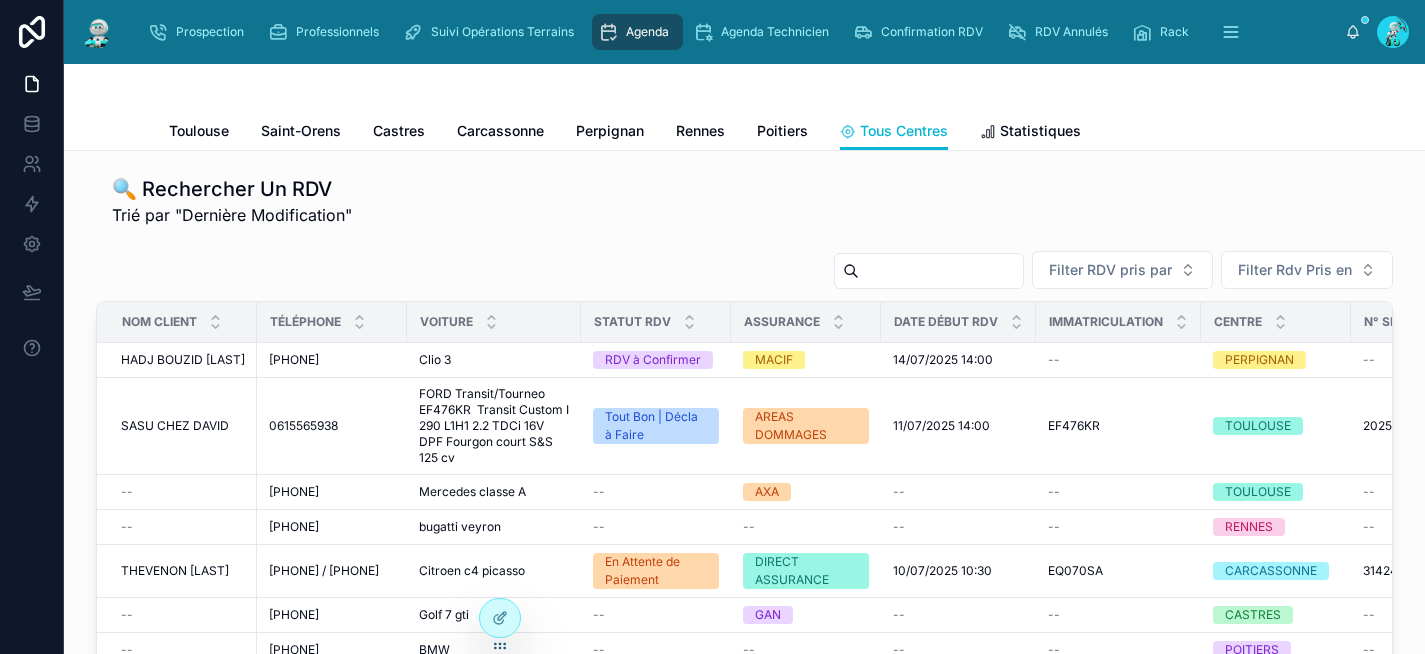 click at bounding box center (941, 271) 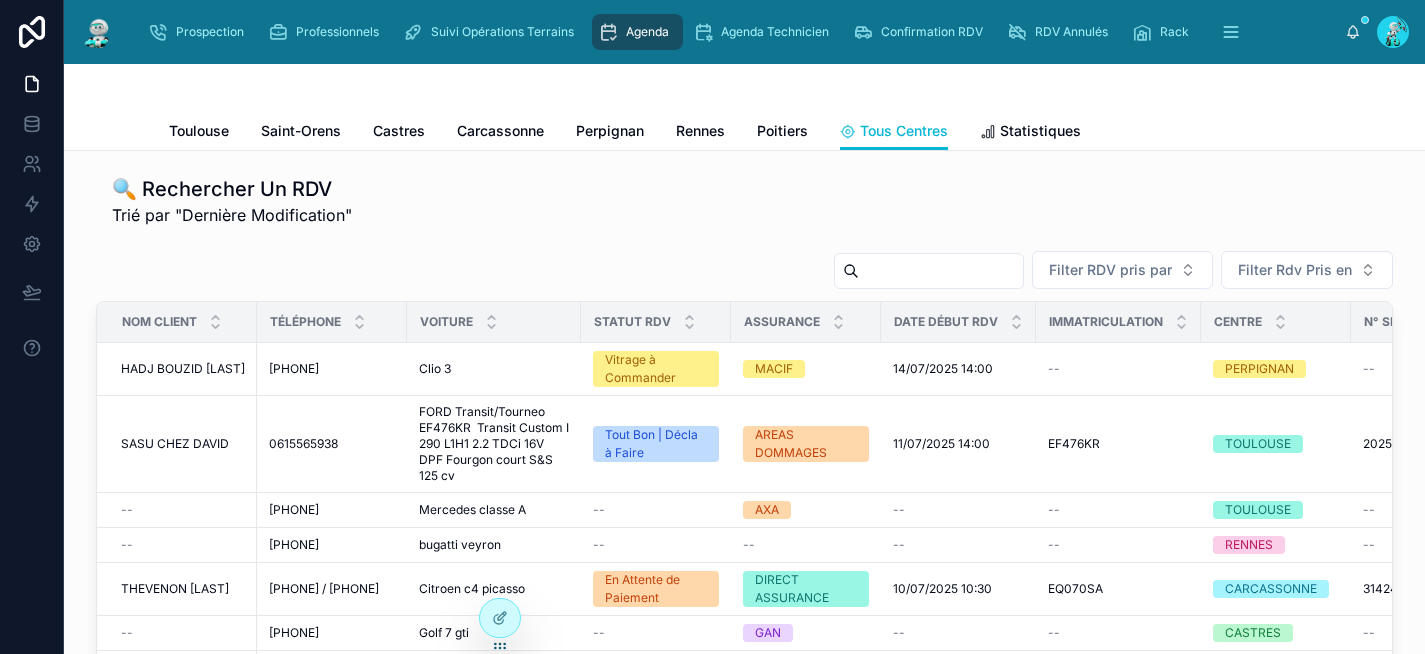 paste on "**********" 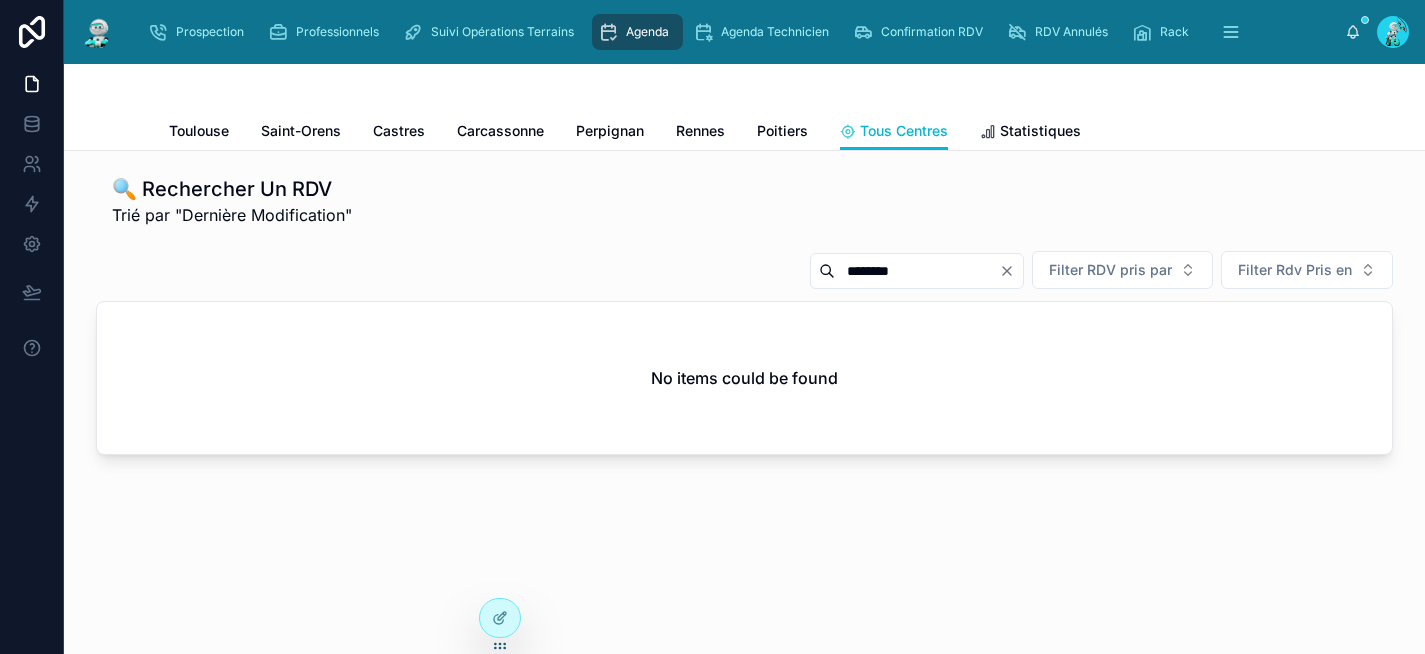 click on "********" at bounding box center [917, 271] 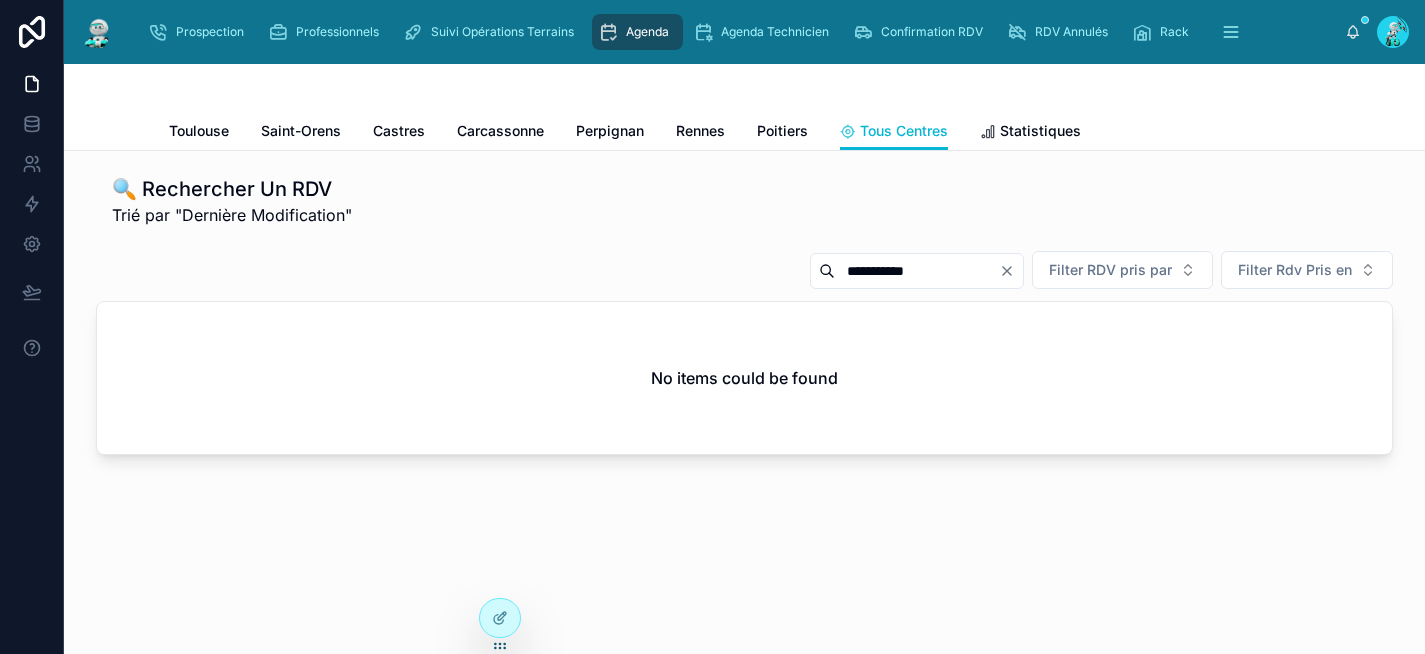 drag, startPoint x: 896, startPoint y: 270, endPoint x: 919, endPoint y: 303, distance: 40.22437 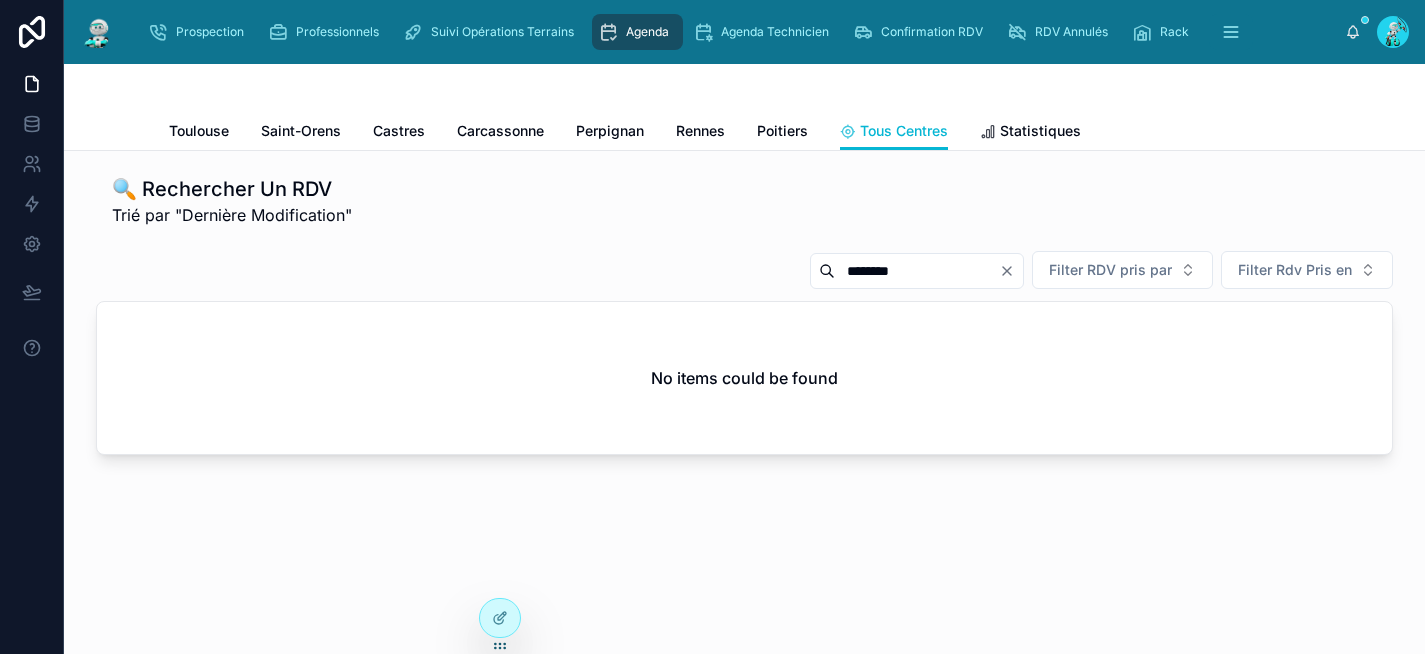 click on "********" at bounding box center [917, 271] 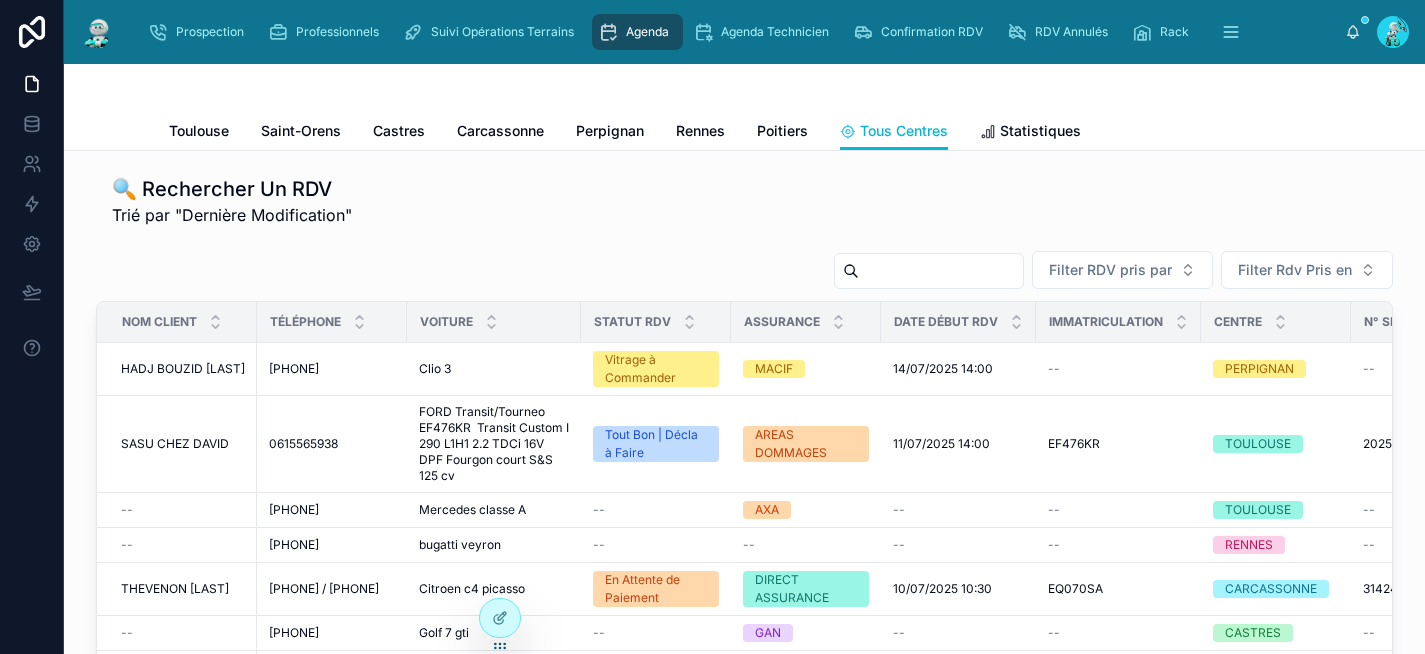 click on "🔍 Rechercher Un RDV Trié par "Dernière Modification"" at bounding box center [744, 201] 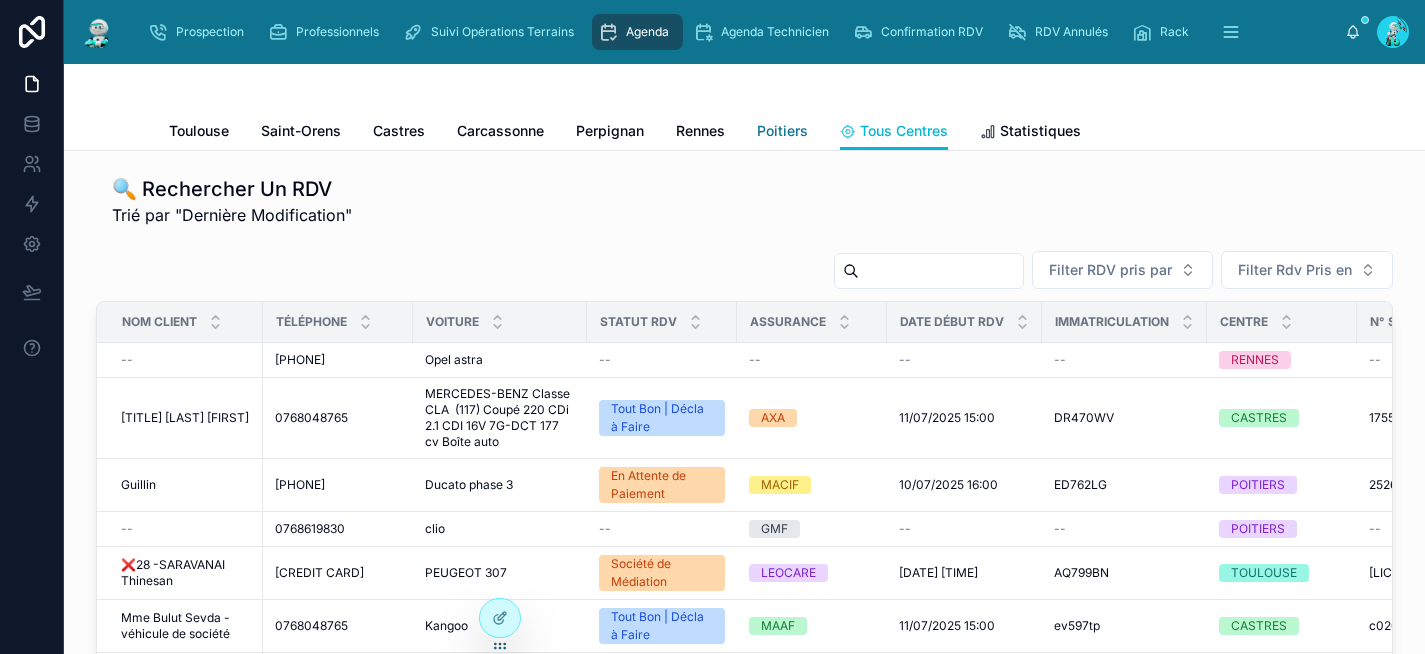click on "Poitiers" at bounding box center [782, 131] 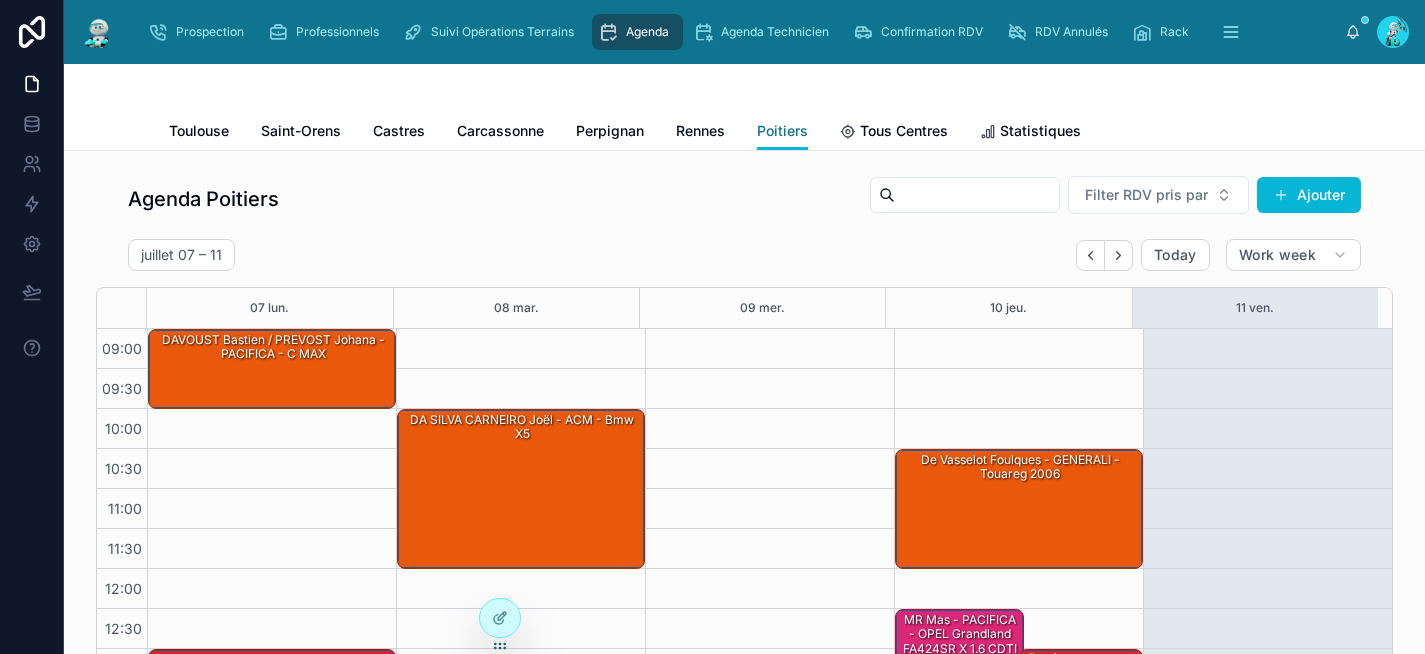 scroll, scrollTop: 332, scrollLeft: 0, axis: vertical 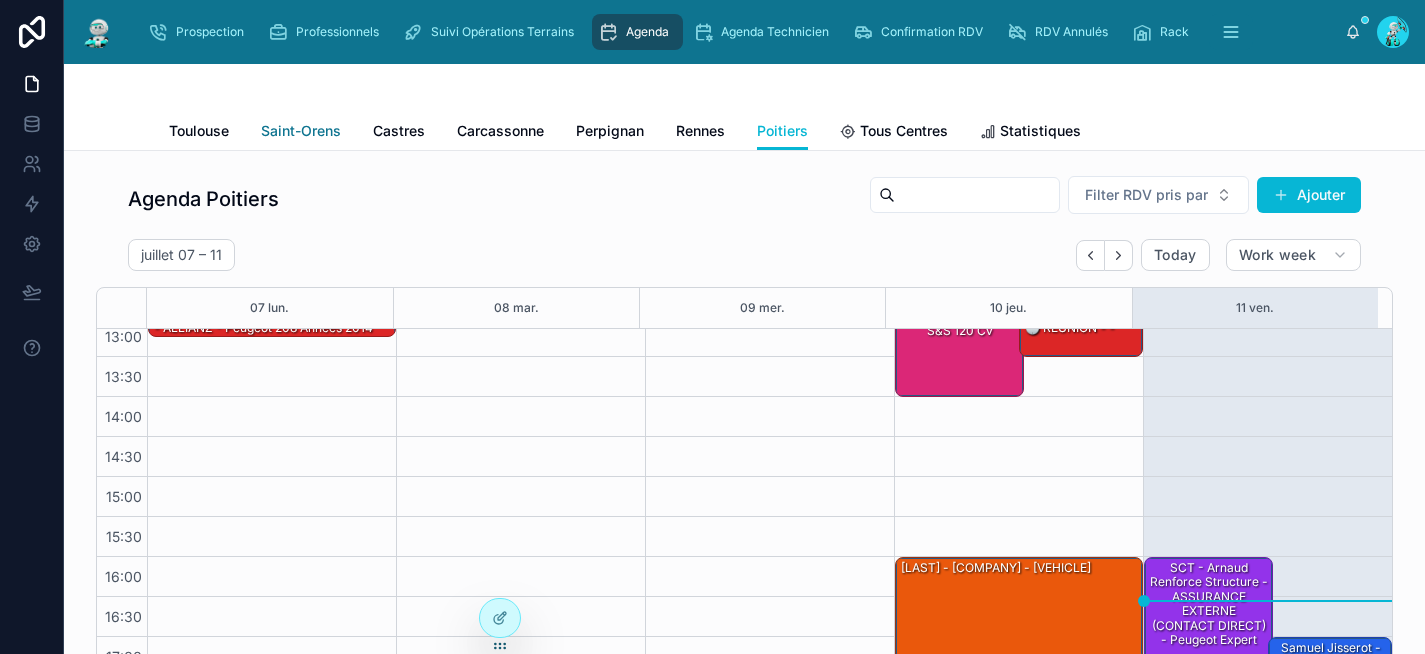 click on "Saint-Orens" at bounding box center [301, 131] 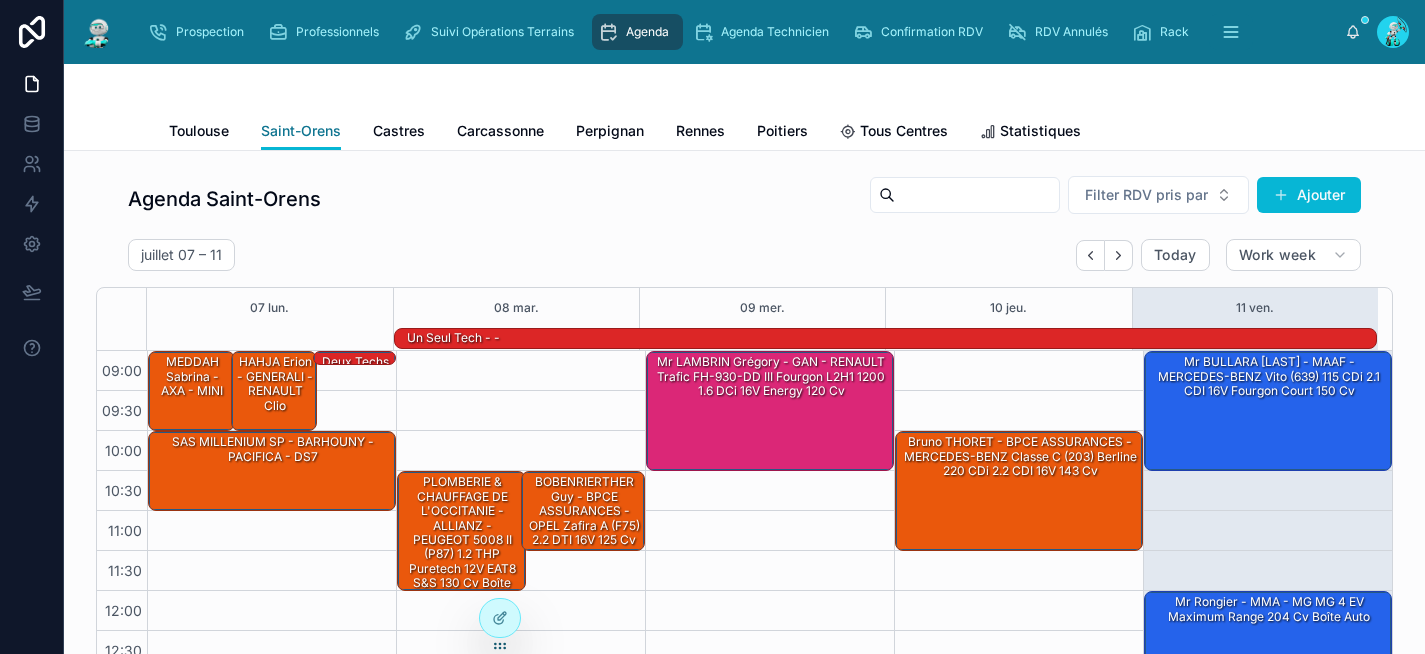 scroll, scrollTop: 354, scrollLeft: 0, axis: vertical 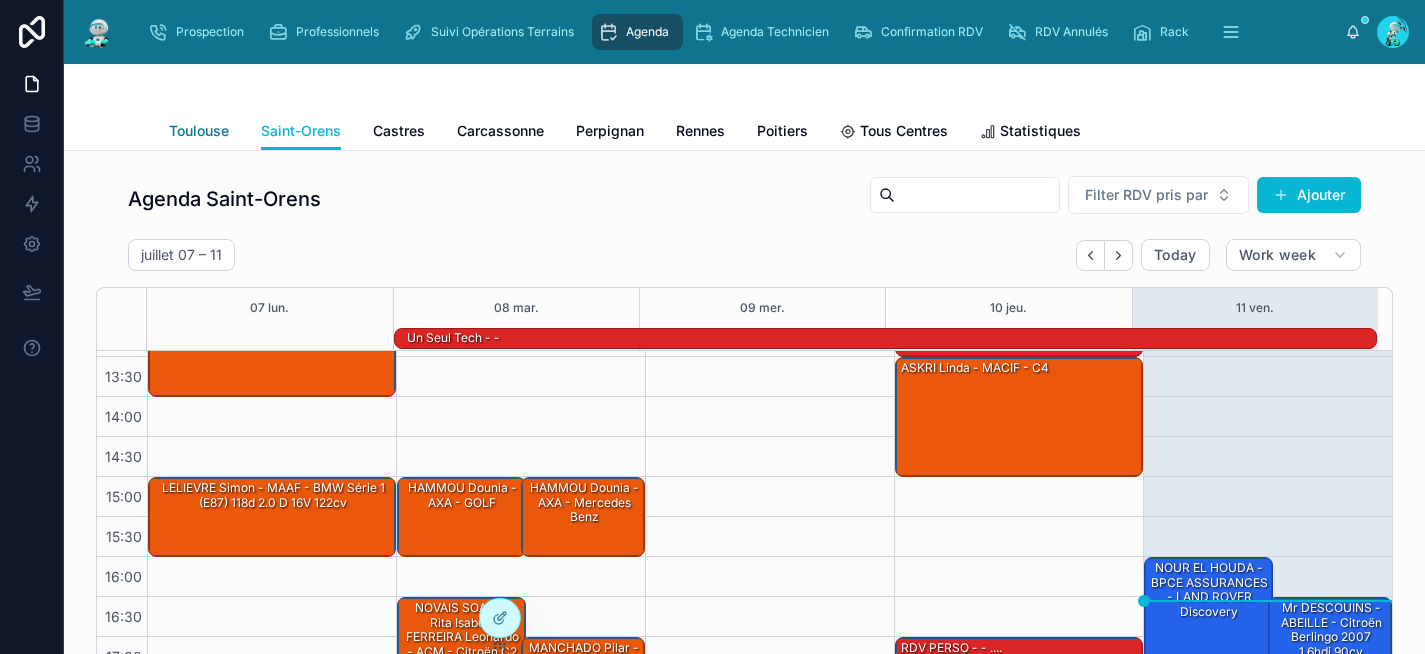 click on "Toulouse" at bounding box center (199, 131) 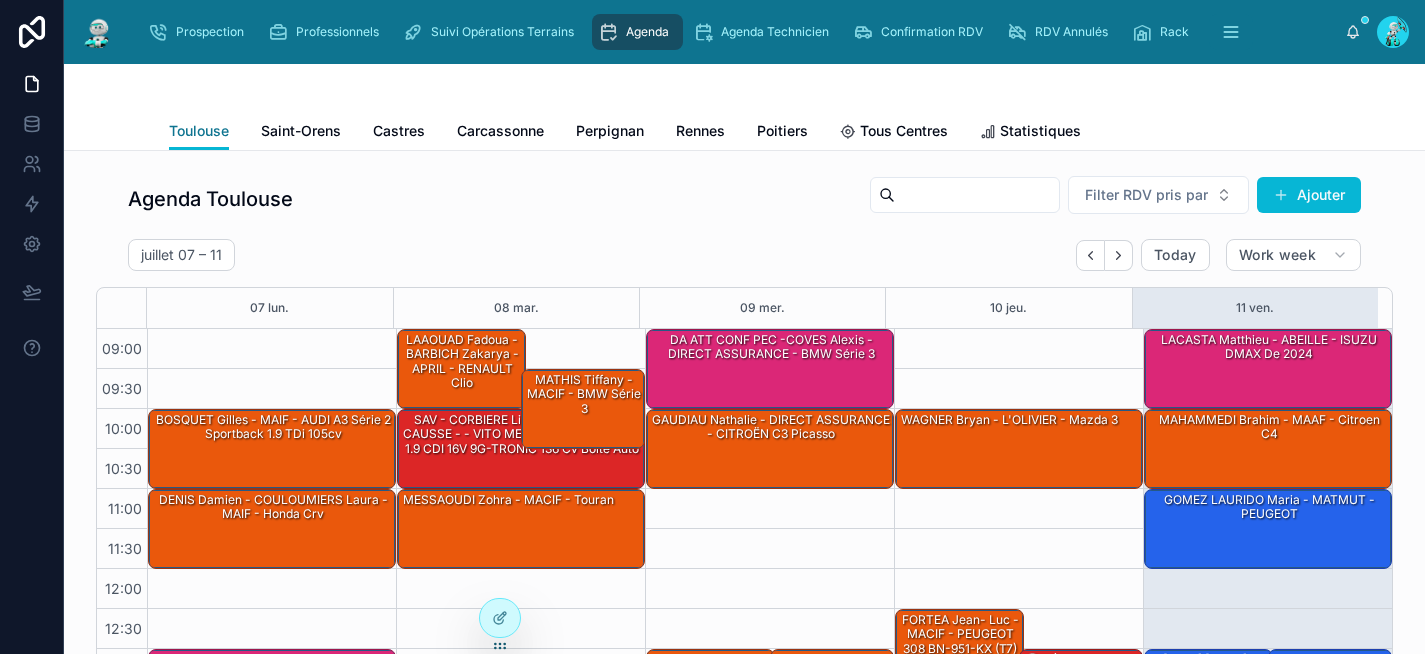 scroll, scrollTop: 332, scrollLeft: 0, axis: vertical 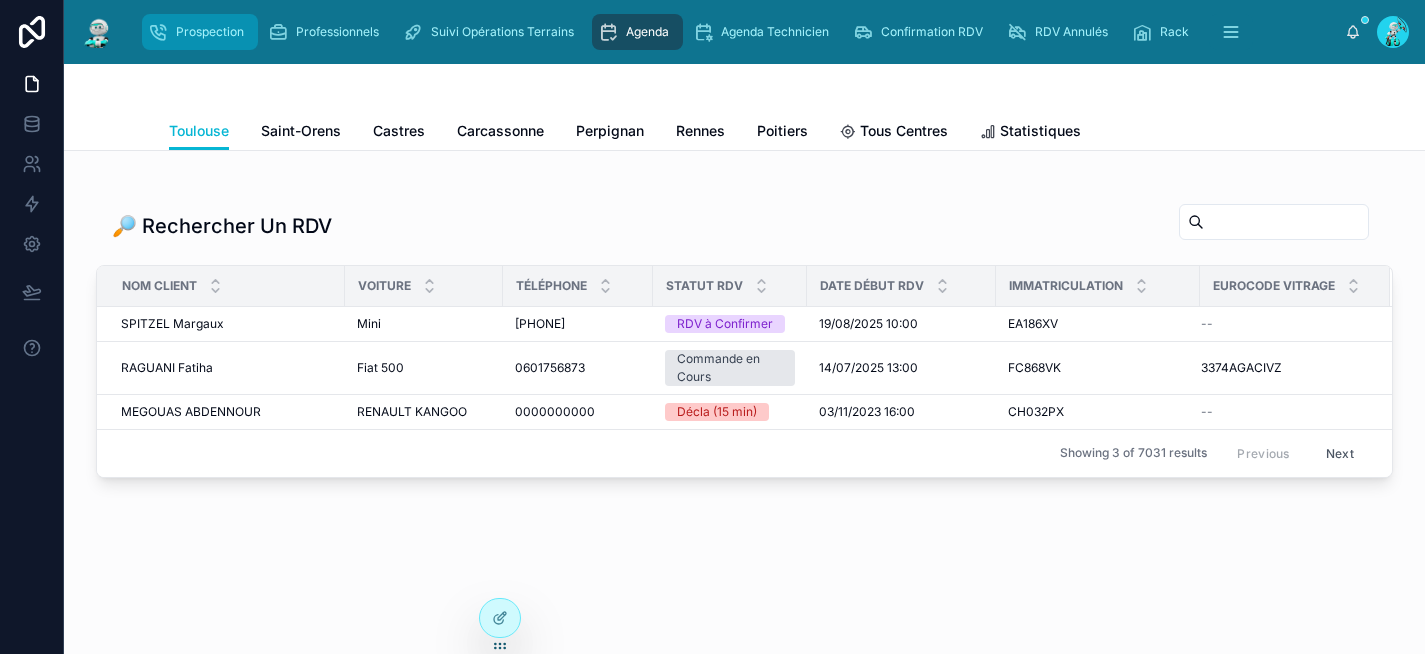 click on "Prospection" at bounding box center (210, 32) 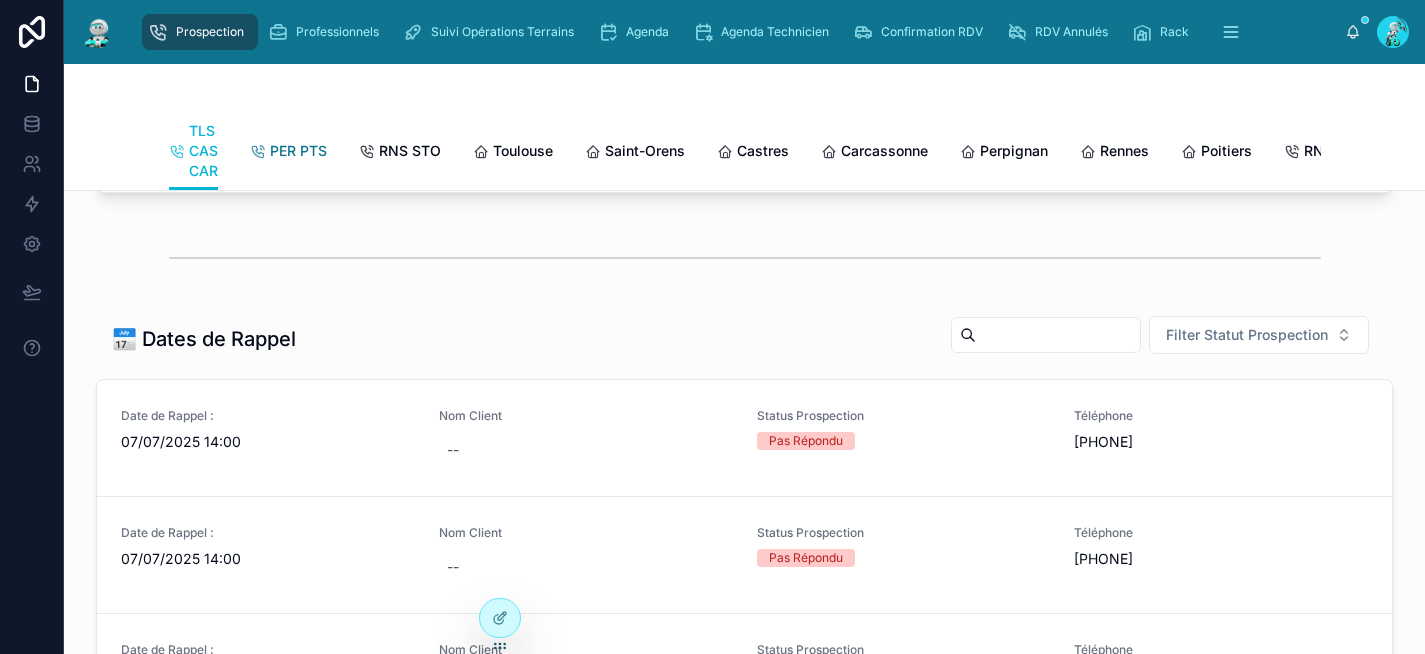 scroll, scrollTop: 0, scrollLeft: 0, axis: both 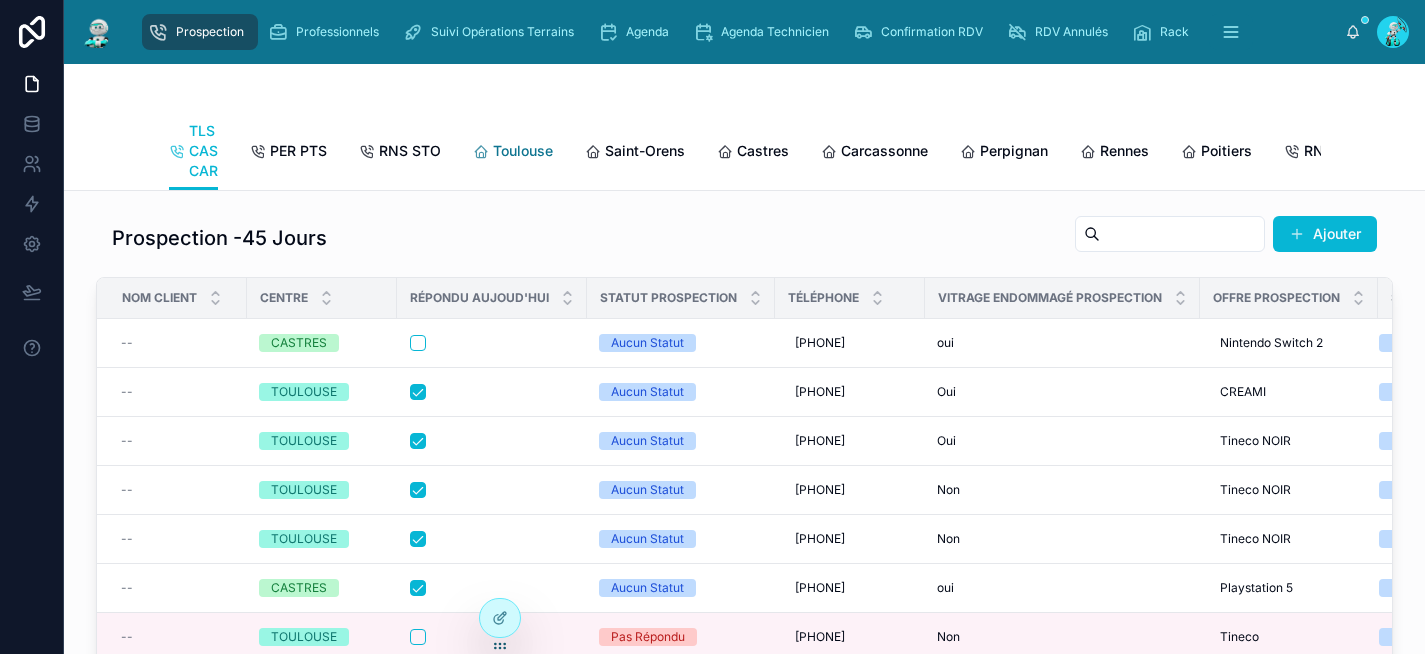 click on "Toulouse" at bounding box center [523, 151] 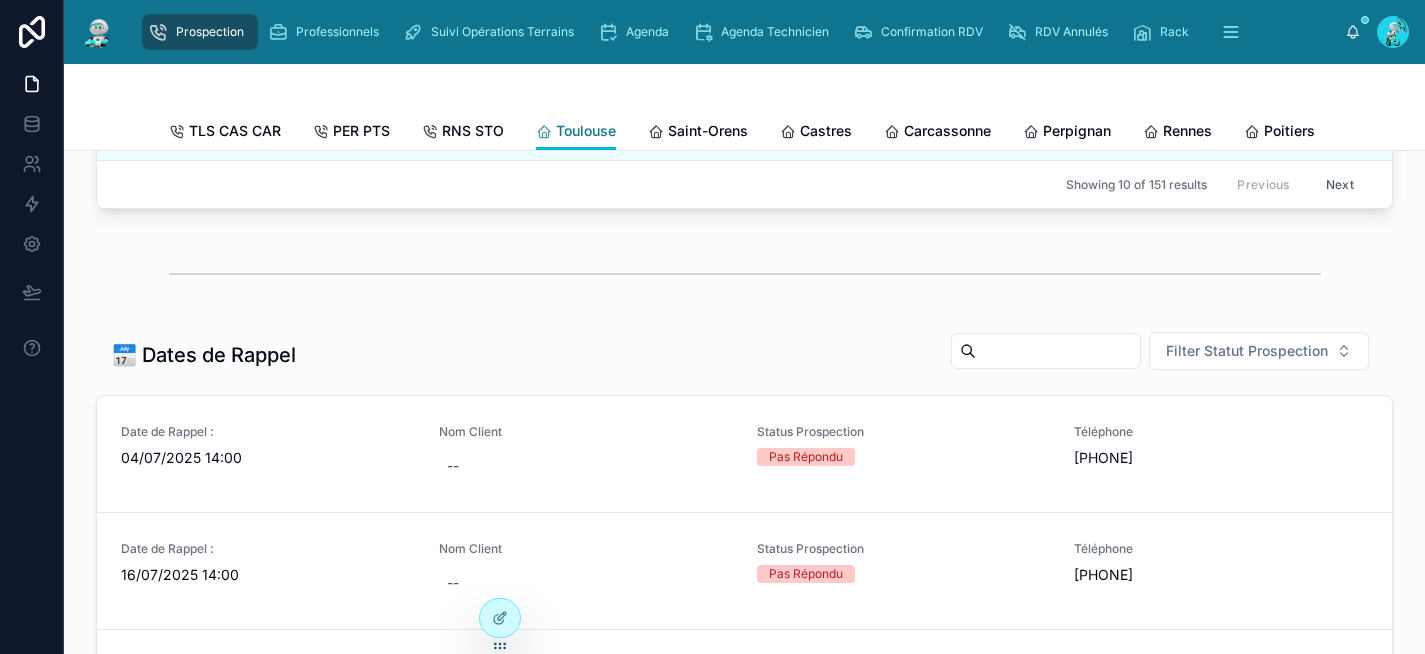 scroll, scrollTop: 578, scrollLeft: 0, axis: vertical 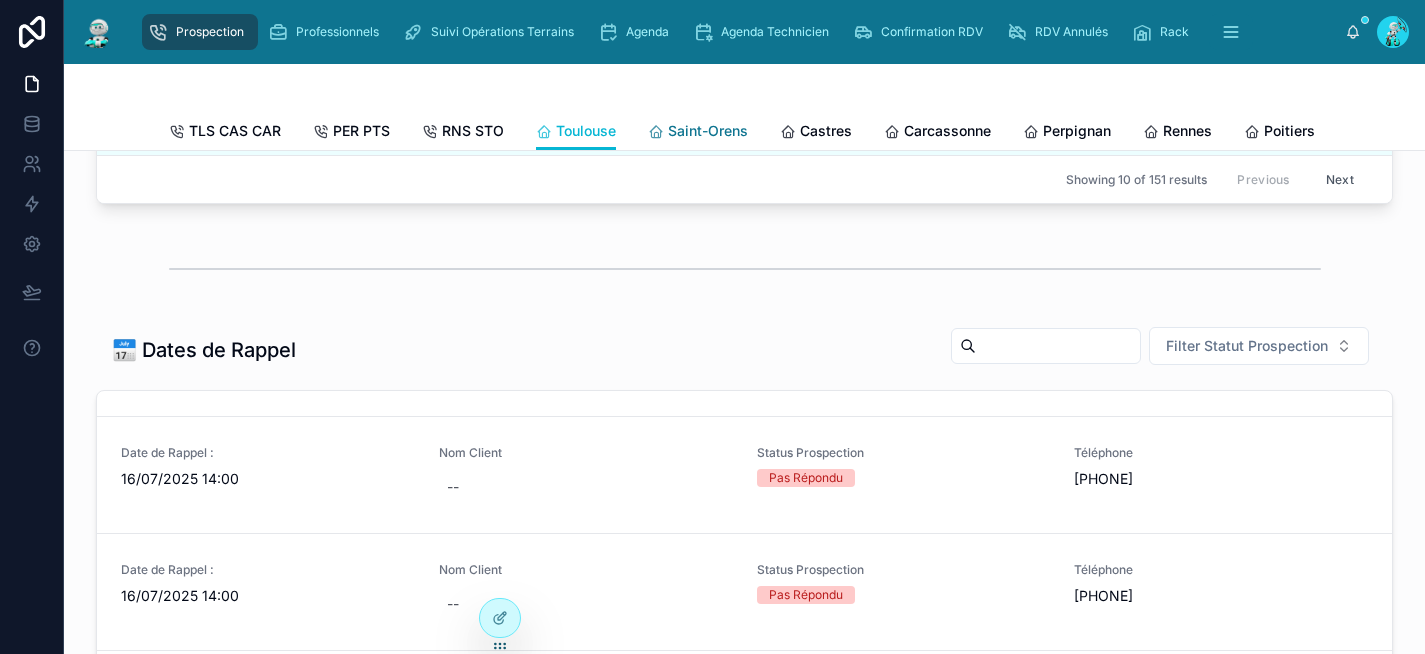 click on "Saint-Orens" at bounding box center (708, 131) 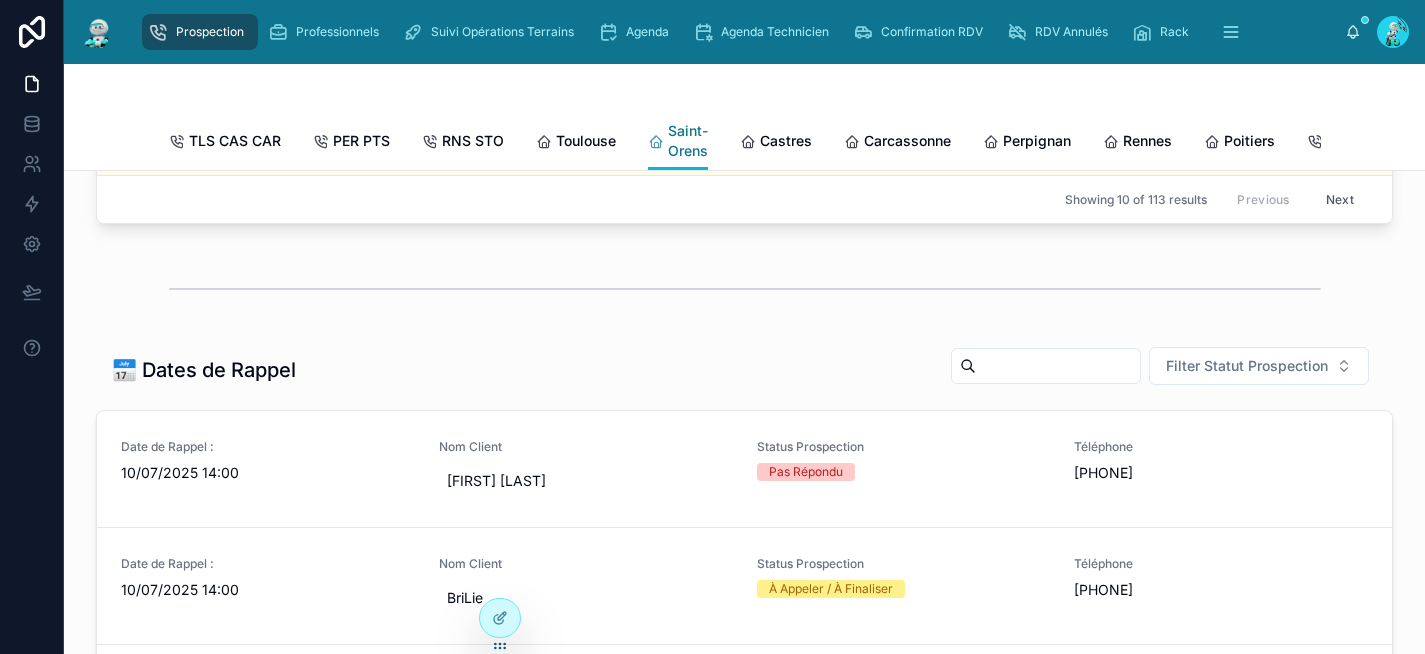 scroll, scrollTop: 598, scrollLeft: 0, axis: vertical 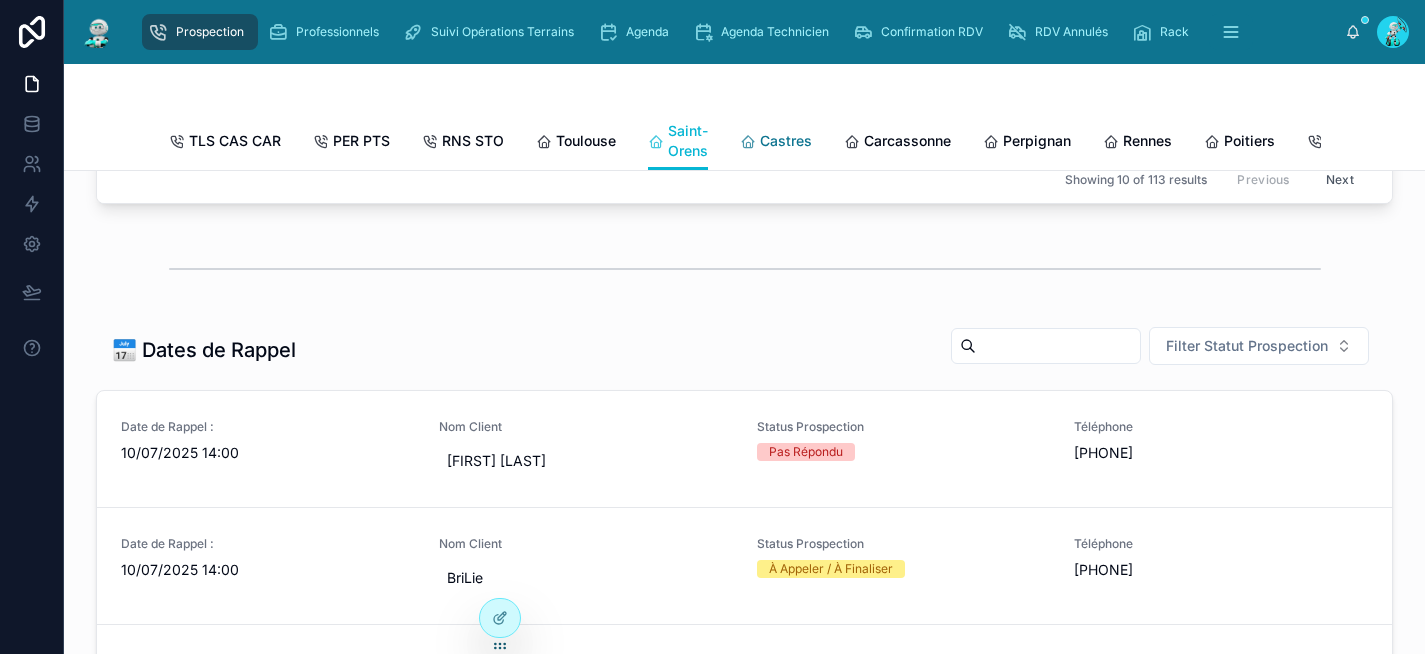 click on "Castres" at bounding box center [786, 141] 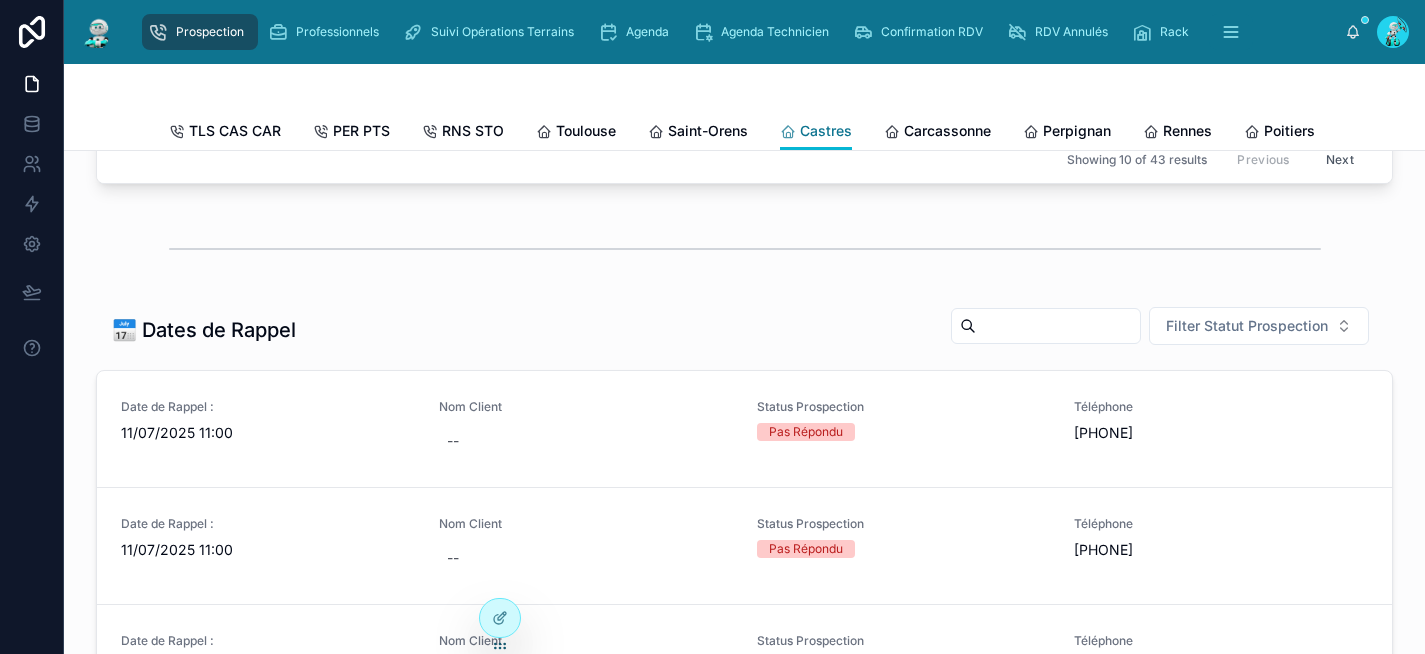 scroll, scrollTop: 578, scrollLeft: 0, axis: vertical 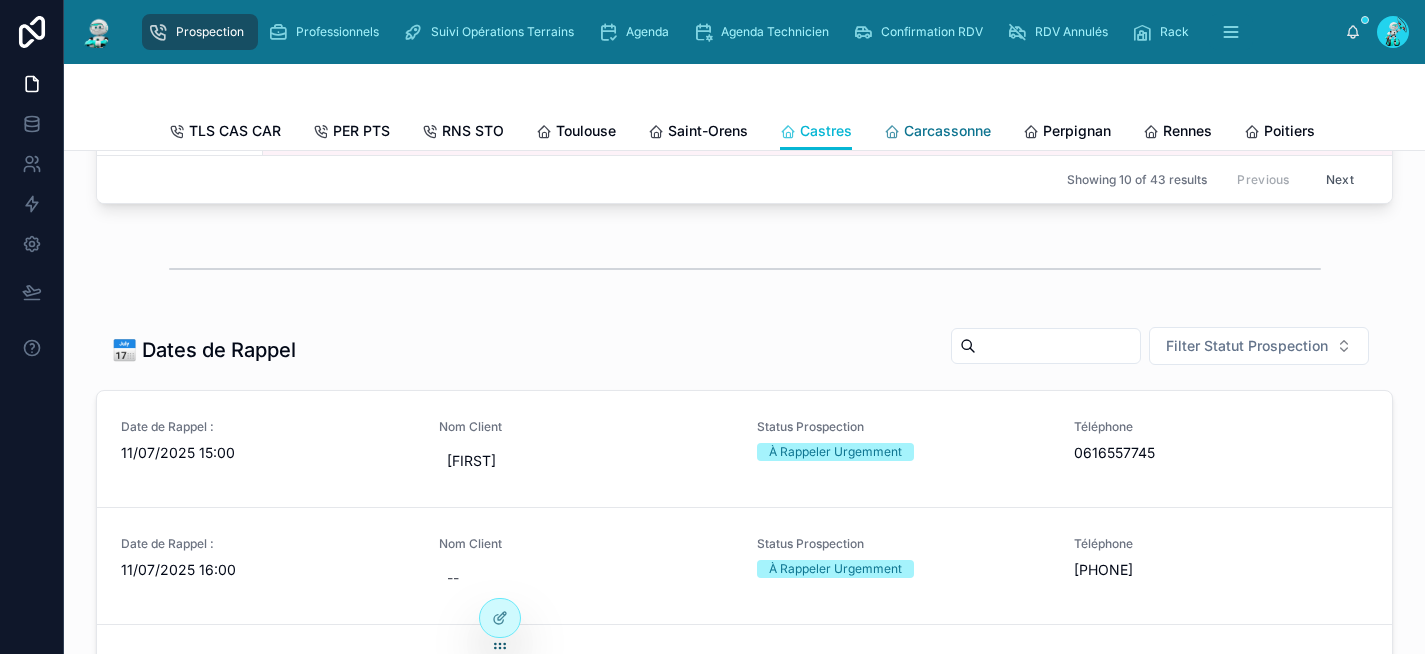 click on "Carcassonne" at bounding box center [947, 131] 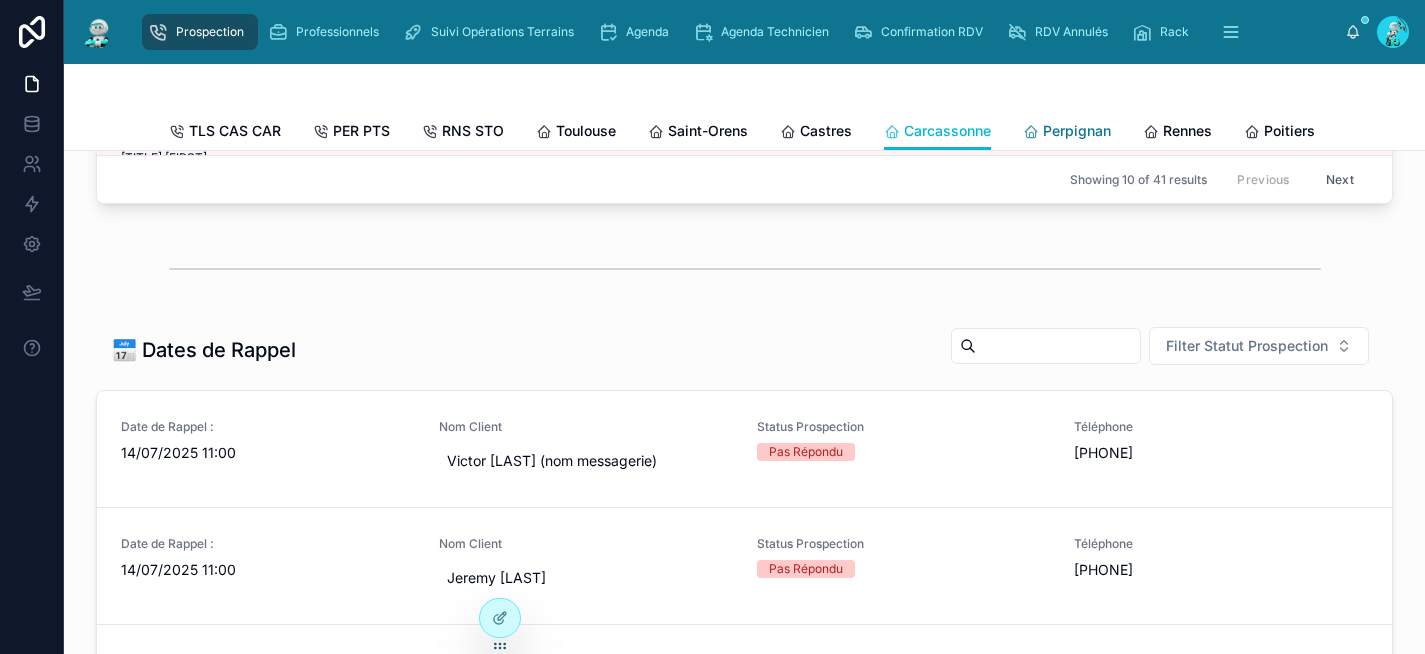 click on "Perpignan" at bounding box center [1077, 131] 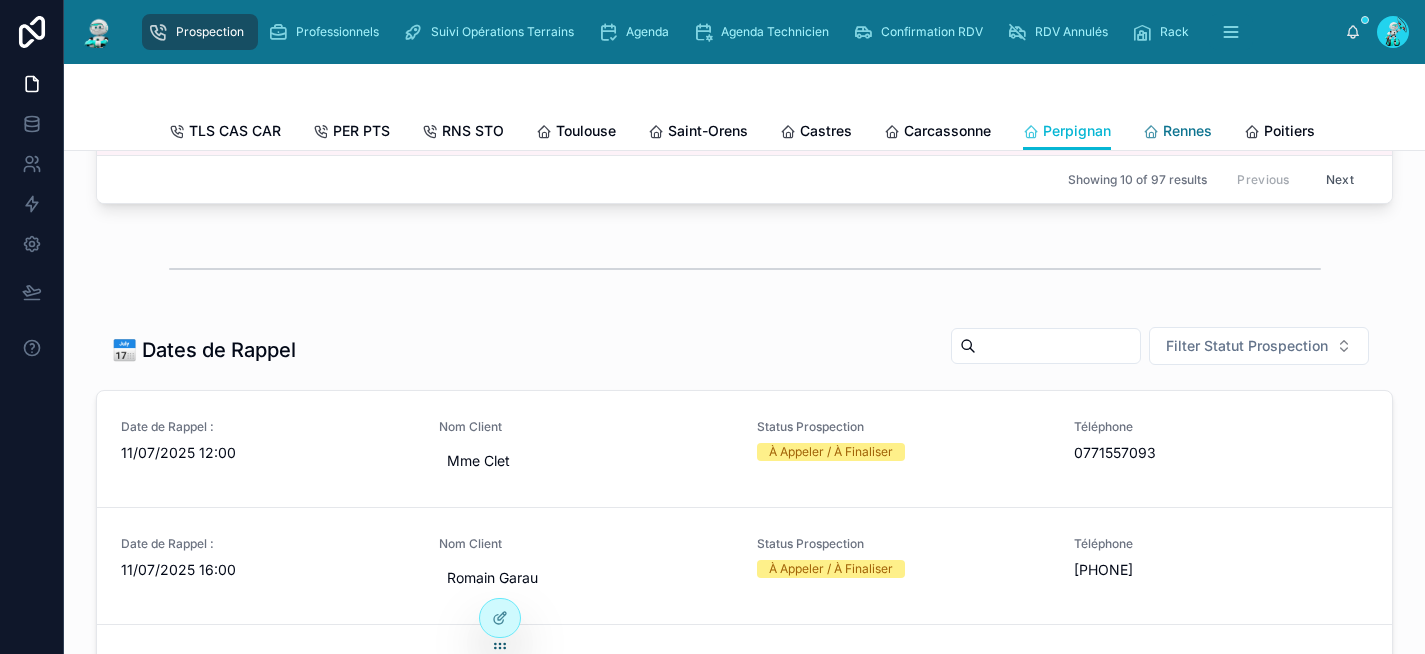 click on "Rennes" at bounding box center [1187, 131] 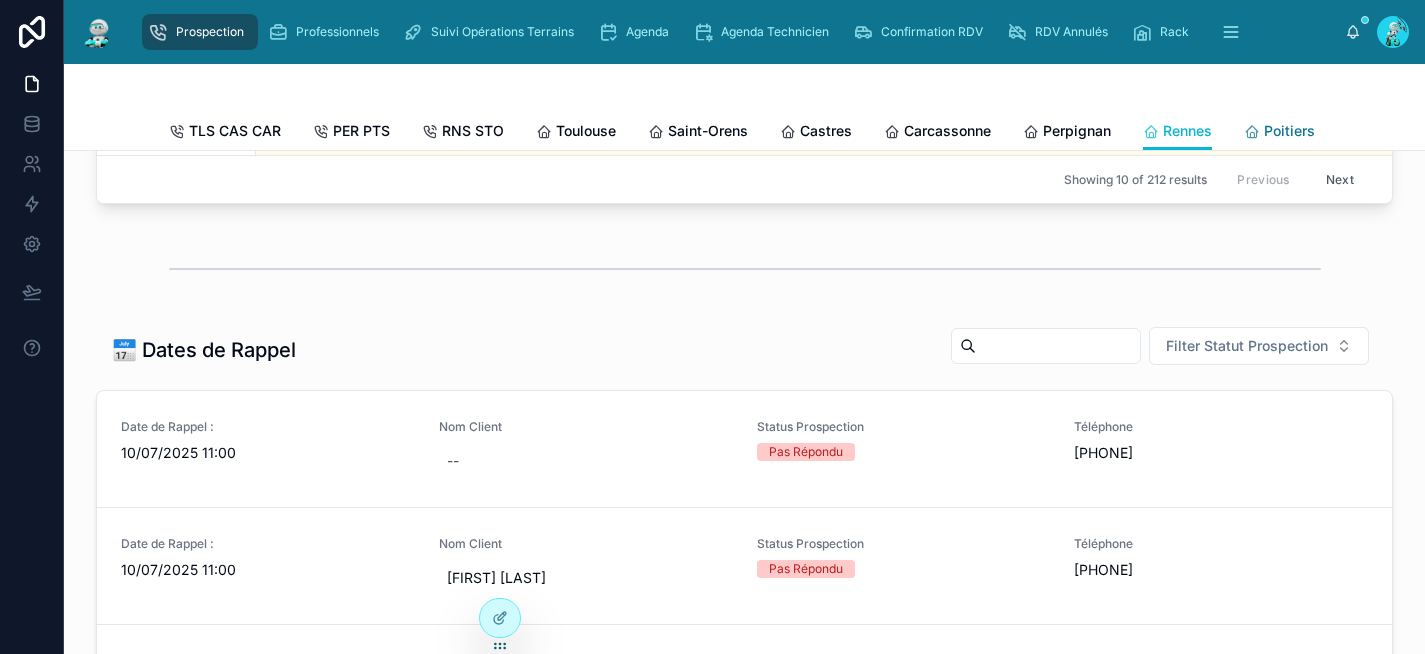 click on "Poitiers" at bounding box center [1289, 131] 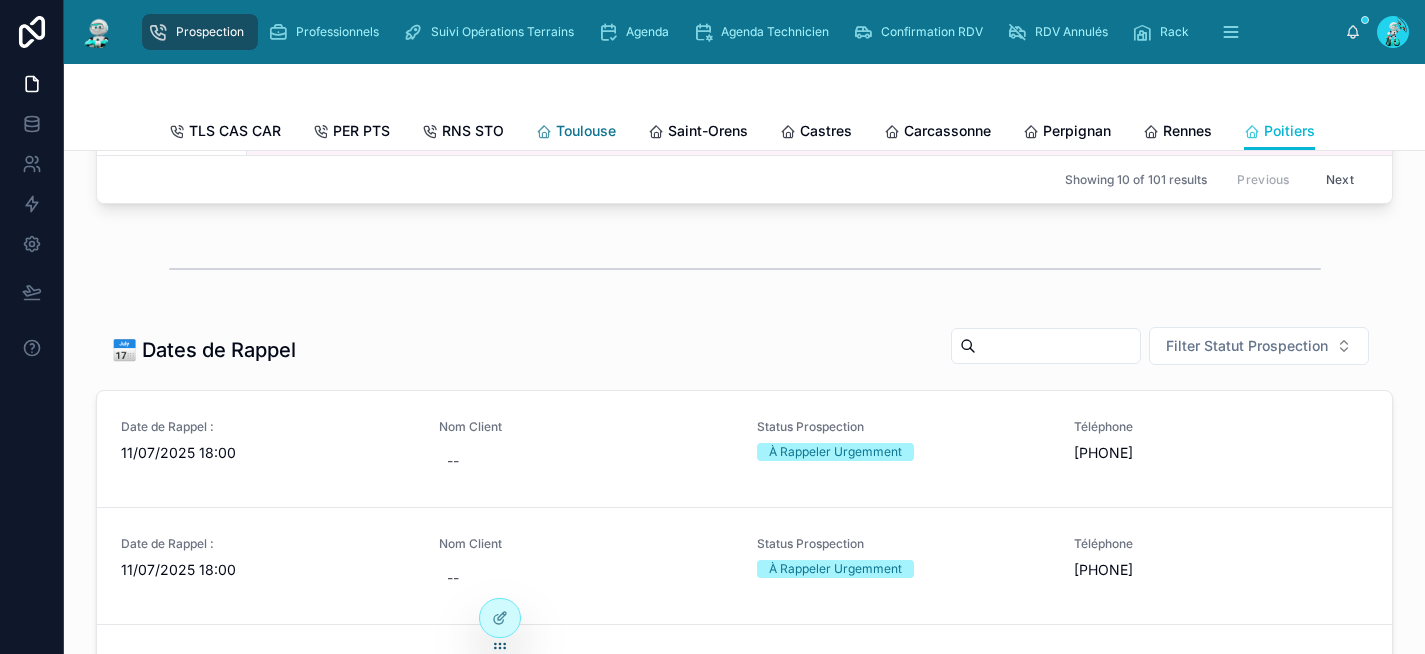 click on "Toulouse" at bounding box center [586, 131] 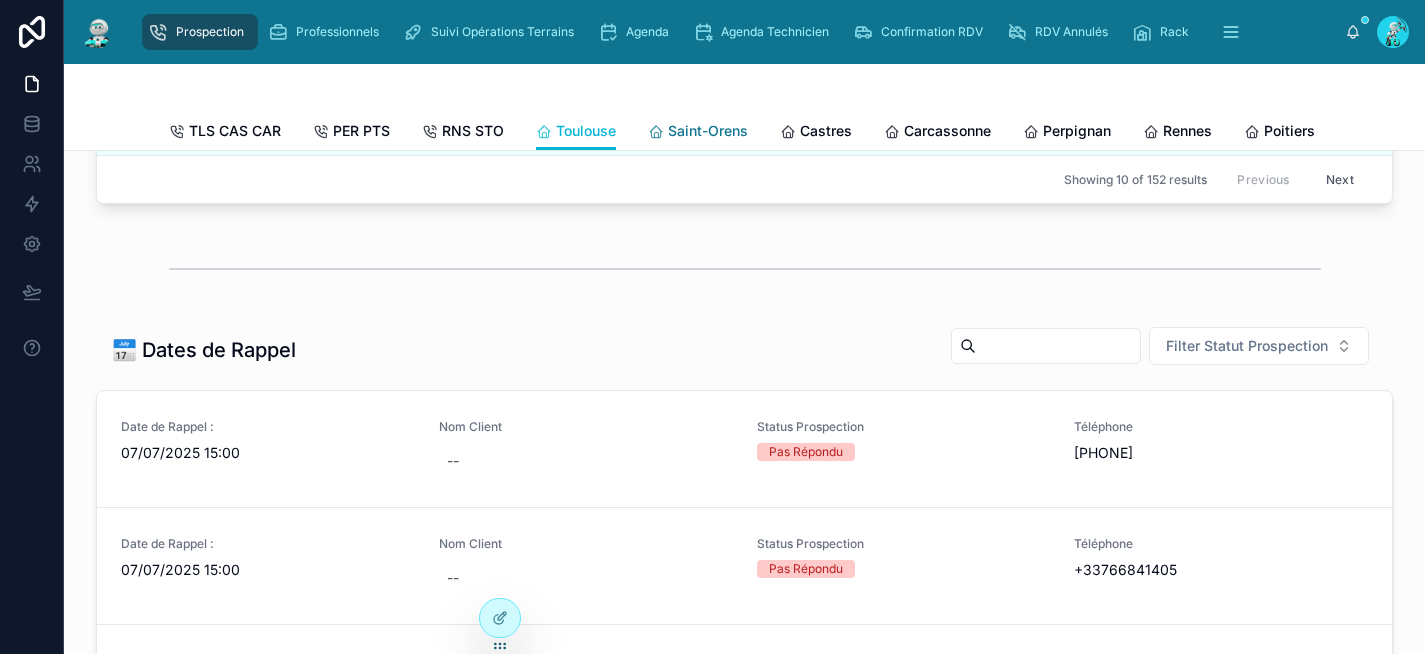 click on "Saint-Orens" at bounding box center [708, 131] 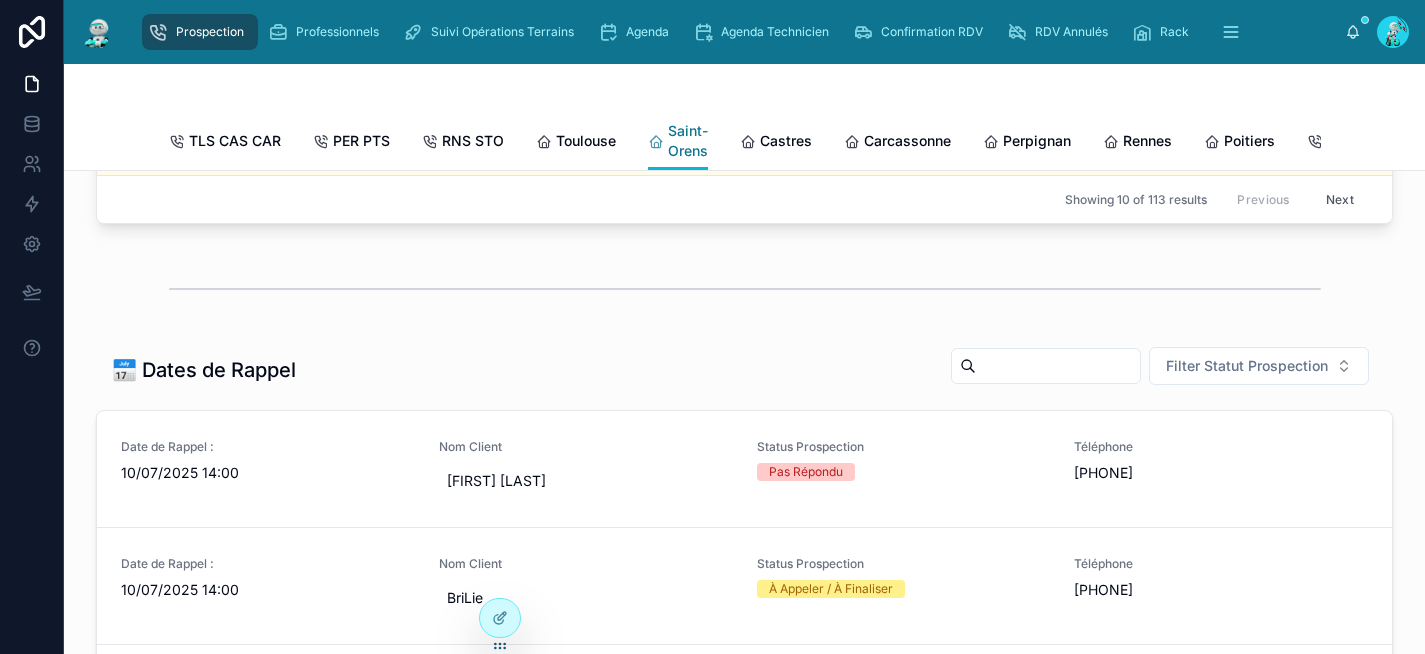scroll, scrollTop: 598, scrollLeft: 0, axis: vertical 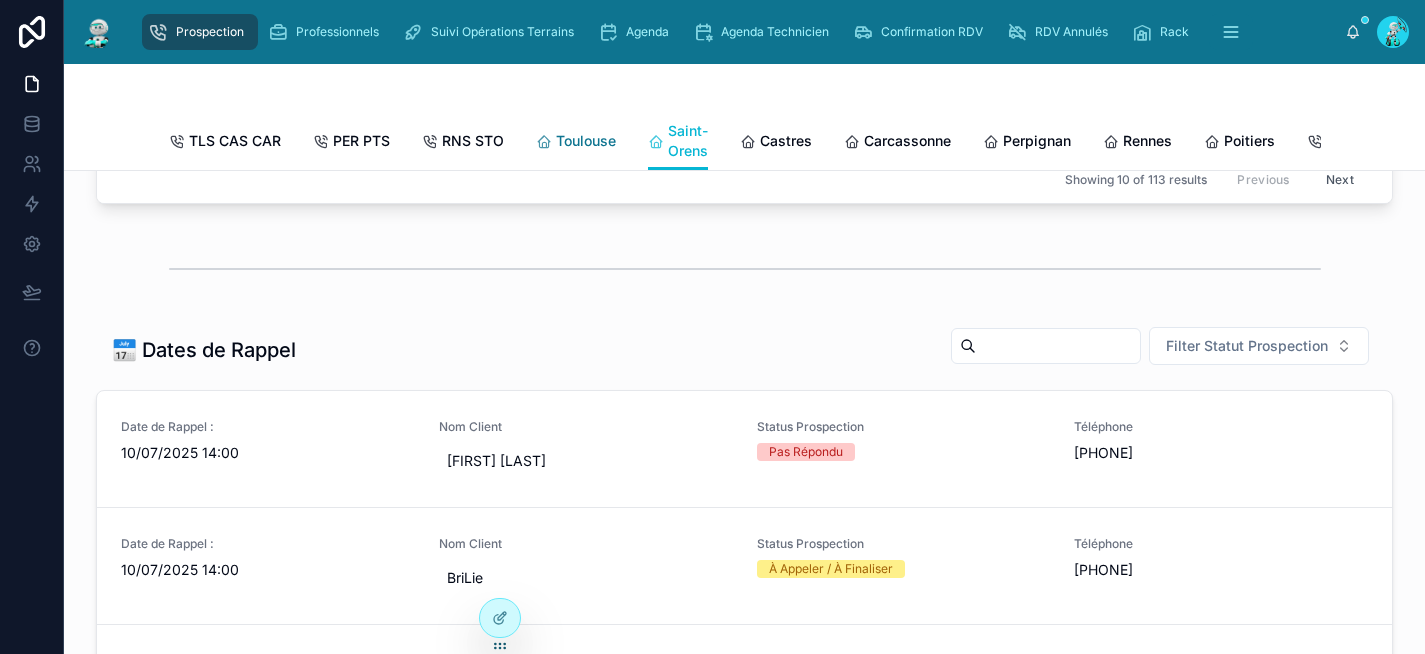 click on "Toulouse" at bounding box center [586, 141] 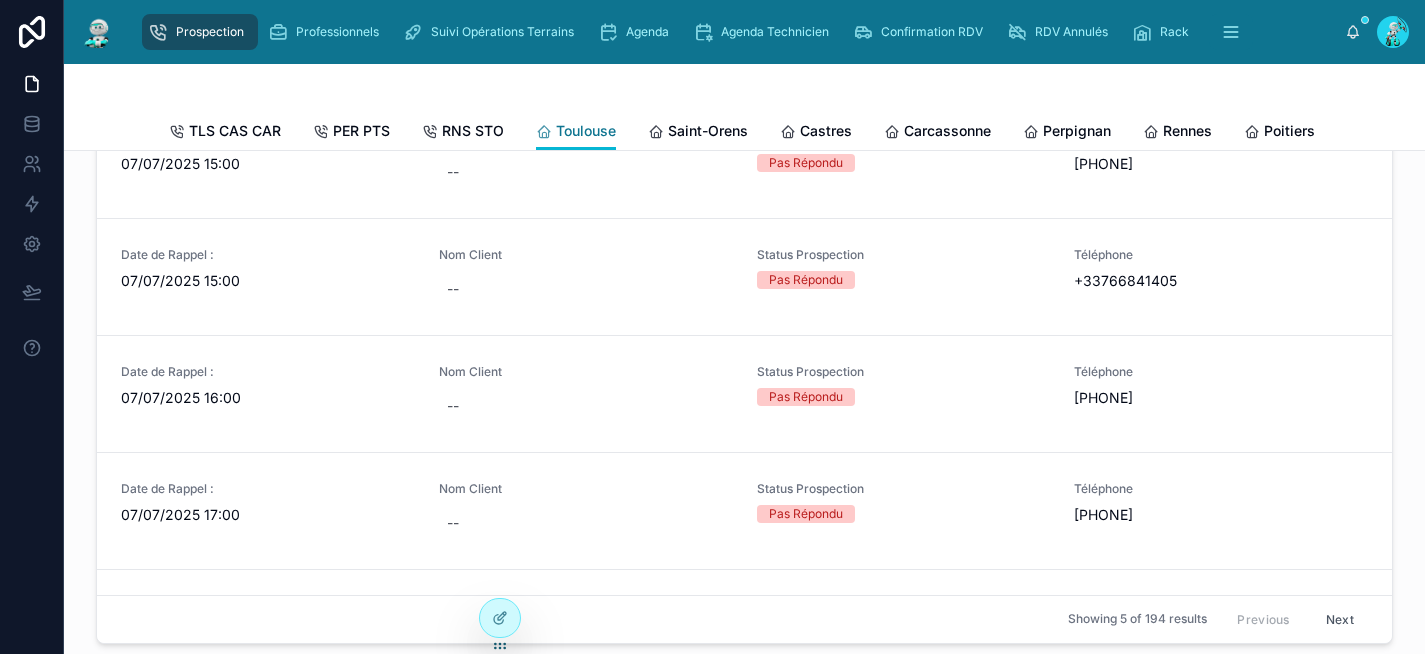 scroll, scrollTop: 596, scrollLeft: 0, axis: vertical 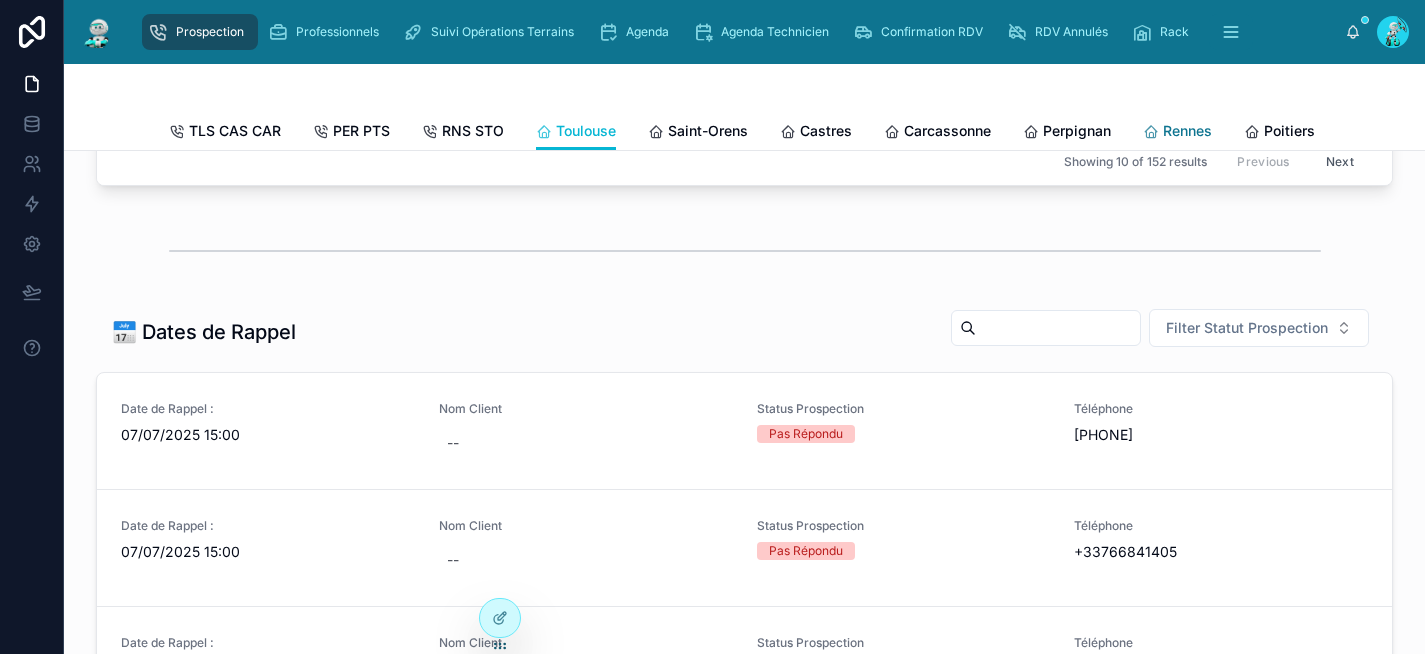 click on "Rennes" at bounding box center [1187, 131] 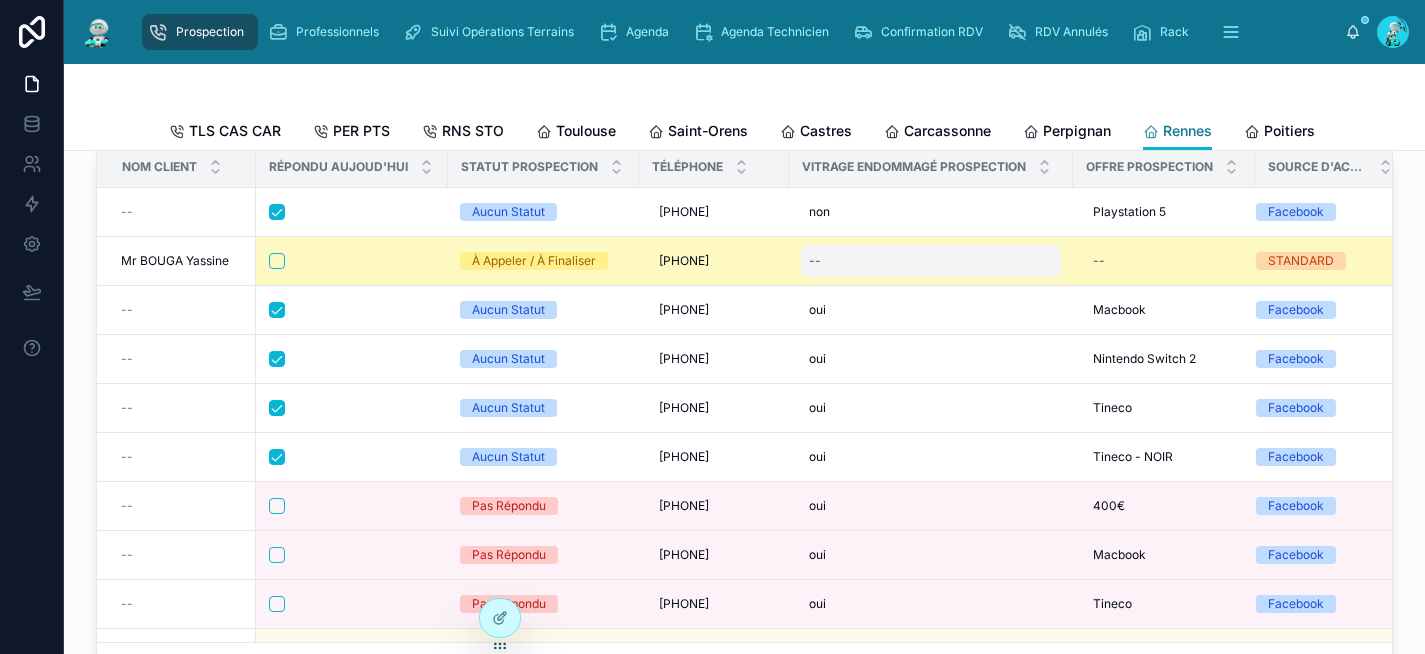 scroll, scrollTop: 0, scrollLeft: 0, axis: both 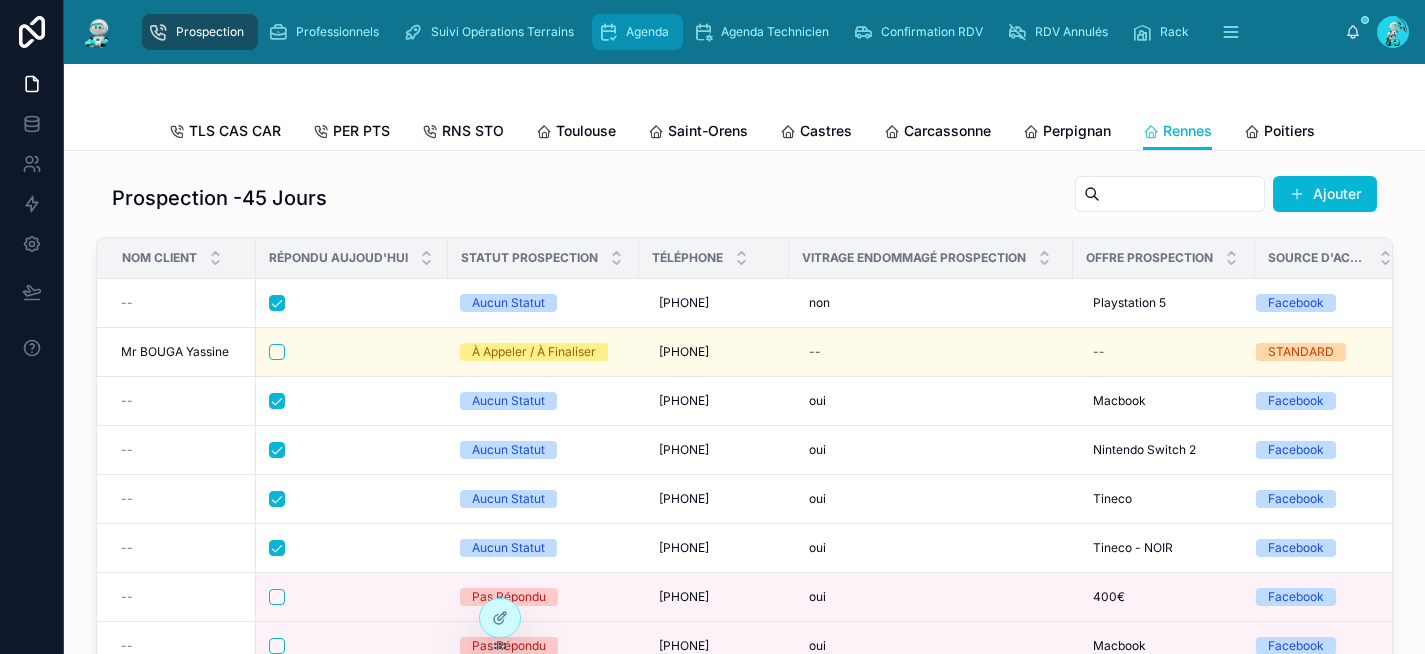 click at bounding box center (608, 32) 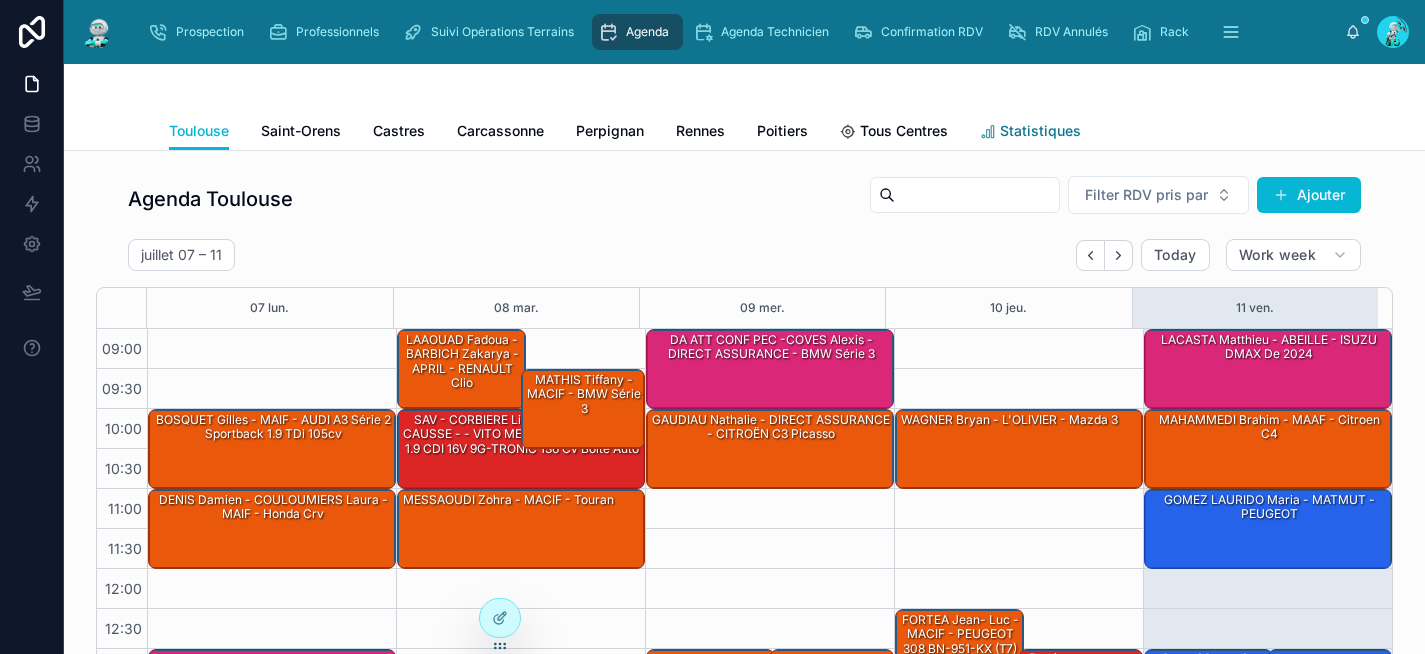 scroll, scrollTop: 332, scrollLeft: 0, axis: vertical 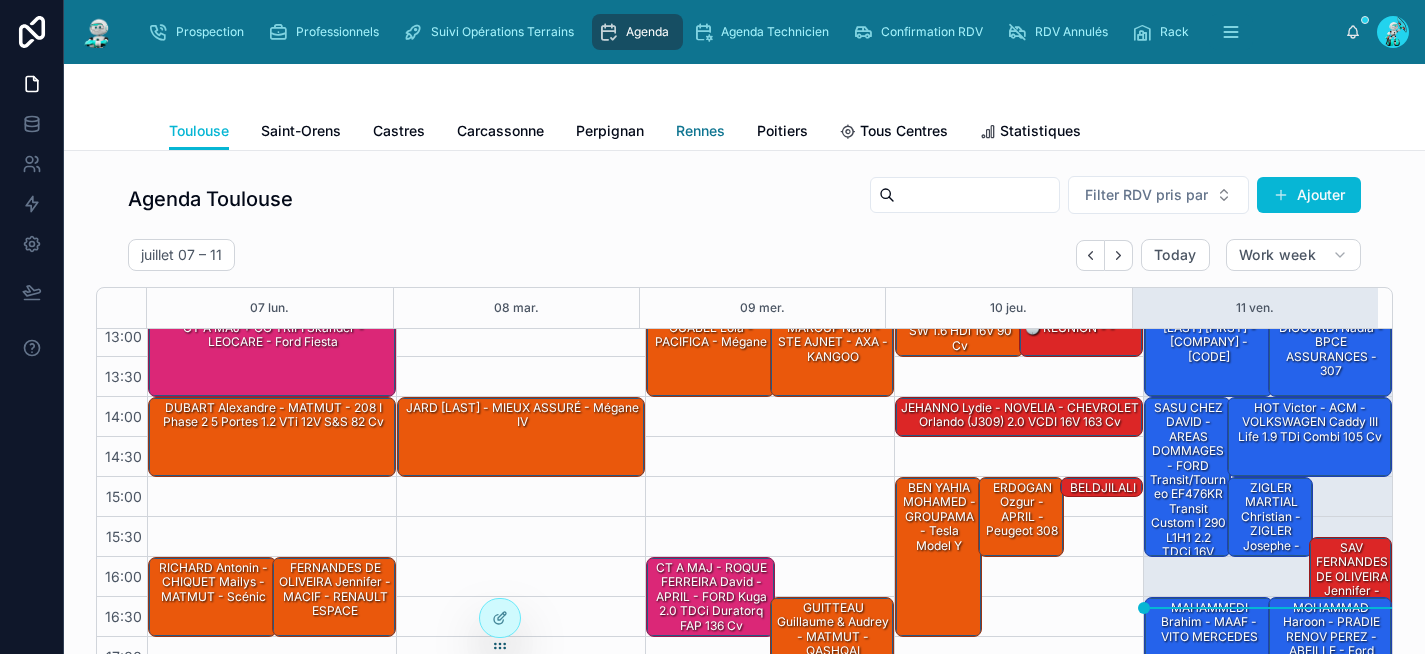click on "Rennes" at bounding box center (700, 131) 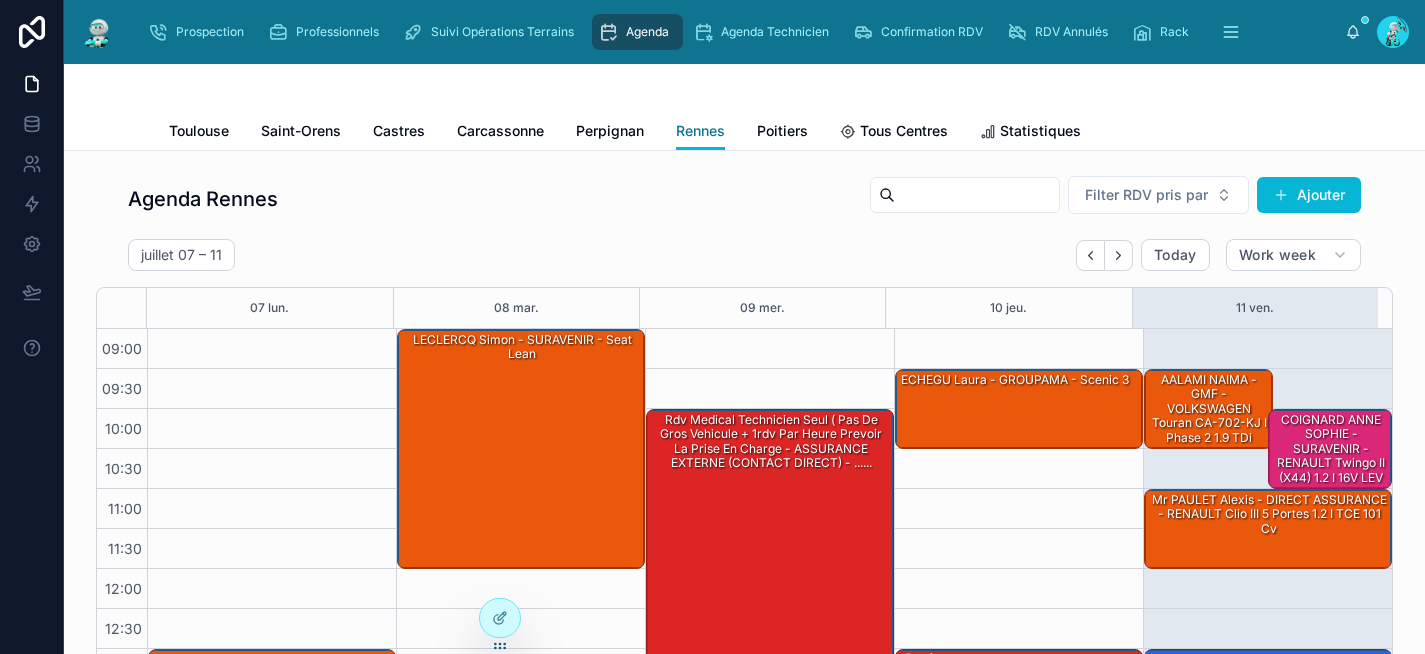 scroll, scrollTop: 332, scrollLeft: 0, axis: vertical 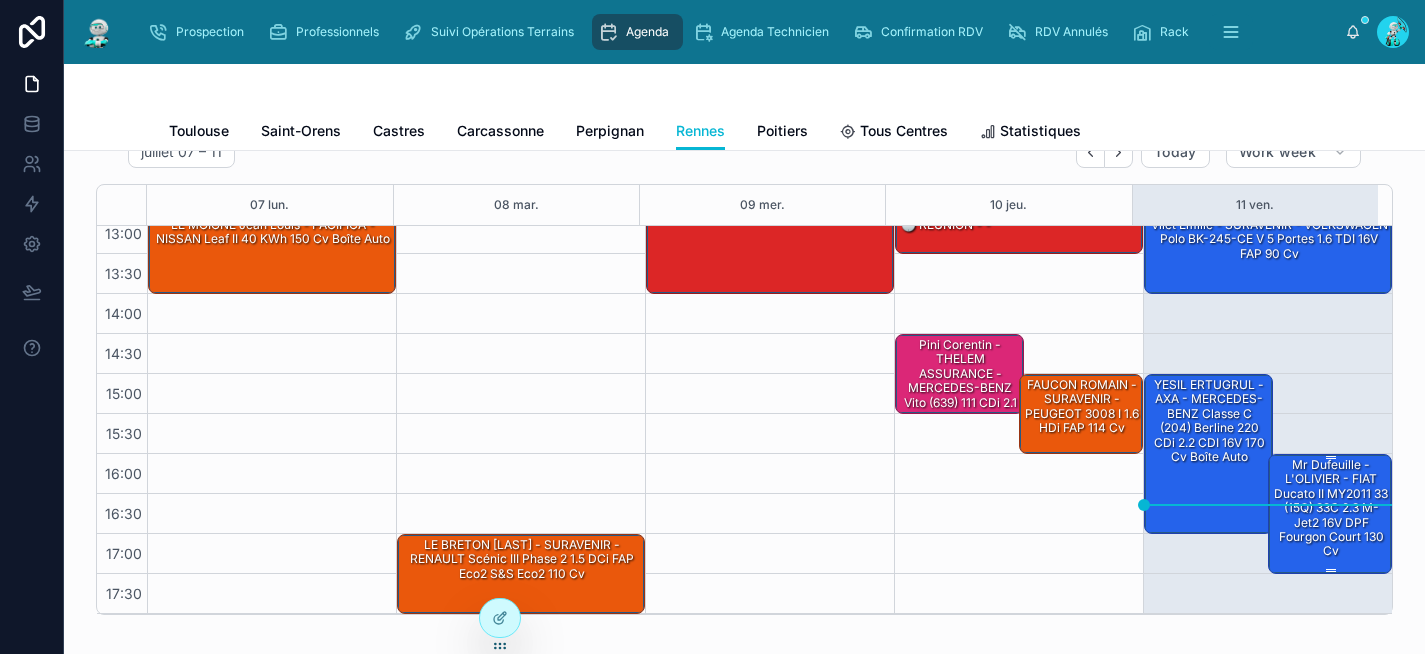 click on "Mr Dufeuille - L'OLIVIER - FIAT Ducato  II MY2011 33 (15Q) 33C 2.3 M-Jet2 16V DPF Fourgon court 130 cv" at bounding box center (1331, 508) 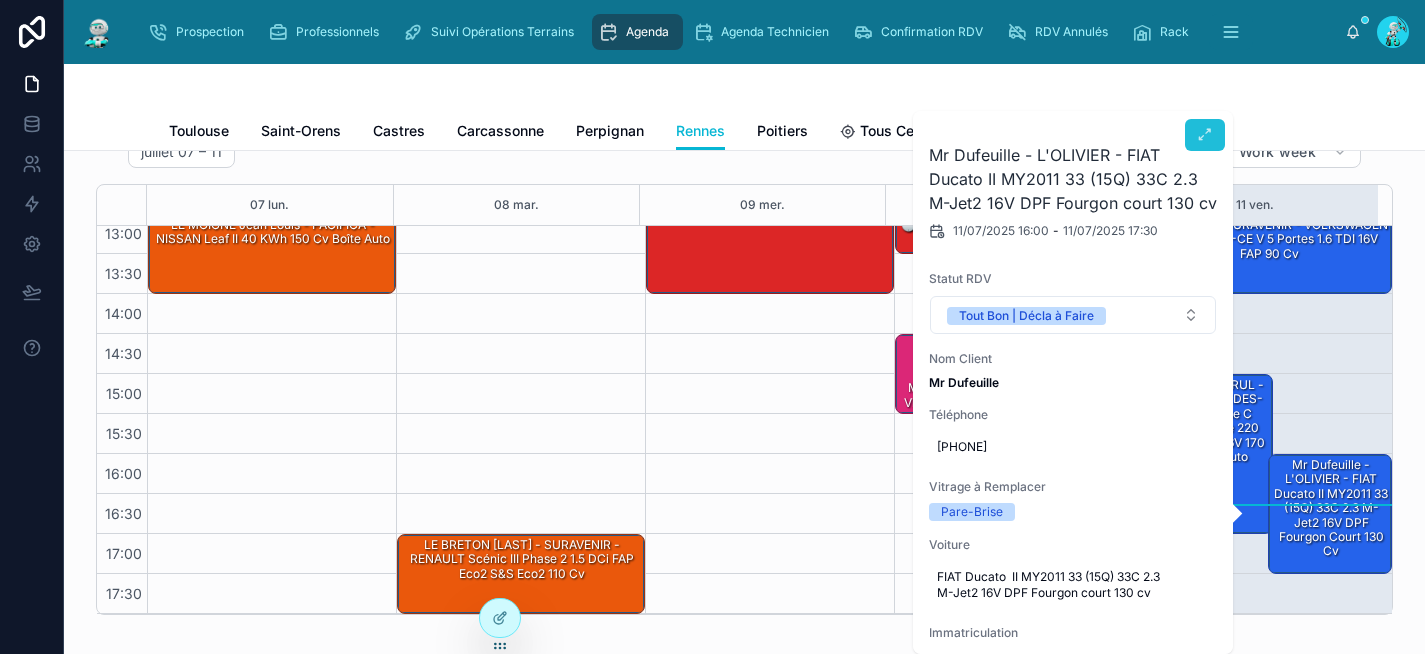 click at bounding box center [1205, 135] 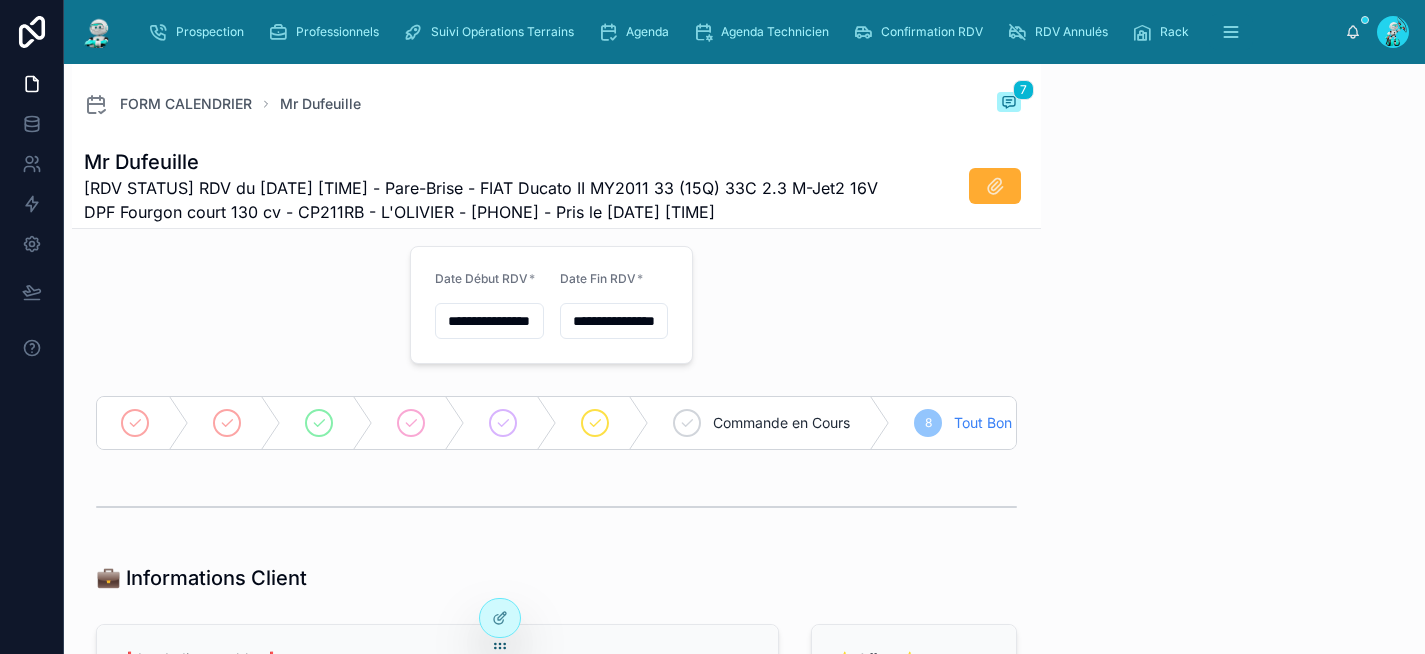 scroll, scrollTop: 67, scrollLeft: 0, axis: vertical 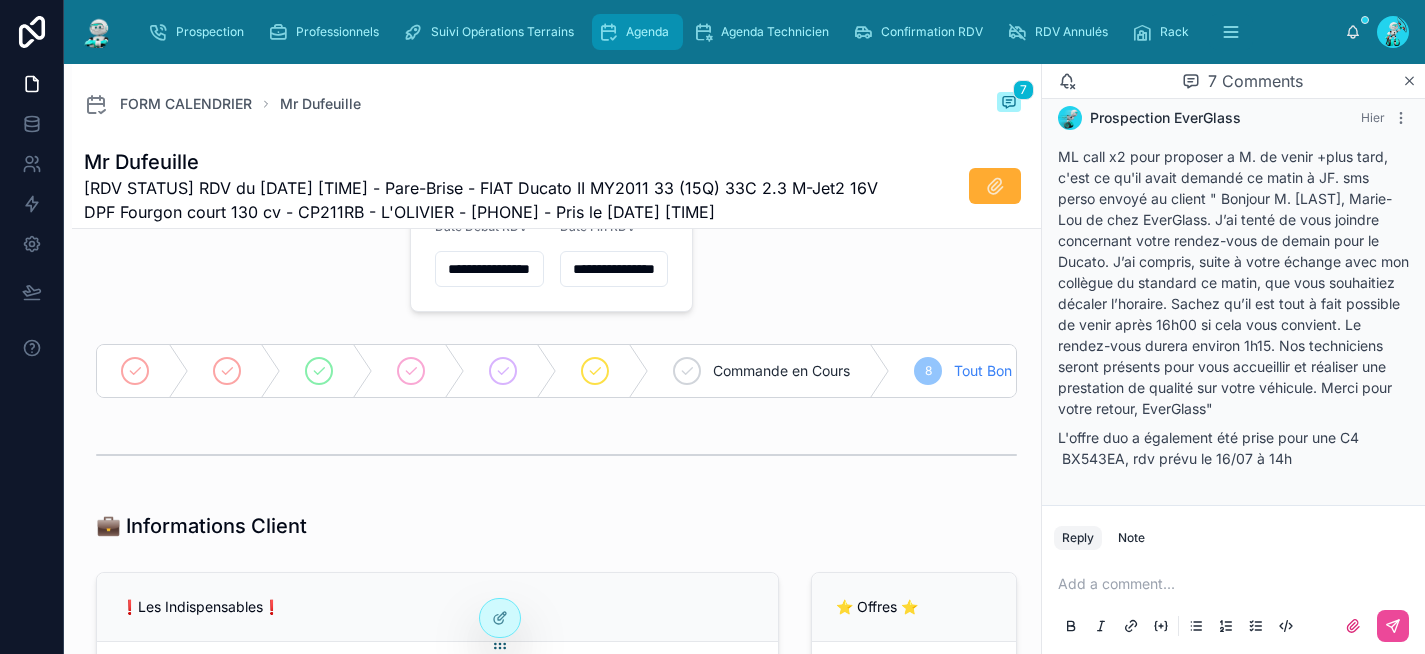 click on "Agenda" at bounding box center (647, 32) 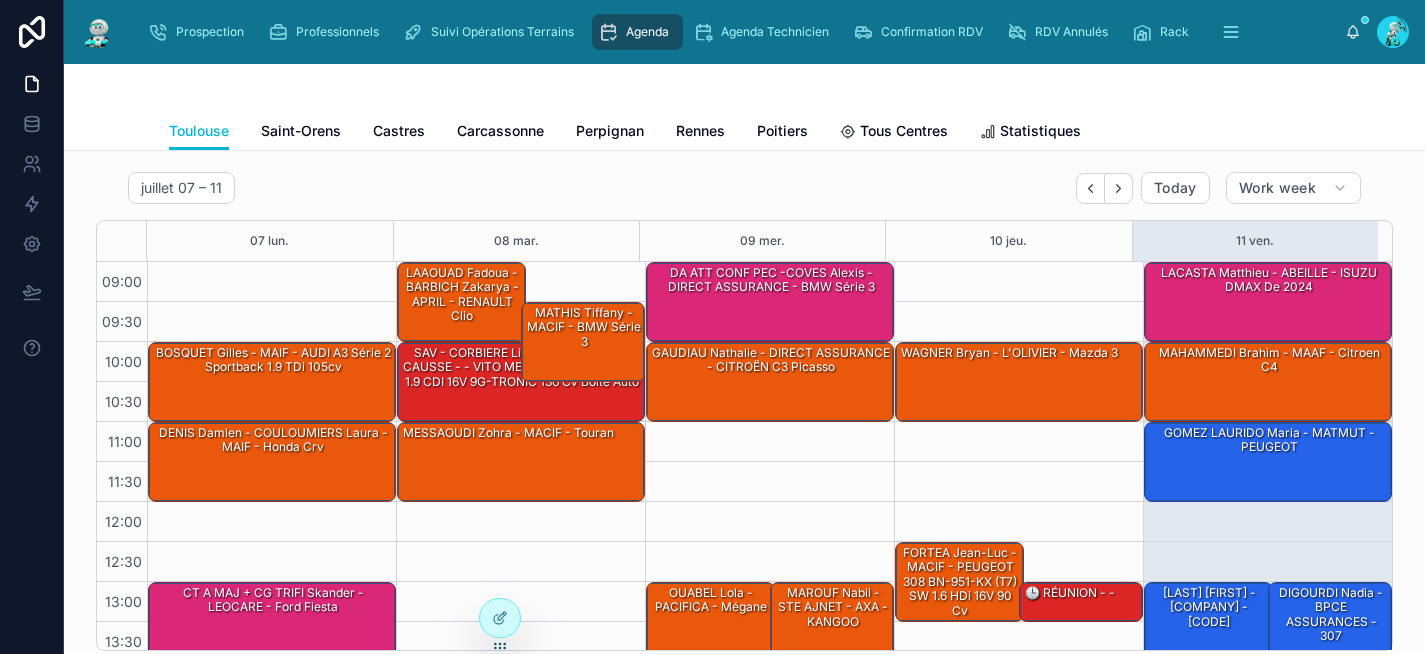 scroll, scrollTop: 0, scrollLeft: 0, axis: both 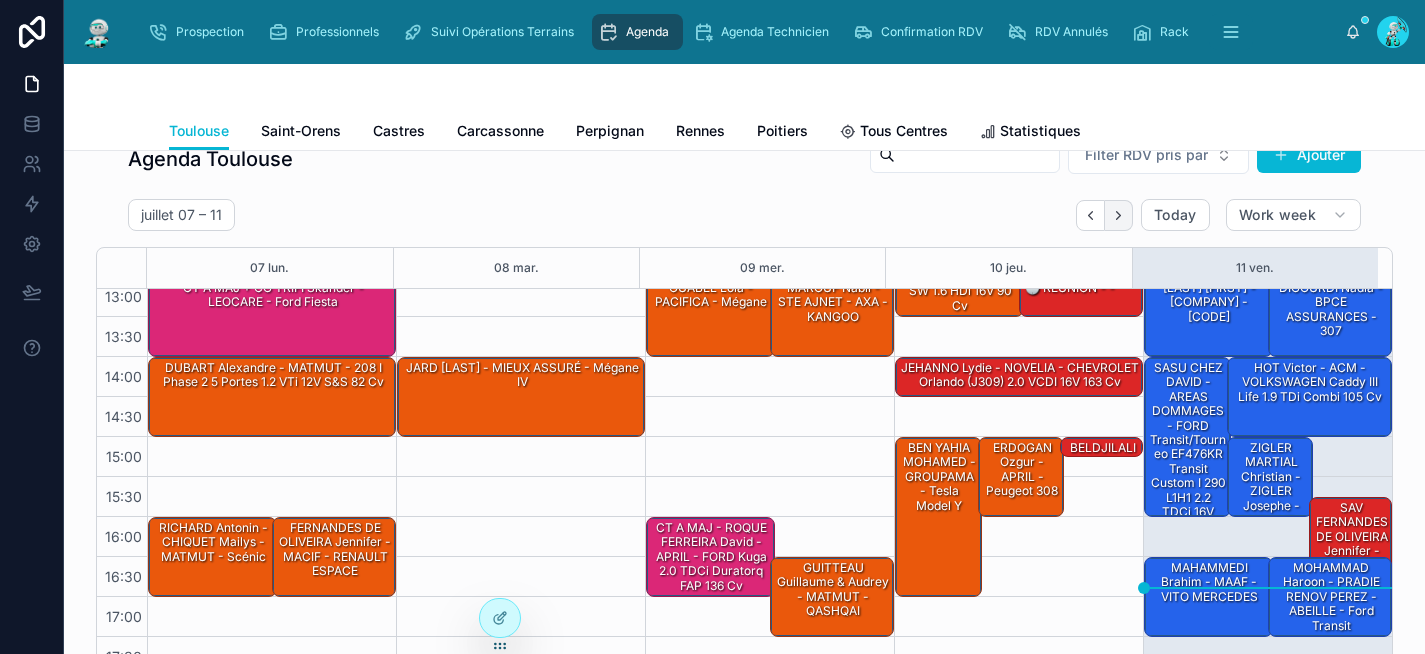 click at bounding box center [1119, 215] 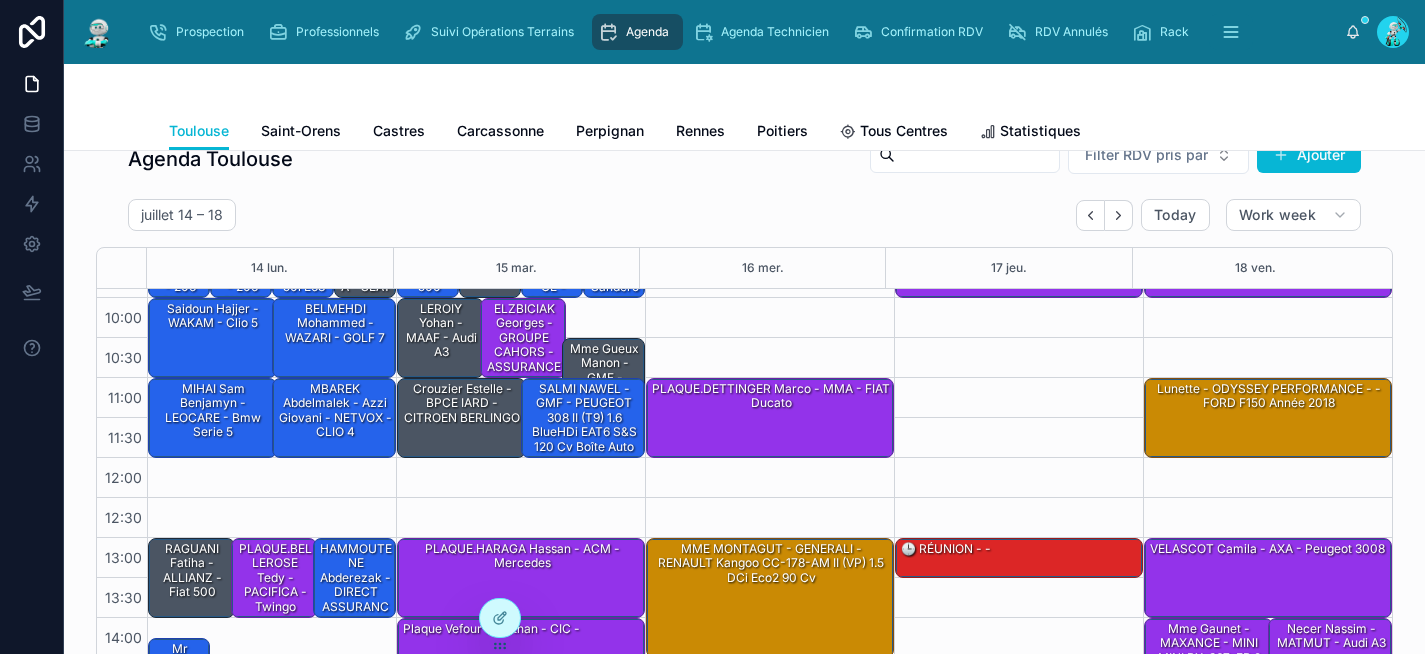 scroll, scrollTop: 0, scrollLeft: 0, axis: both 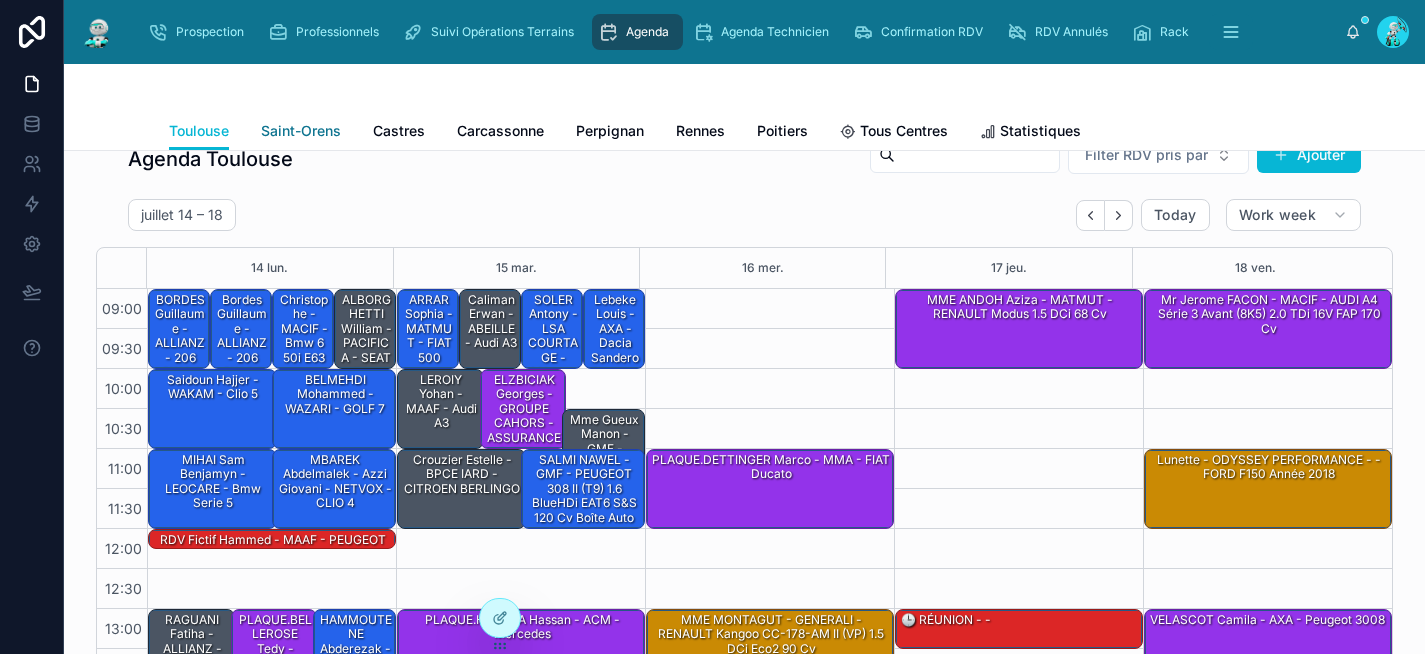 click on "Saint-Orens" at bounding box center (301, 131) 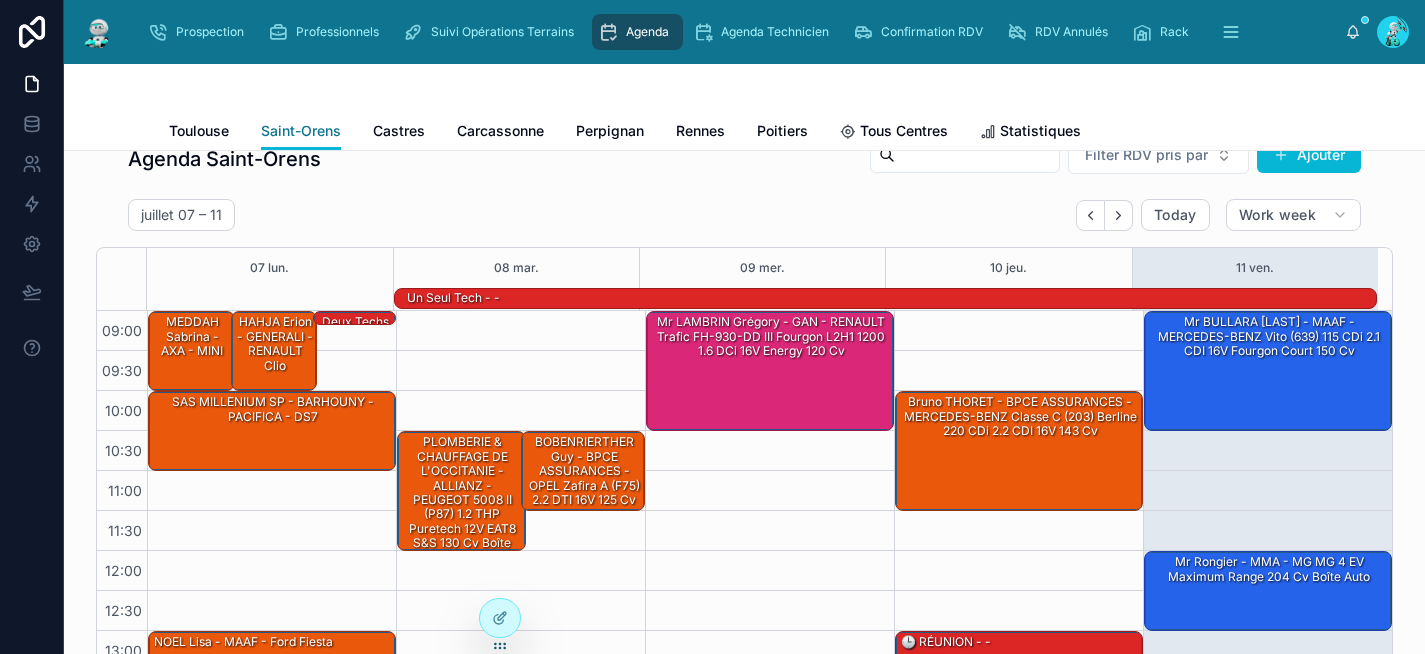 scroll, scrollTop: 354, scrollLeft: 0, axis: vertical 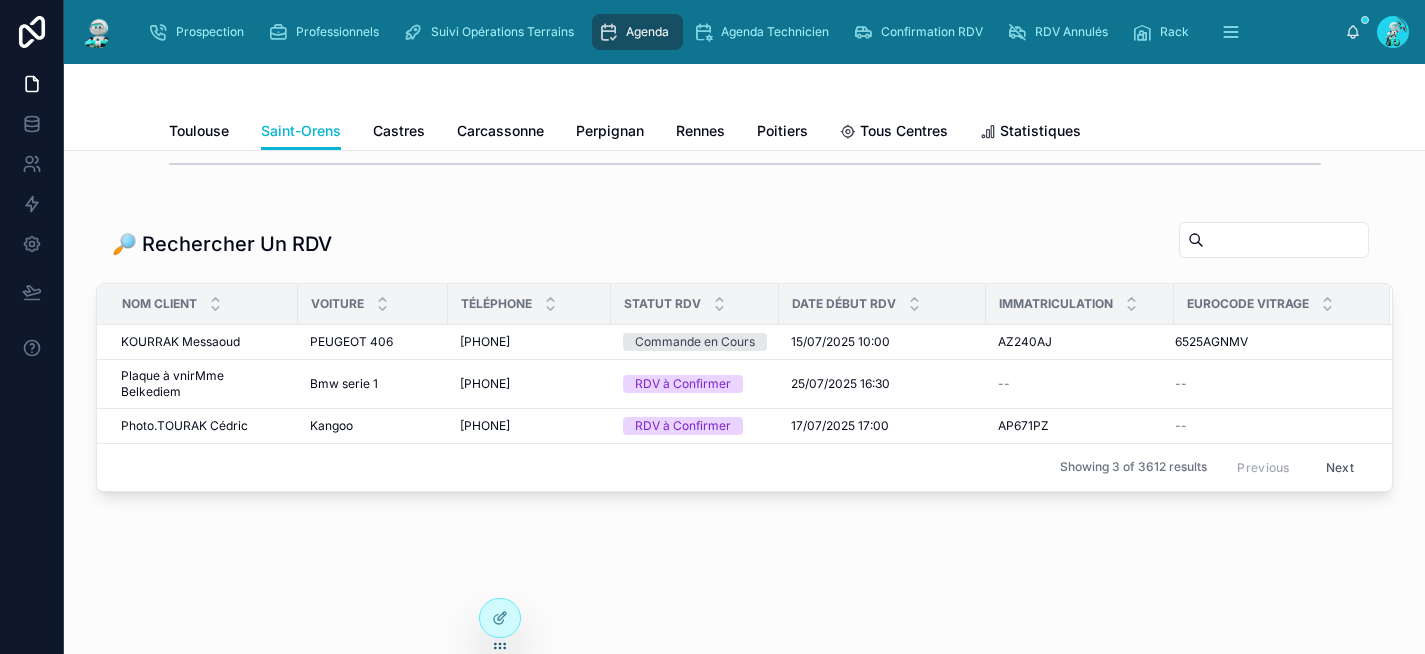 click at bounding box center [1286, 240] 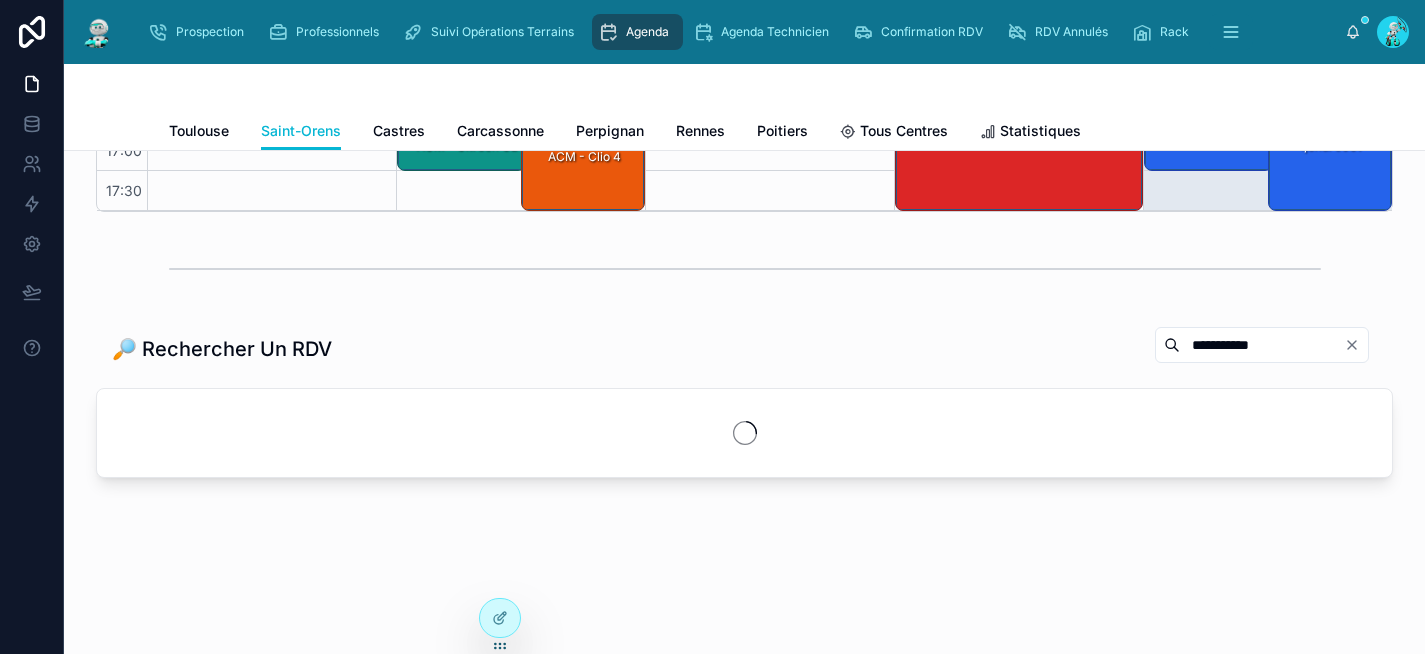 scroll, scrollTop: 506, scrollLeft: 0, axis: vertical 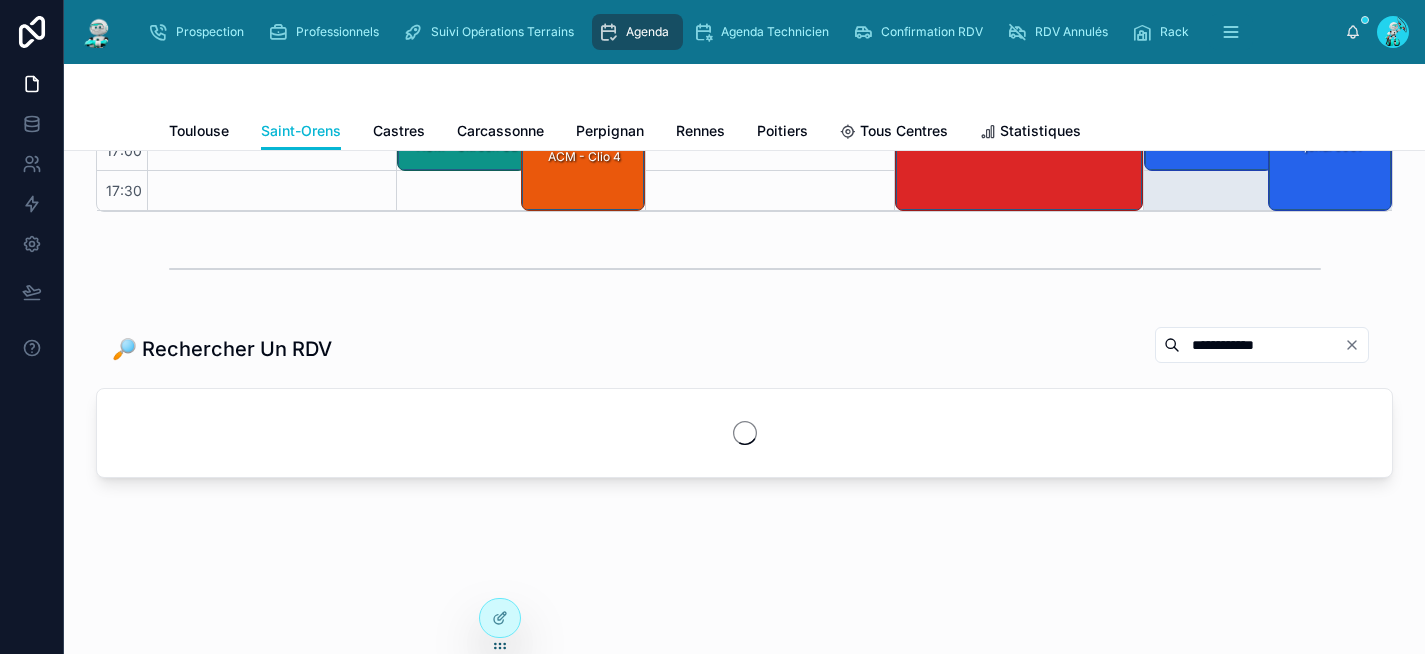 type on "**********" 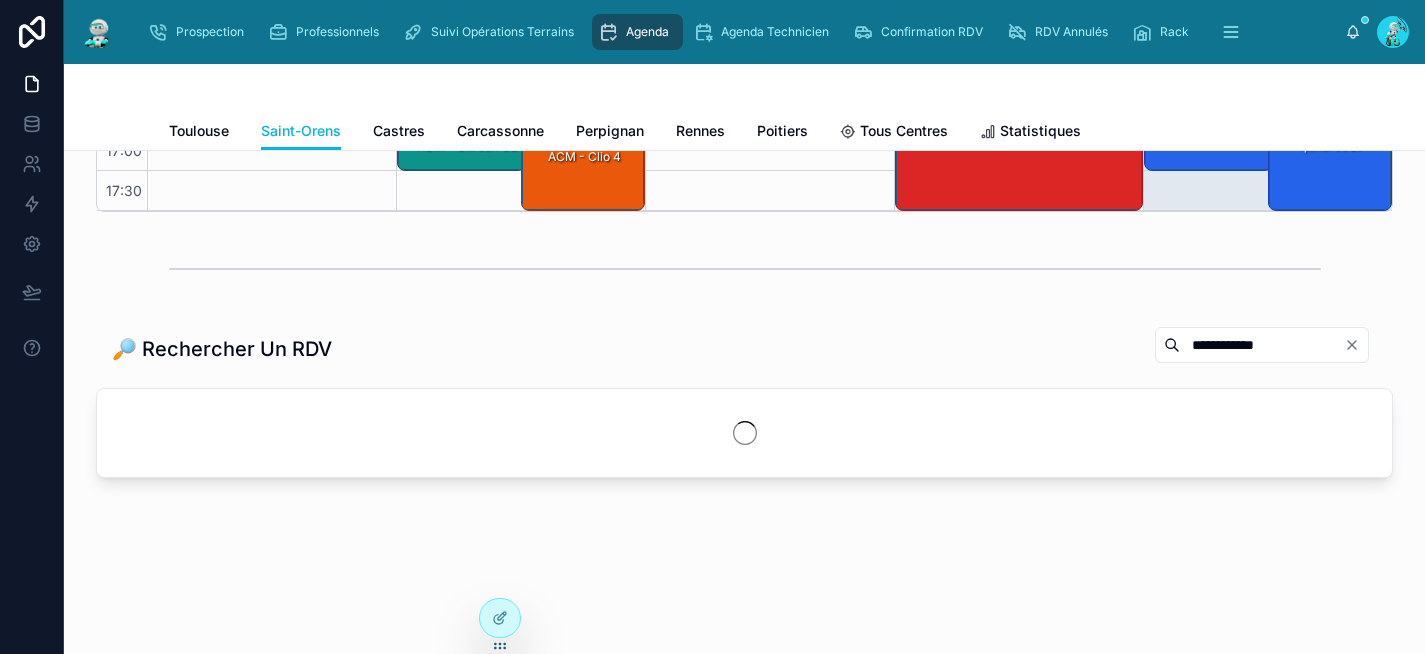 scroll, scrollTop: 555, scrollLeft: 0, axis: vertical 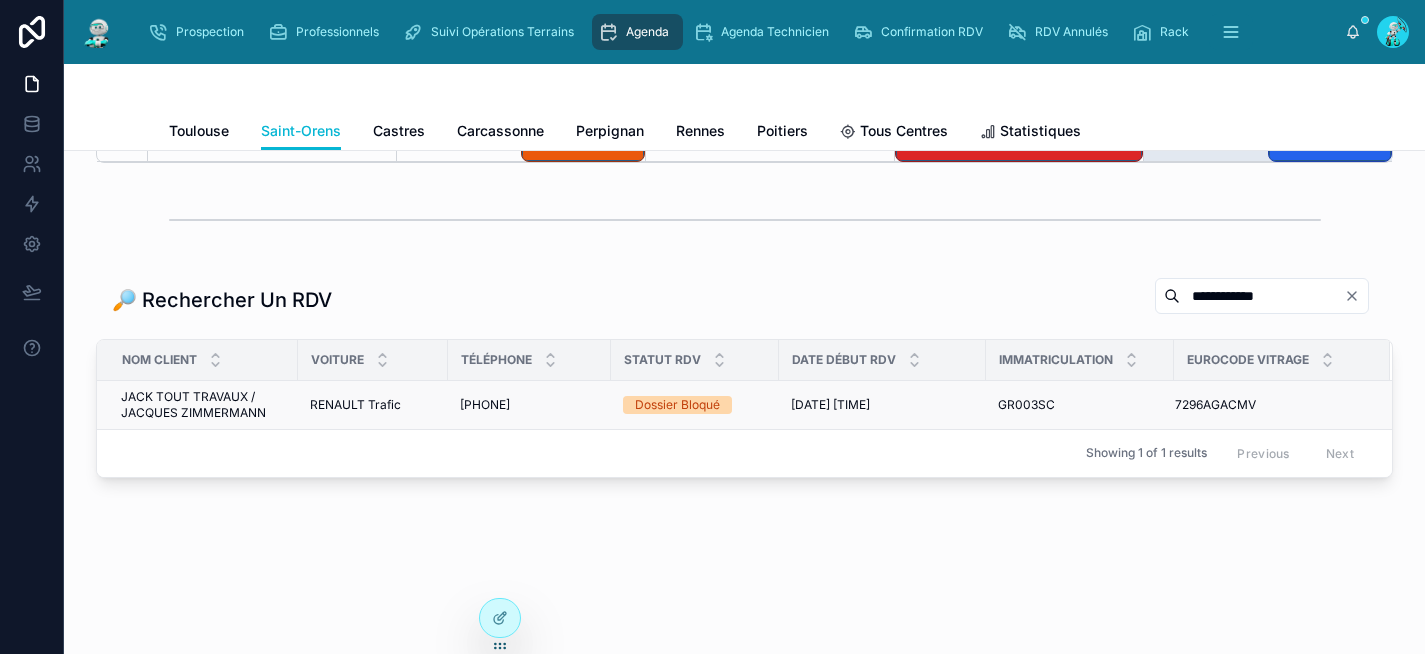 click on "[PHONE]" at bounding box center [485, 405] 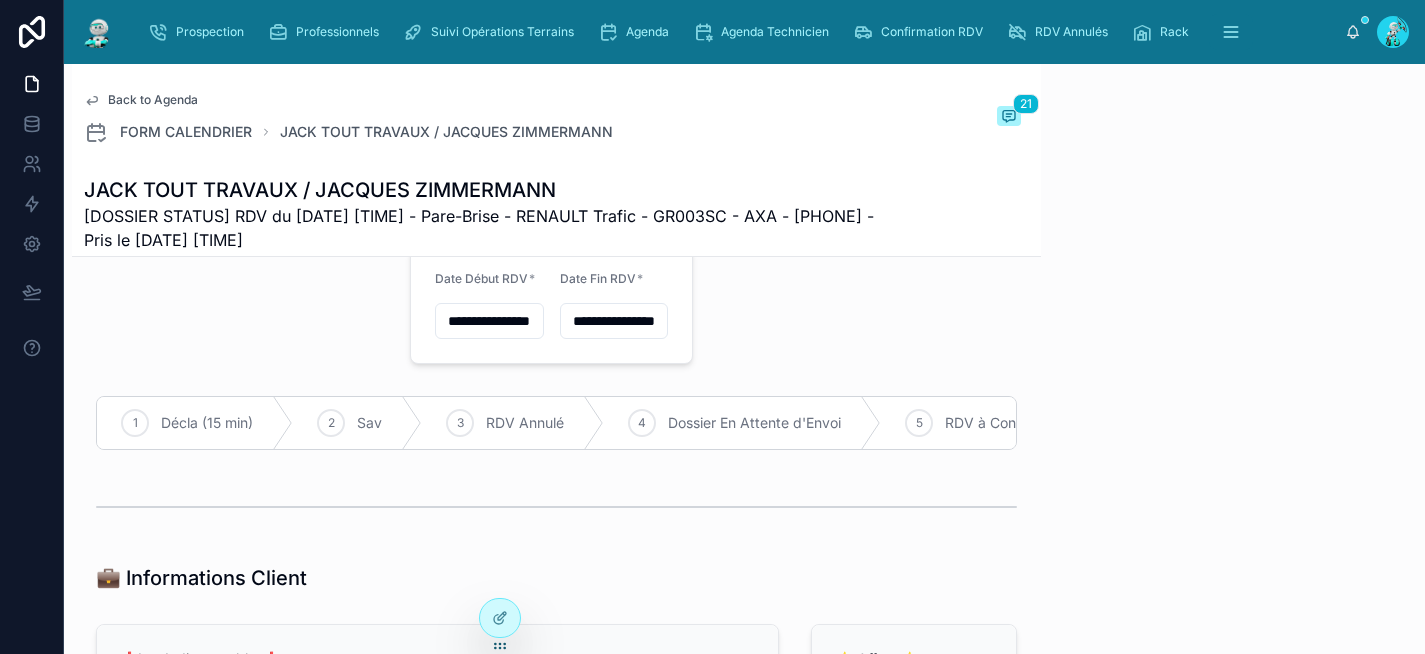 scroll, scrollTop: 71, scrollLeft: 0, axis: vertical 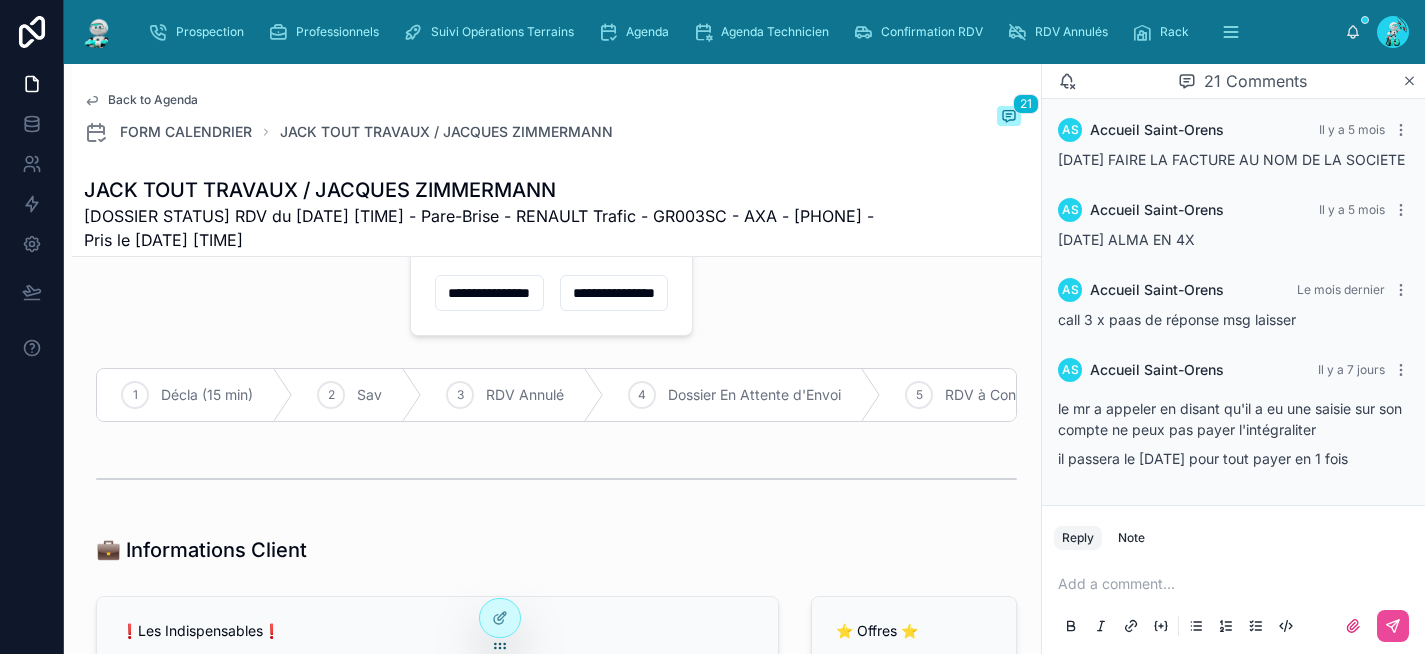 click at bounding box center [1237, 584] 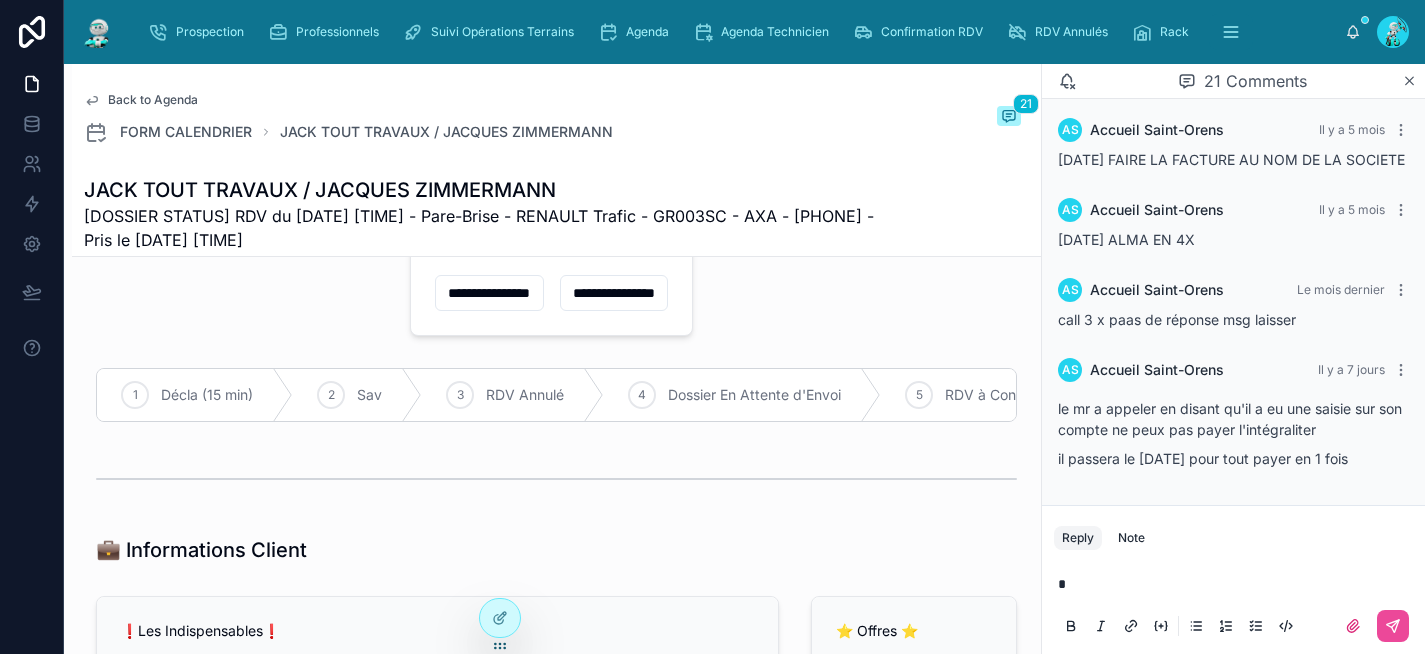 type 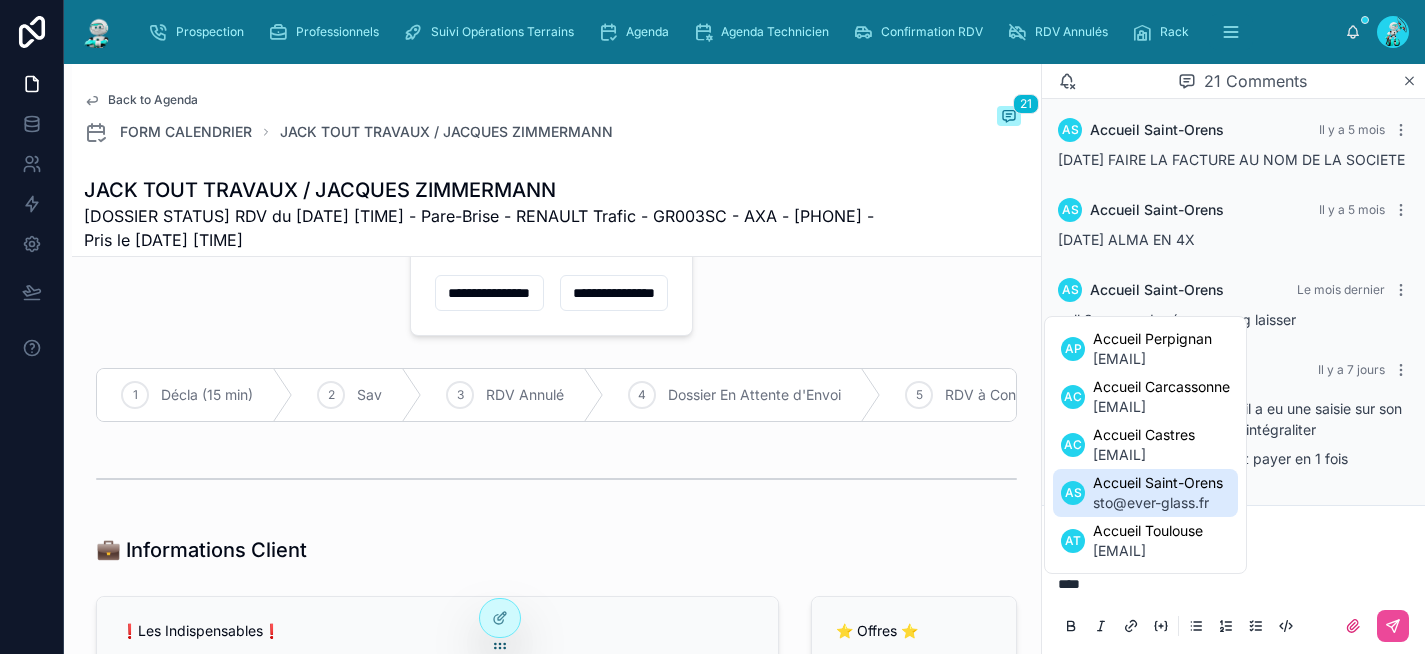 click on "Accueil Saint-Orens" at bounding box center (1158, 483) 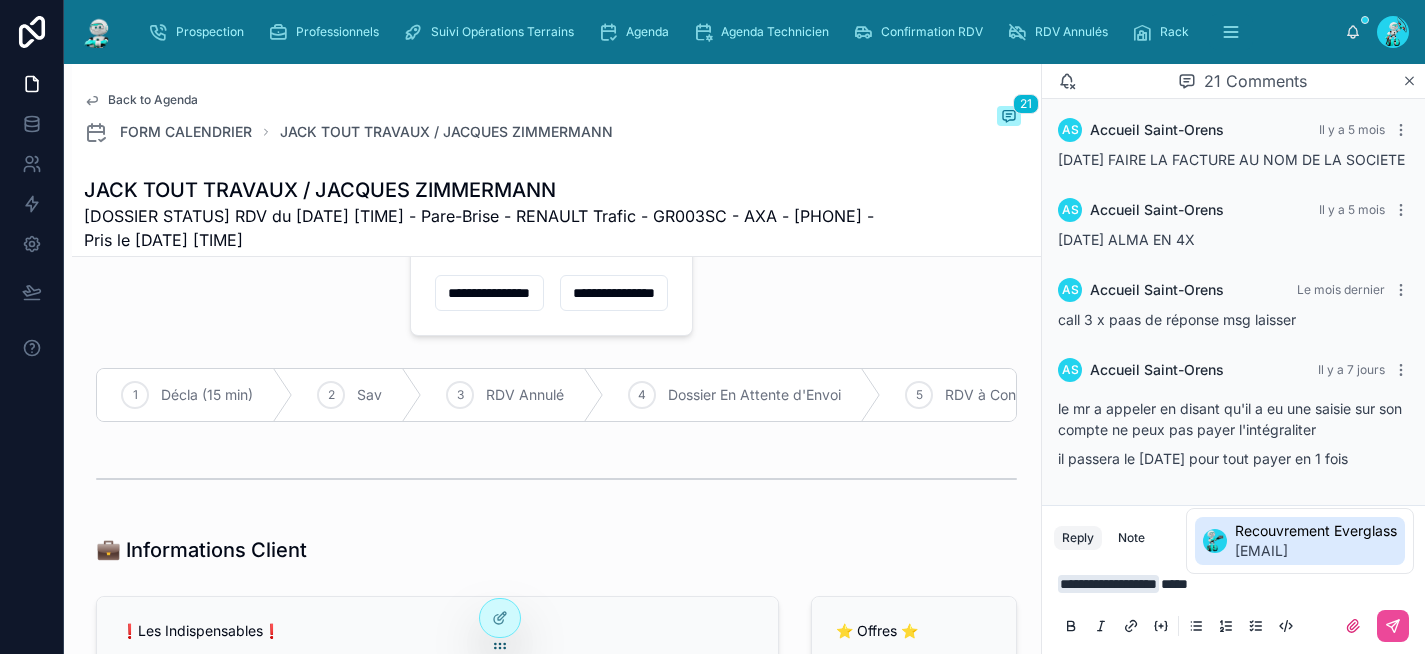 click on "Recouvrement Everglass" at bounding box center [1316, 531] 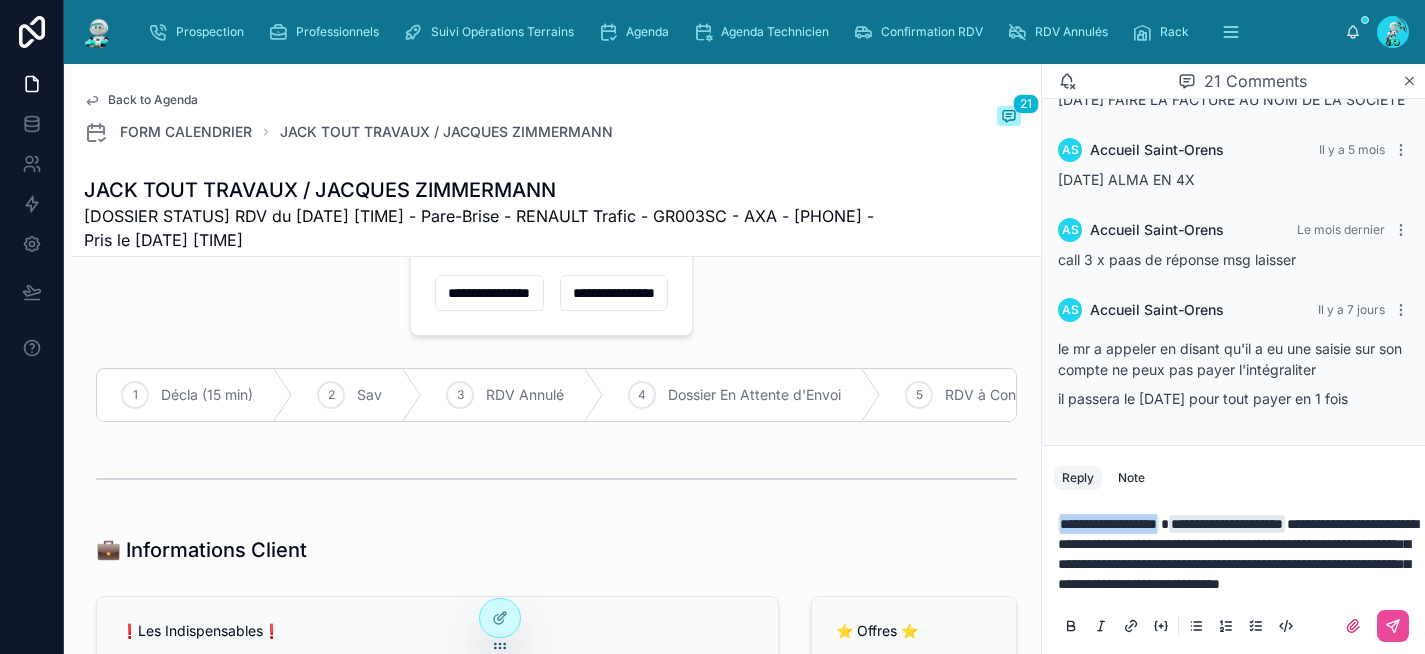 drag, startPoint x: 1195, startPoint y: 503, endPoint x: 1103, endPoint y: 500, distance: 92.0489 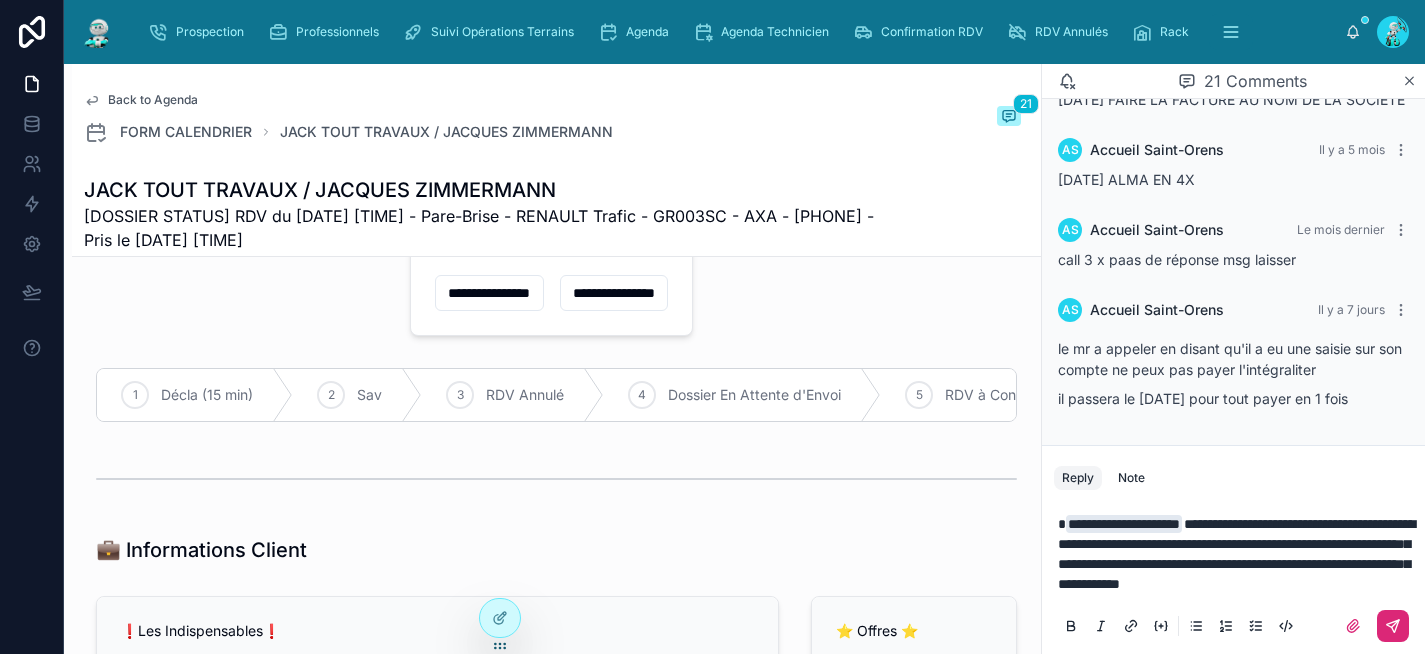 click 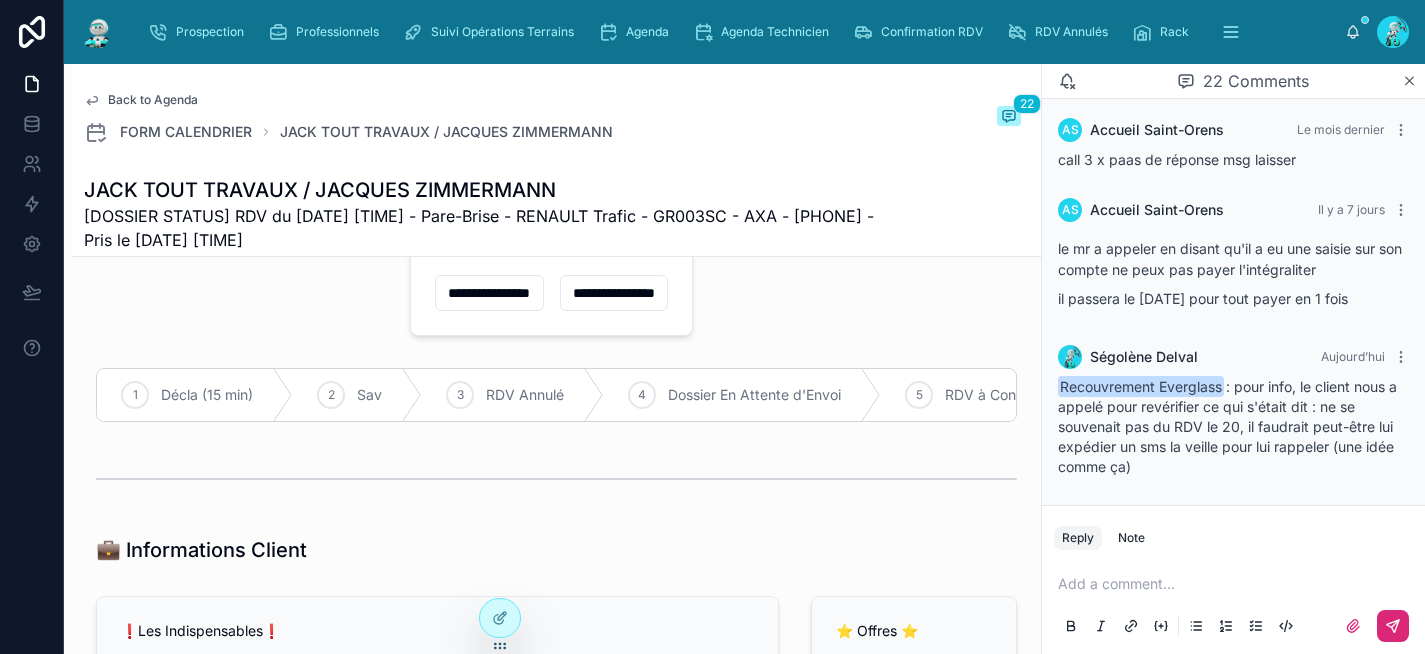 scroll, scrollTop: 2168, scrollLeft: 0, axis: vertical 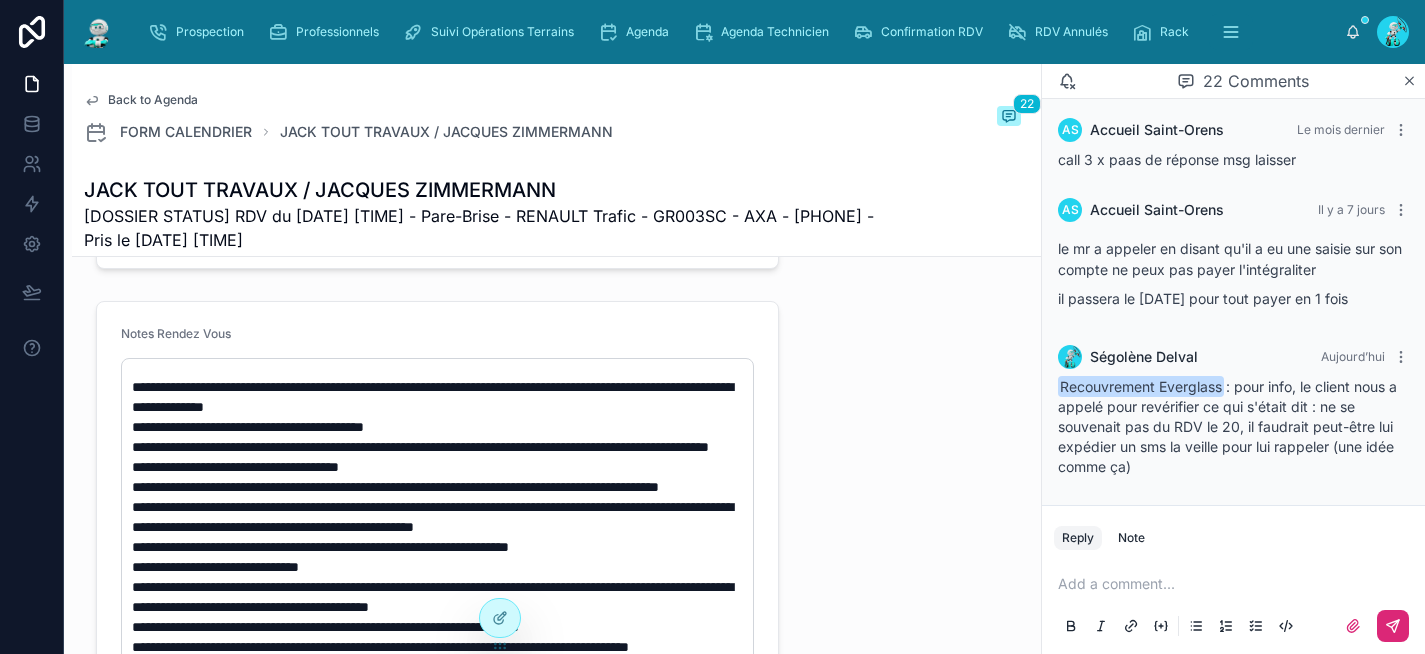 drag, startPoint x: 1192, startPoint y: 476, endPoint x: 1237, endPoint y: 391, distance: 96.17692 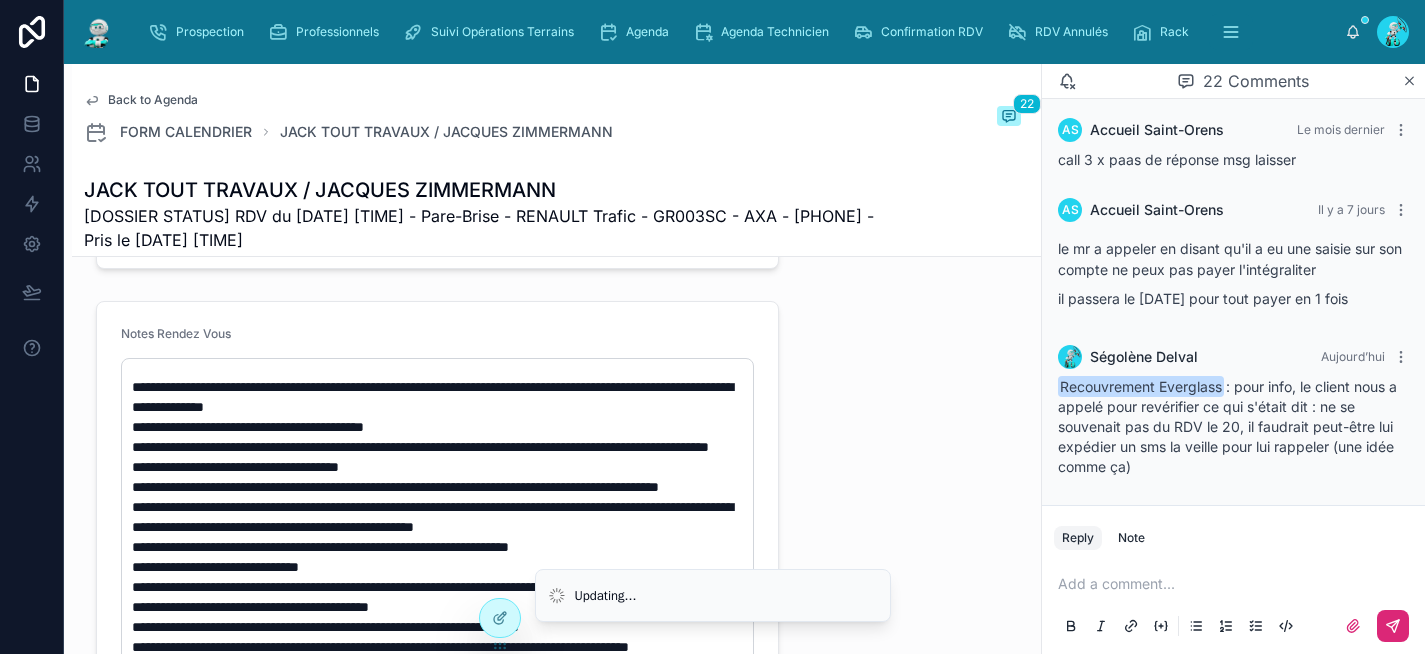 type 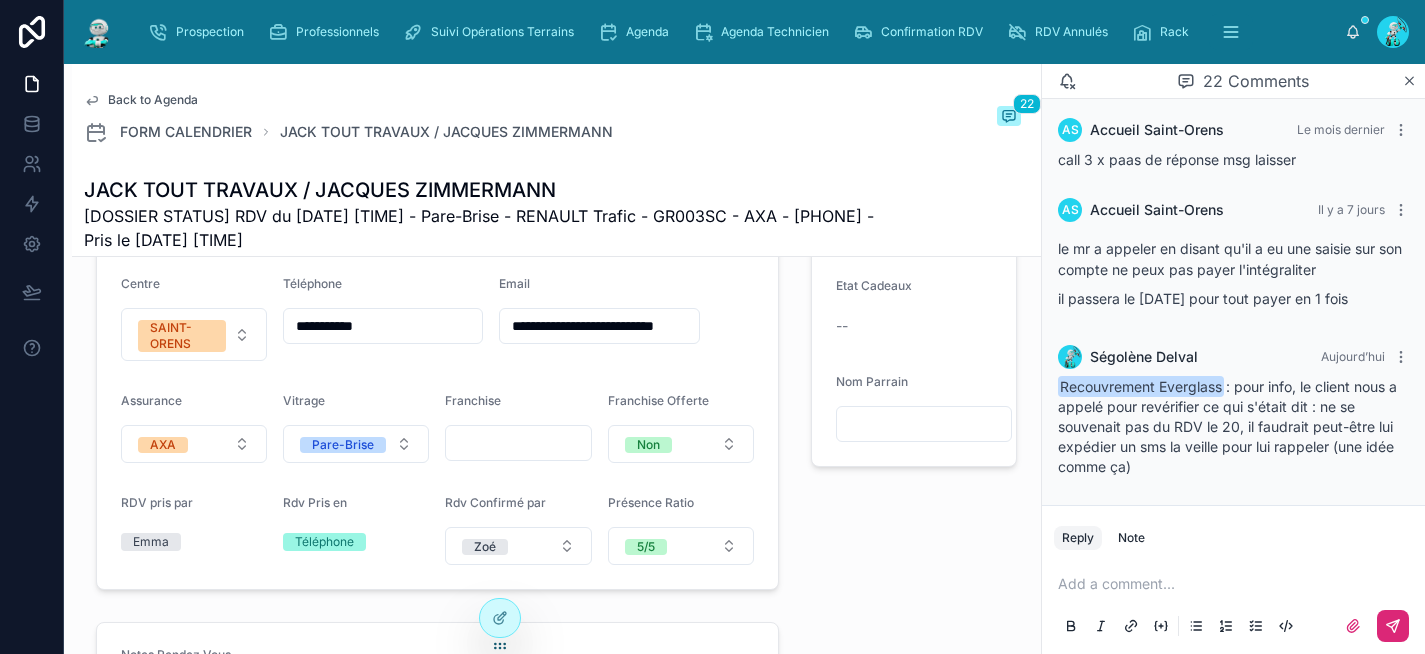 scroll, scrollTop: 0, scrollLeft: 0, axis: both 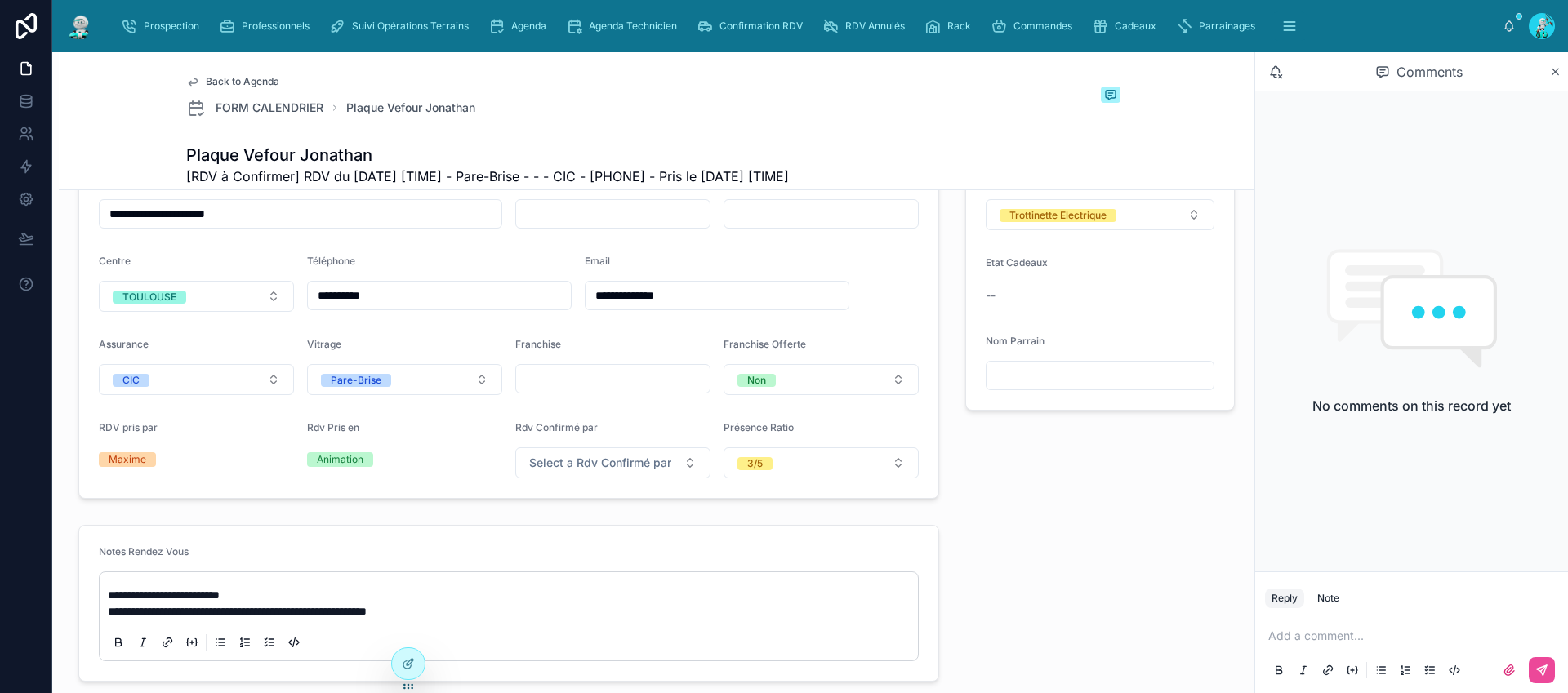 drag, startPoint x: 413, startPoint y: 307, endPoint x: 299, endPoint y: 309, distance: 114.01754 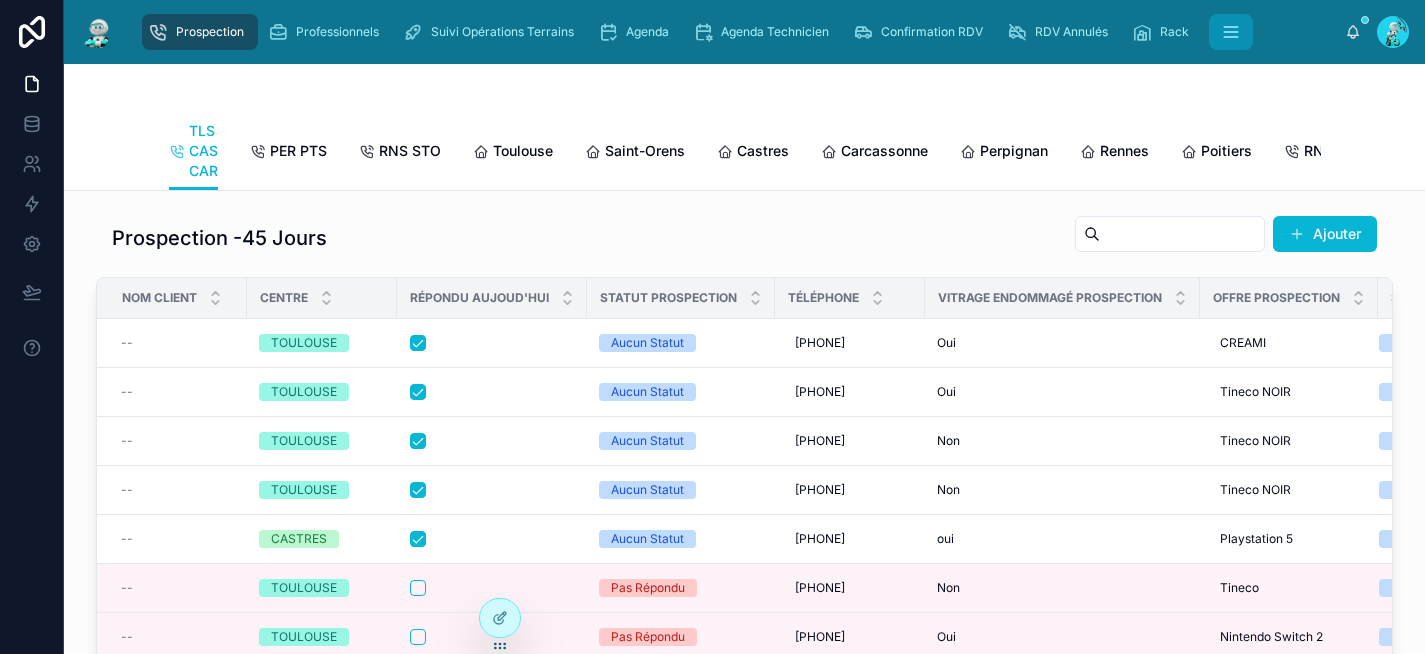 scroll, scrollTop: 0, scrollLeft: 0, axis: both 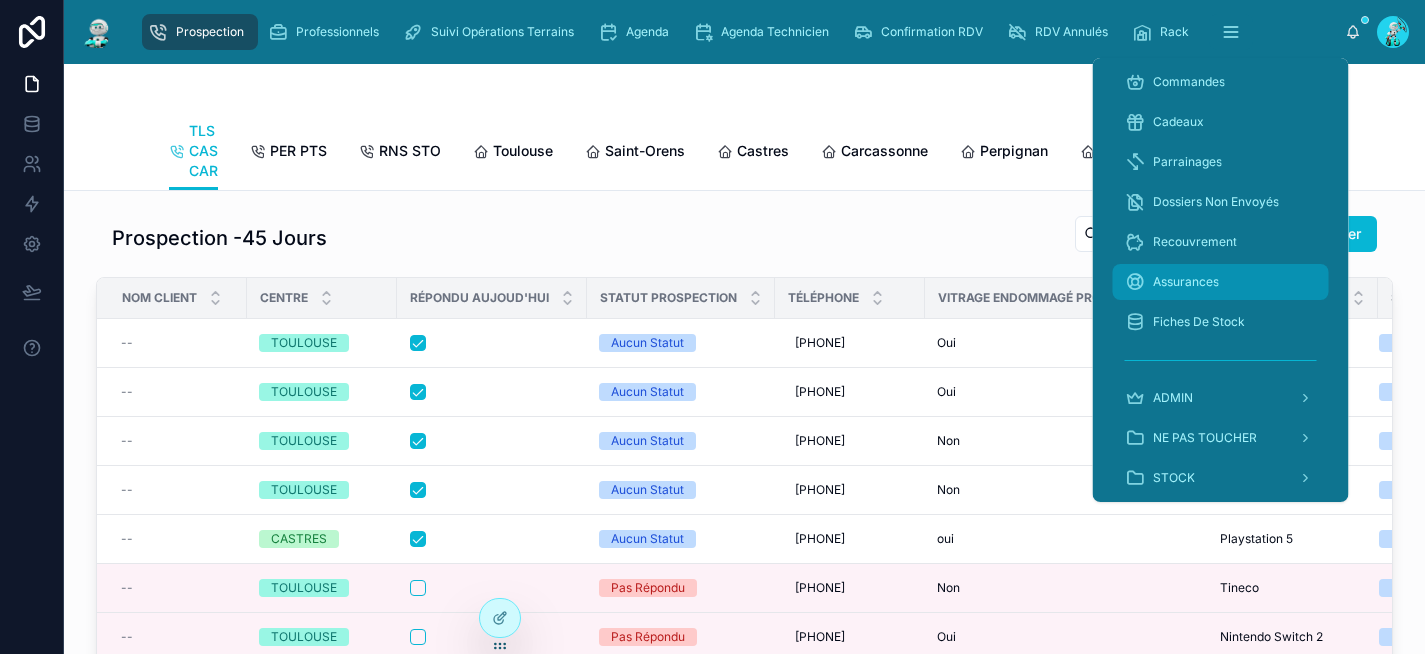click on "Assurances" at bounding box center (1186, 282) 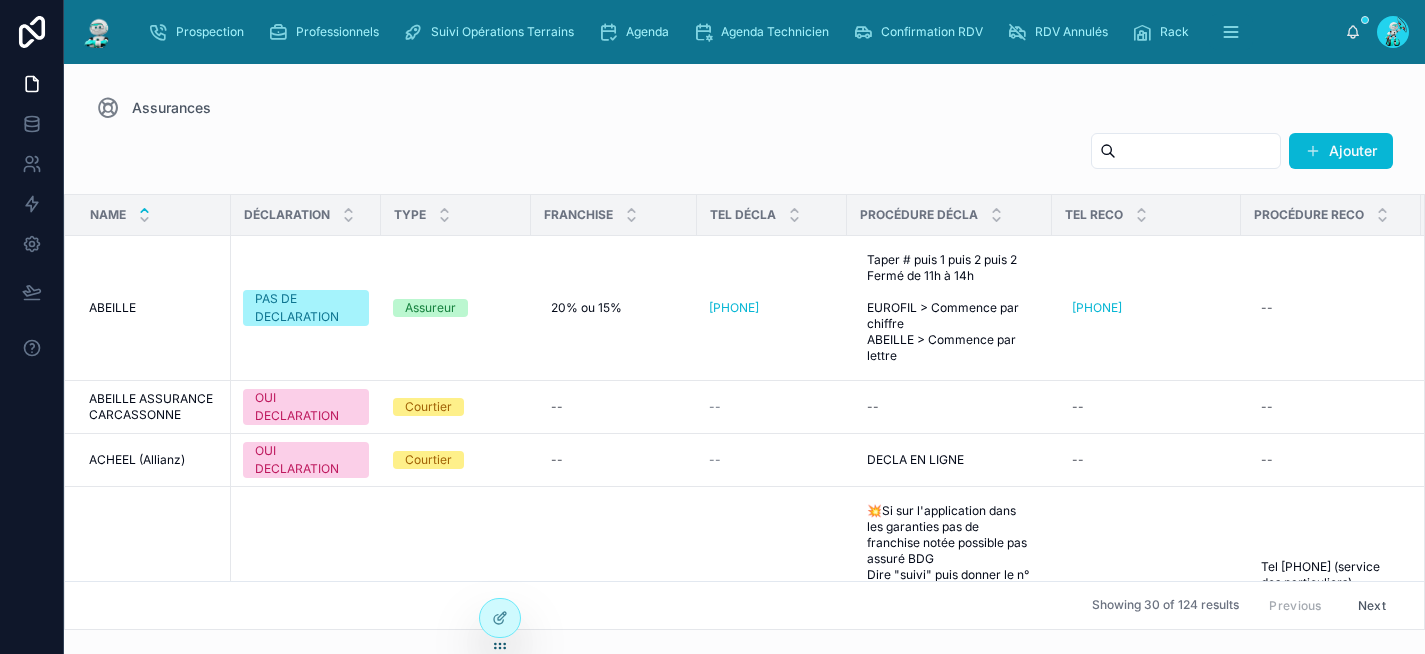 click on "Assurances" at bounding box center (744, 108) 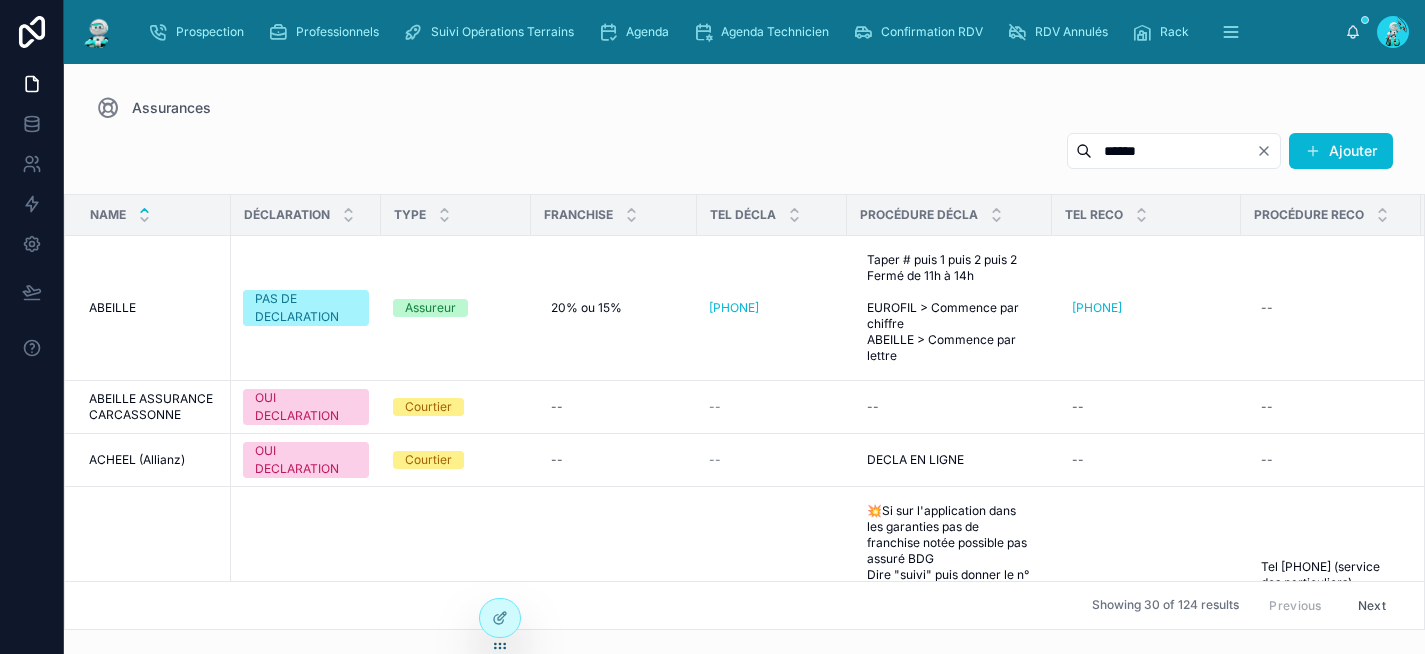 type on "******" 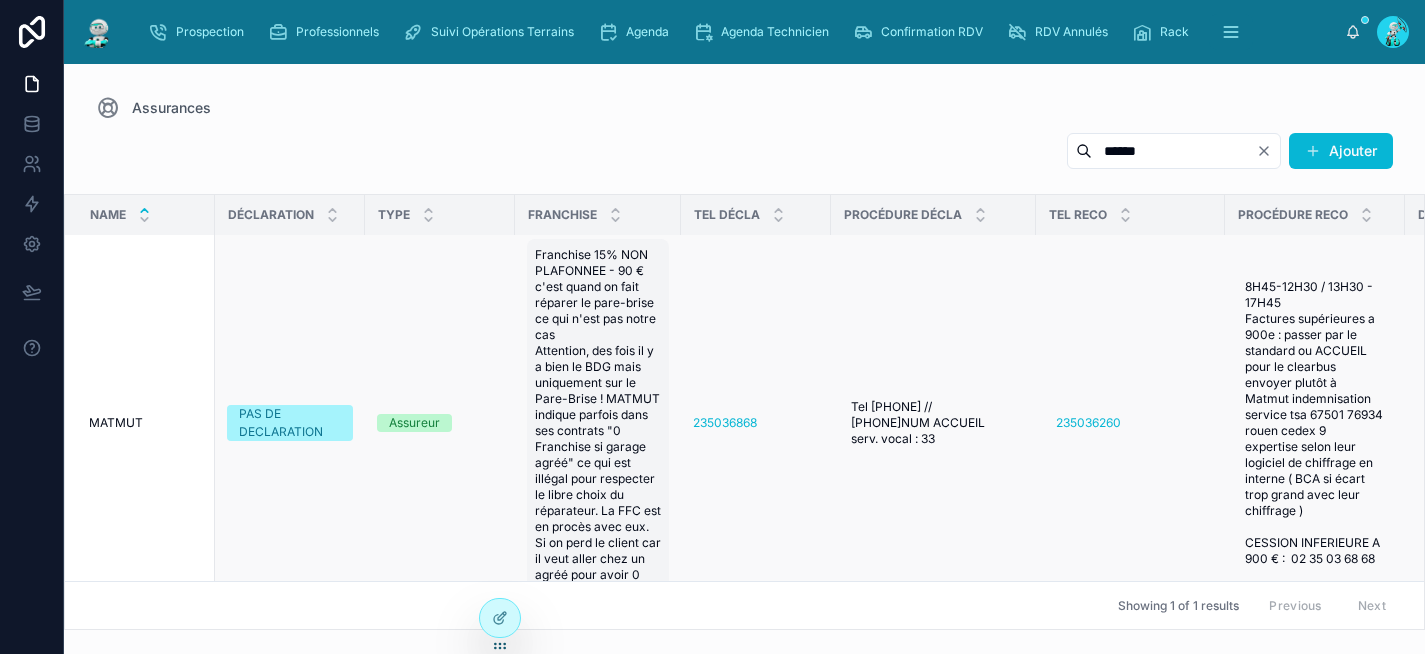 scroll, scrollTop: 0, scrollLeft: 0, axis: both 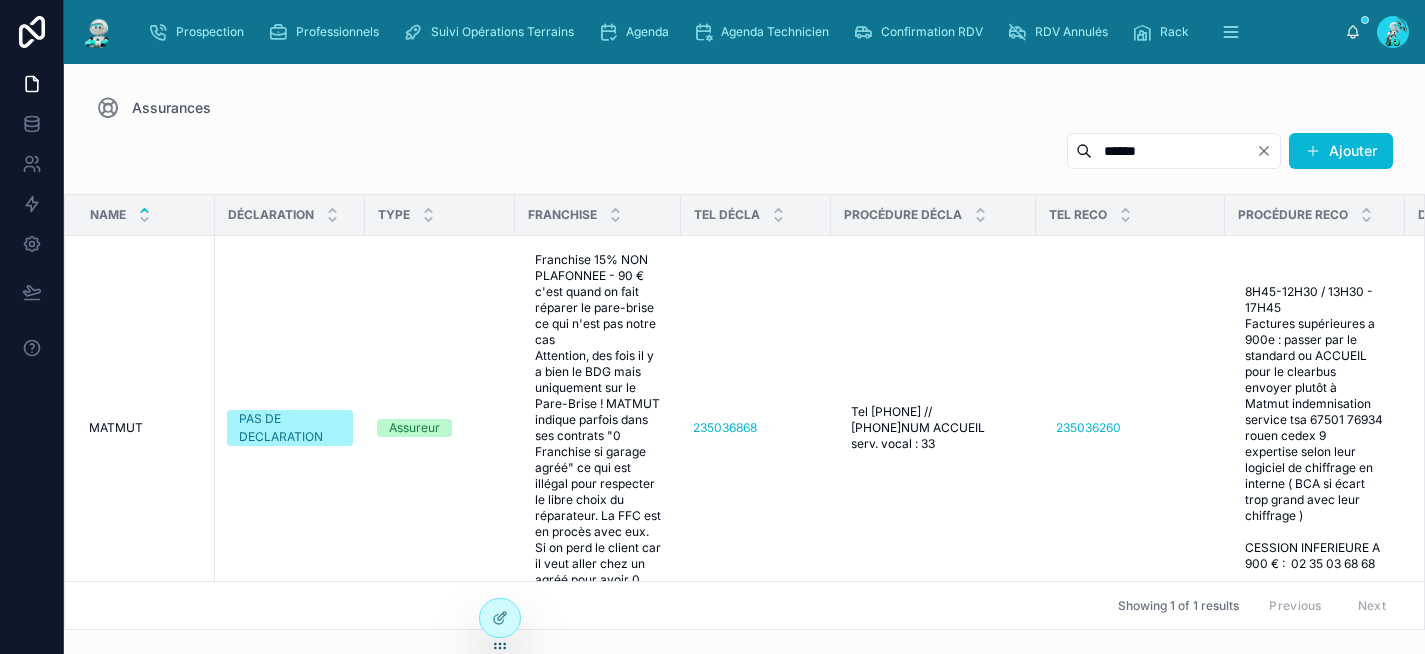 click on "Assurances" at bounding box center (744, 108) 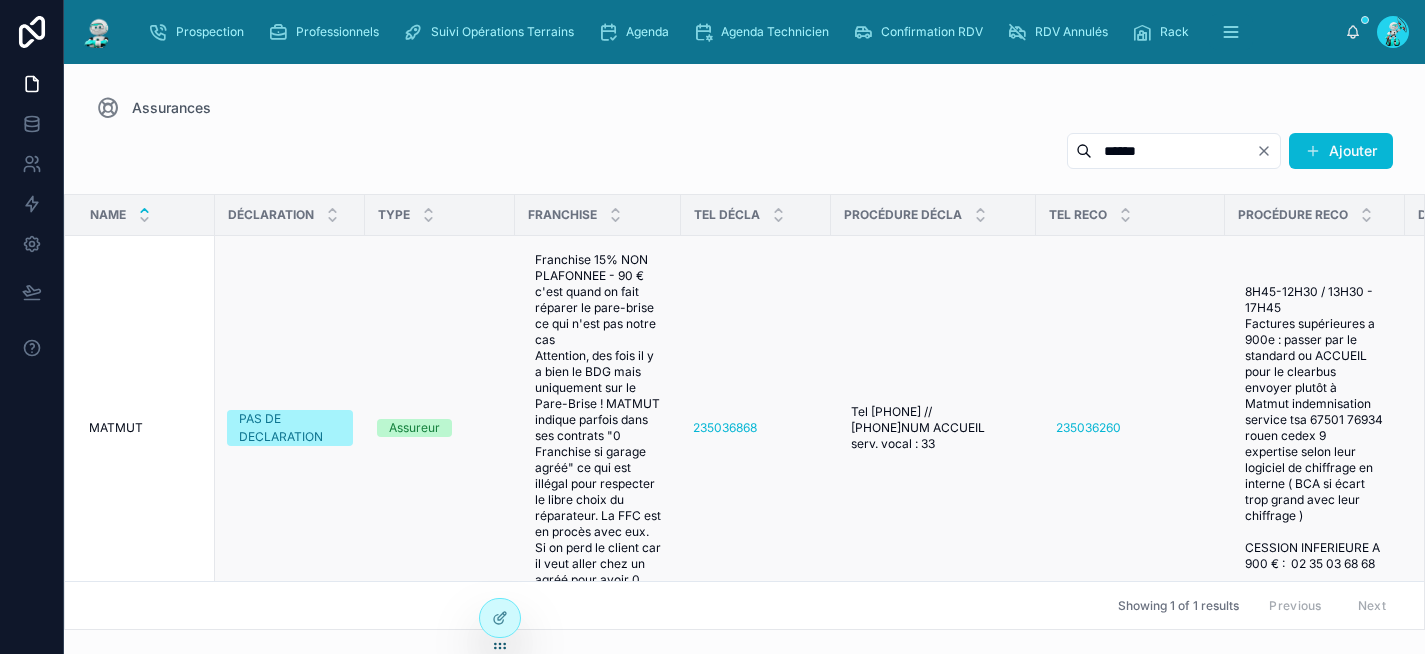 scroll, scrollTop: 54, scrollLeft: 0, axis: vertical 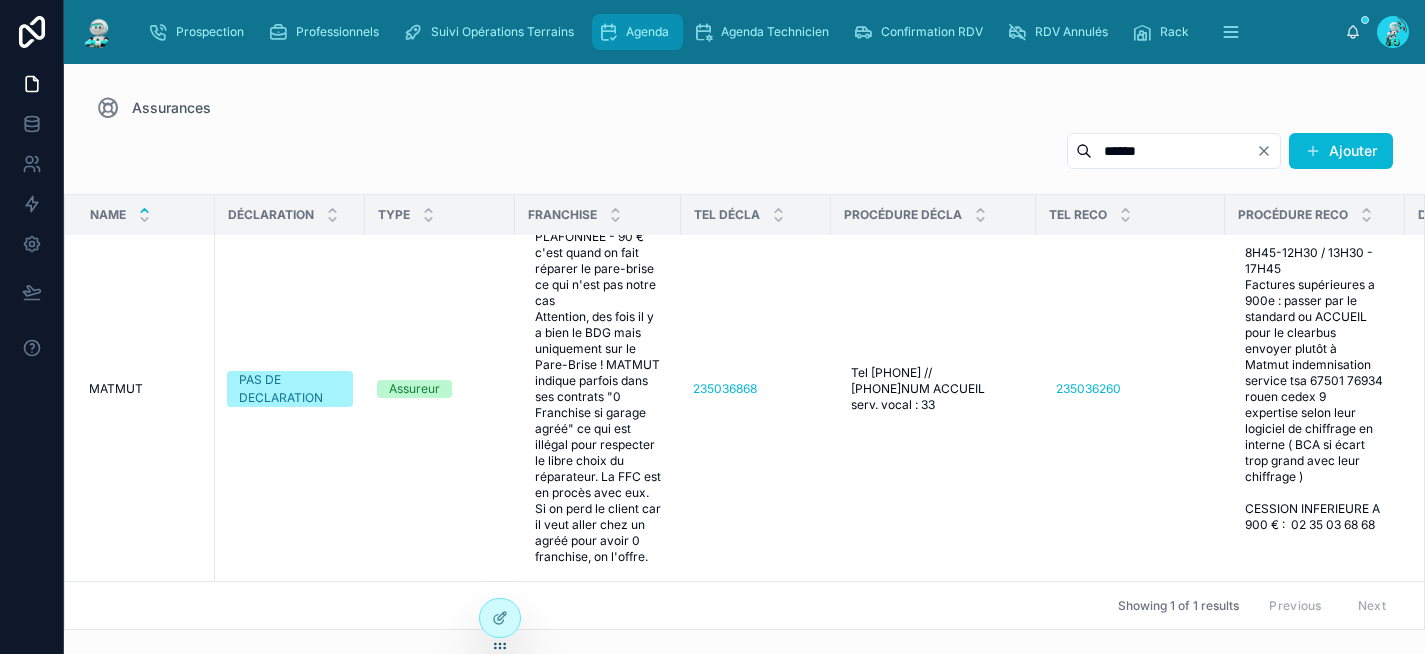 click on "Agenda" at bounding box center (647, 32) 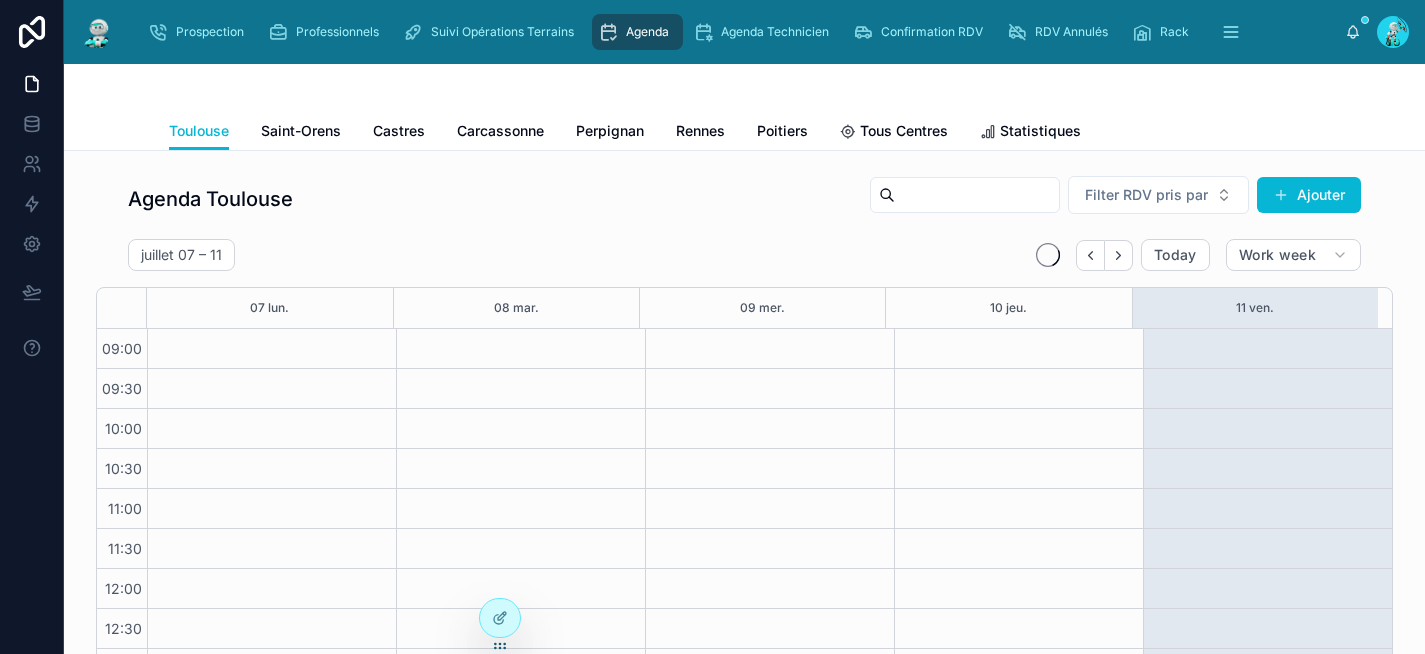 scroll, scrollTop: 332, scrollLeft: 0, axis: vertical 